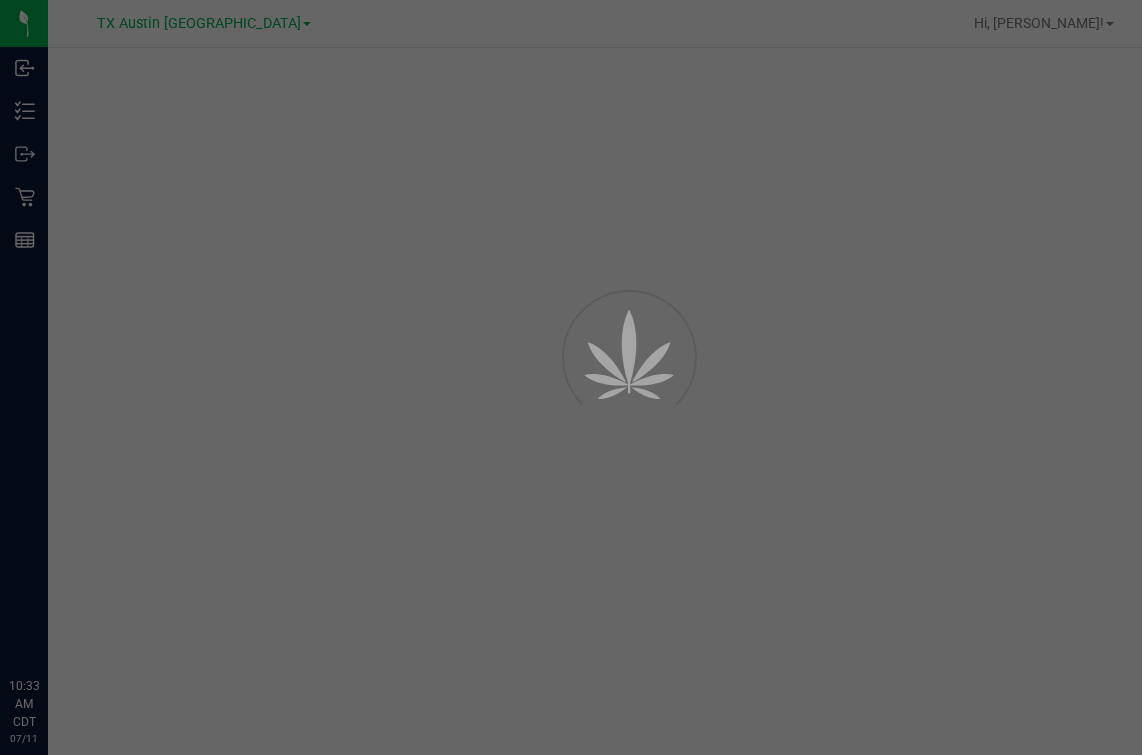 click at bounding box center (571, 377) 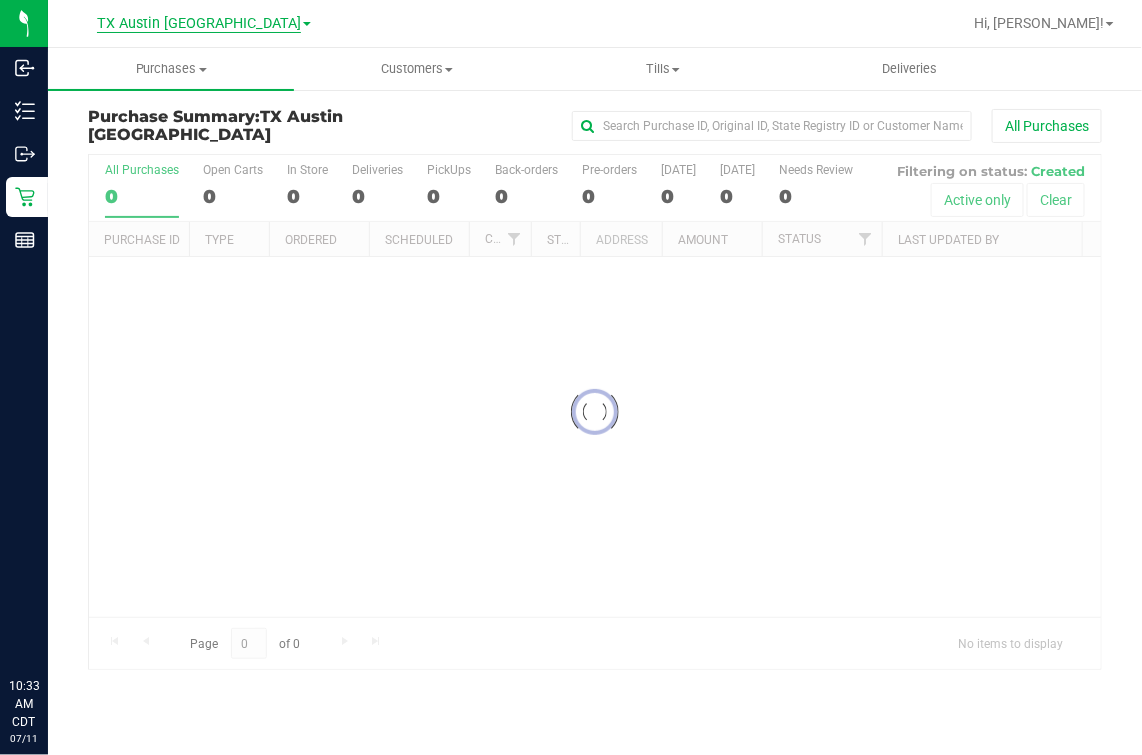 scroll, scrollTop: 0, scrollLeft: 0, axis: both 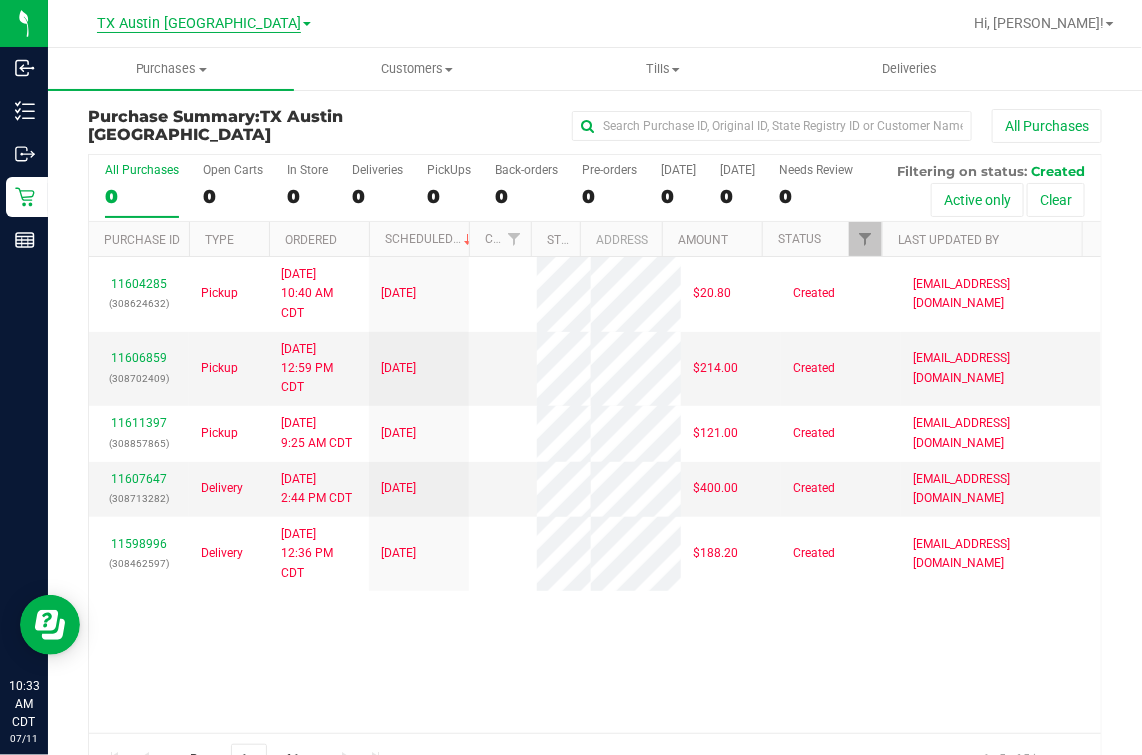 click on "TX Austin [GEOGRAPHIC_DATA]" at bounding box center [199, 24] 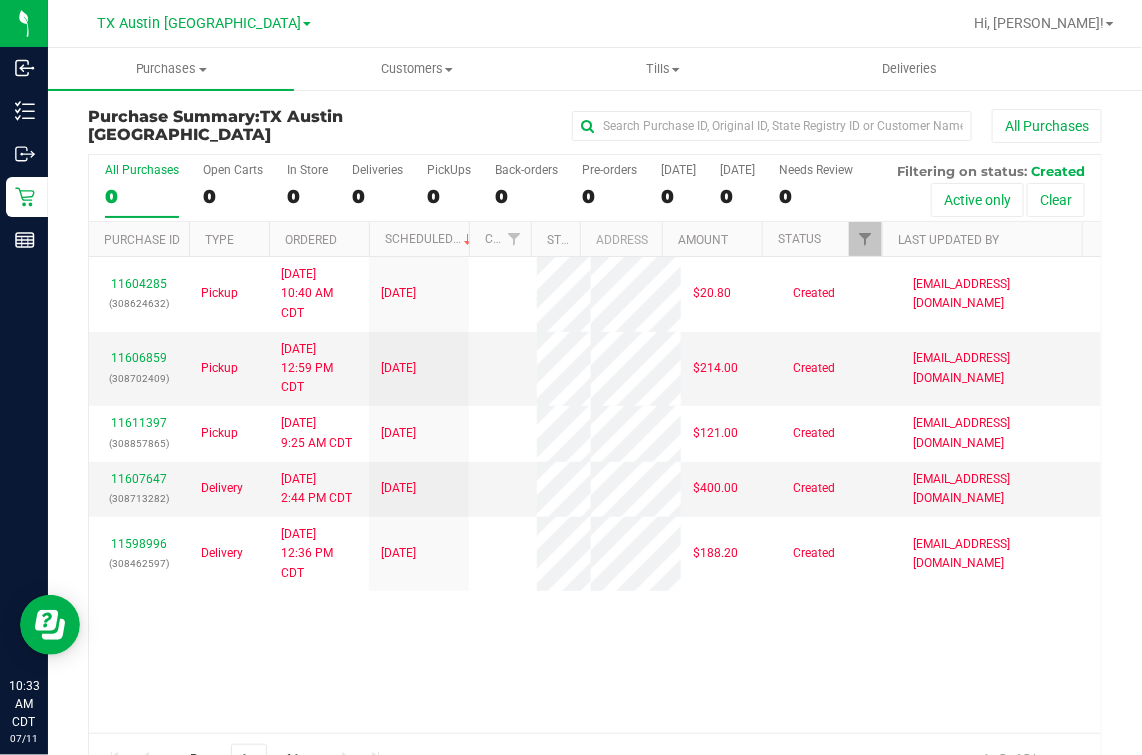 scroll, scrollTop: 0, scrollLeft: 0, axis: both 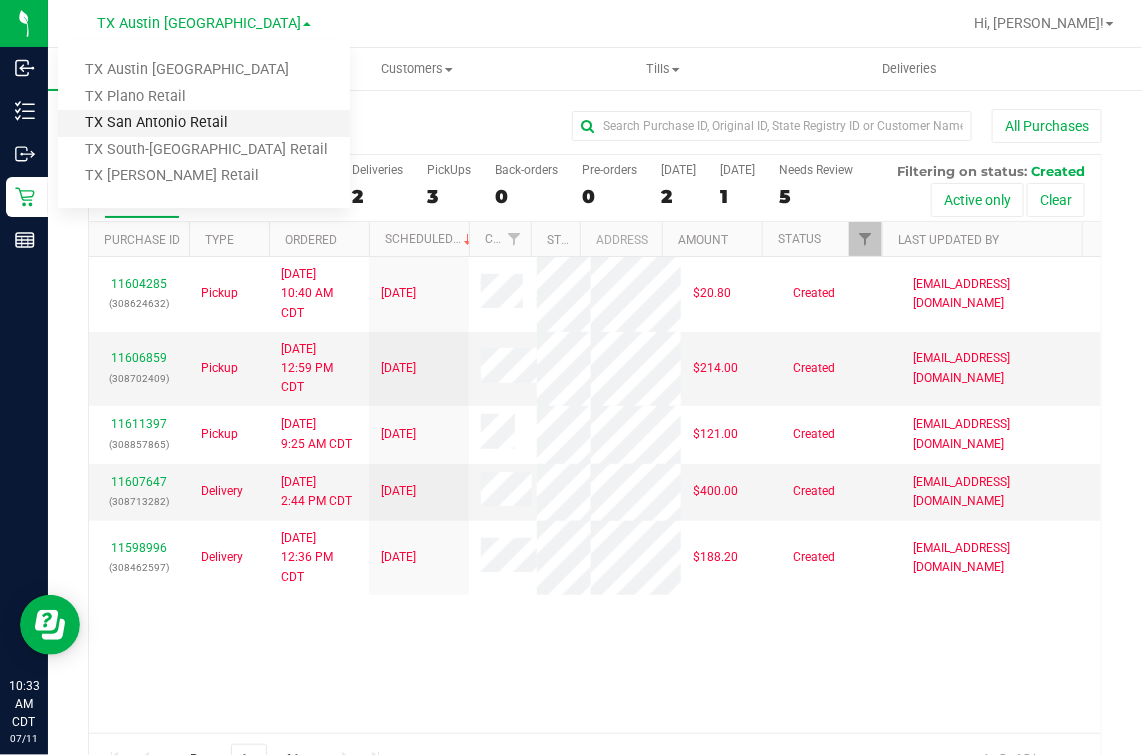 click on "TX San Antonio Retail" at bounding box center [204, 123] 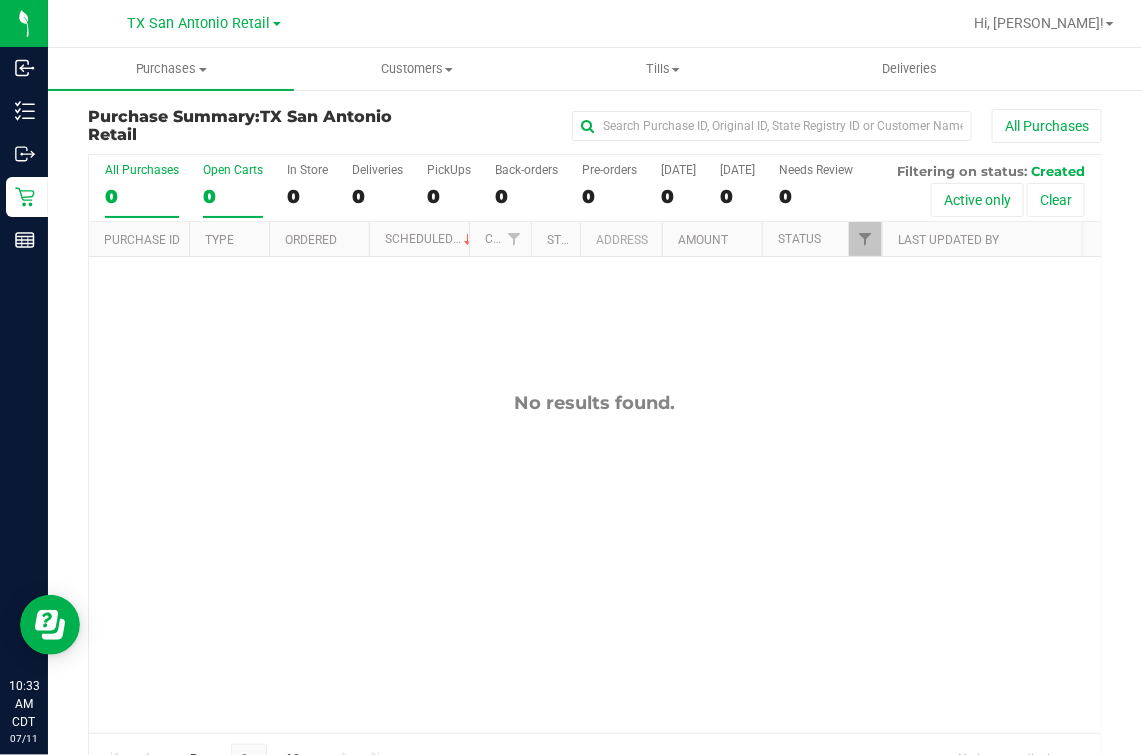 click on "Open Carts" at bounding box center (233, 170) 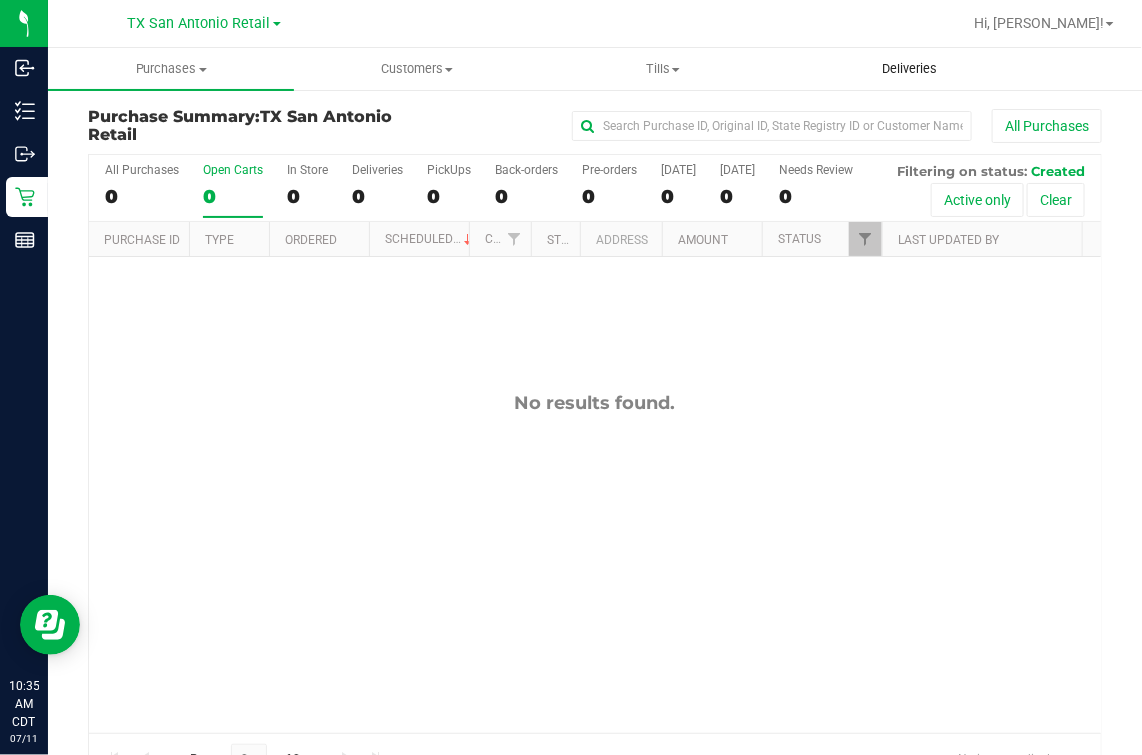 click on "Deliveries" at bounding box center (909, 69) 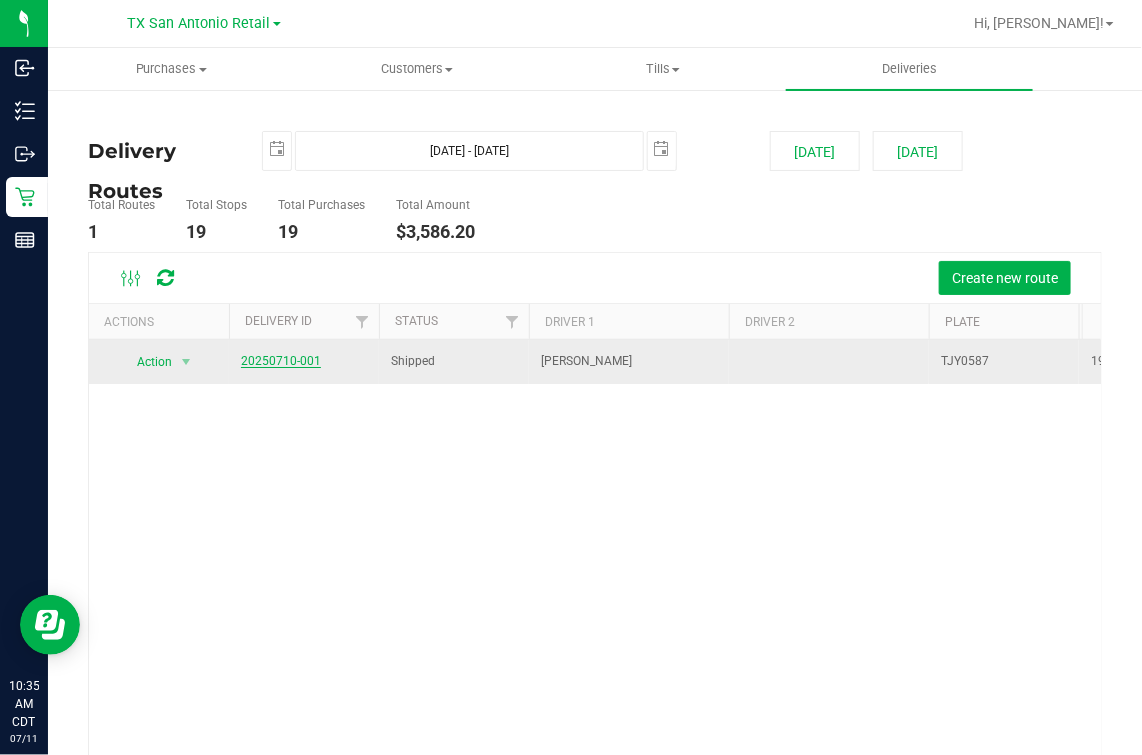 click on "20250710-001" at bounding box center (281, 361) 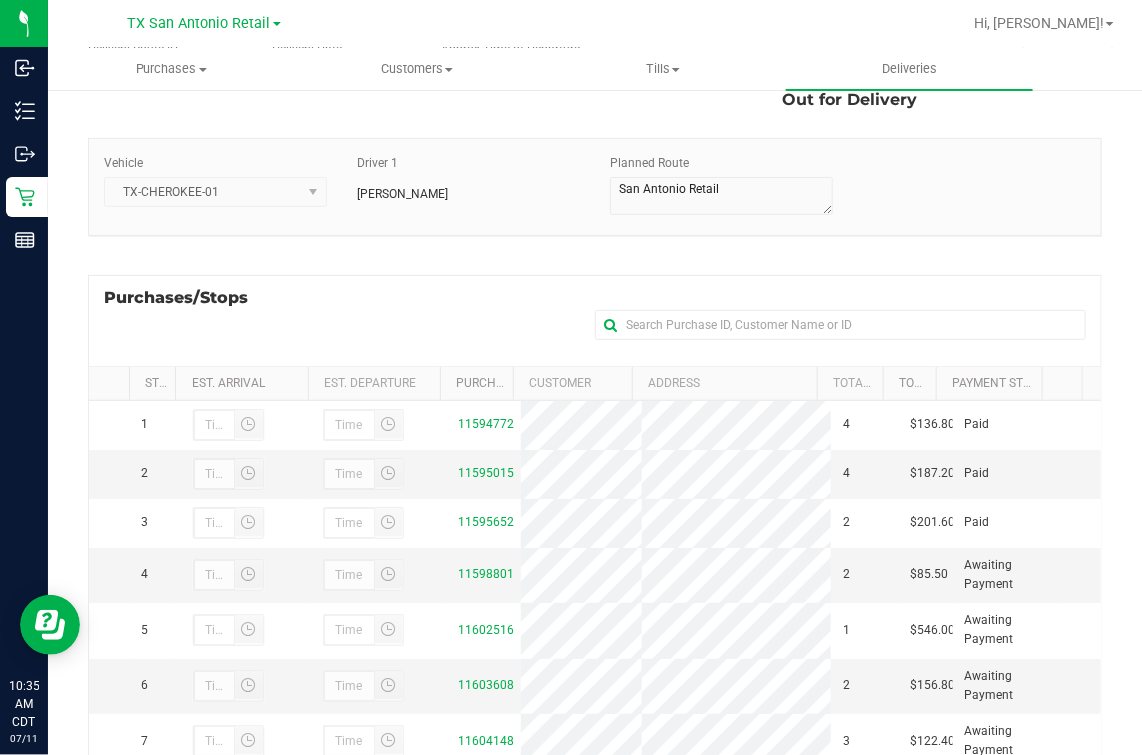 scroll, scrollTop: 107, scrollLeft: 0, axis: vertical 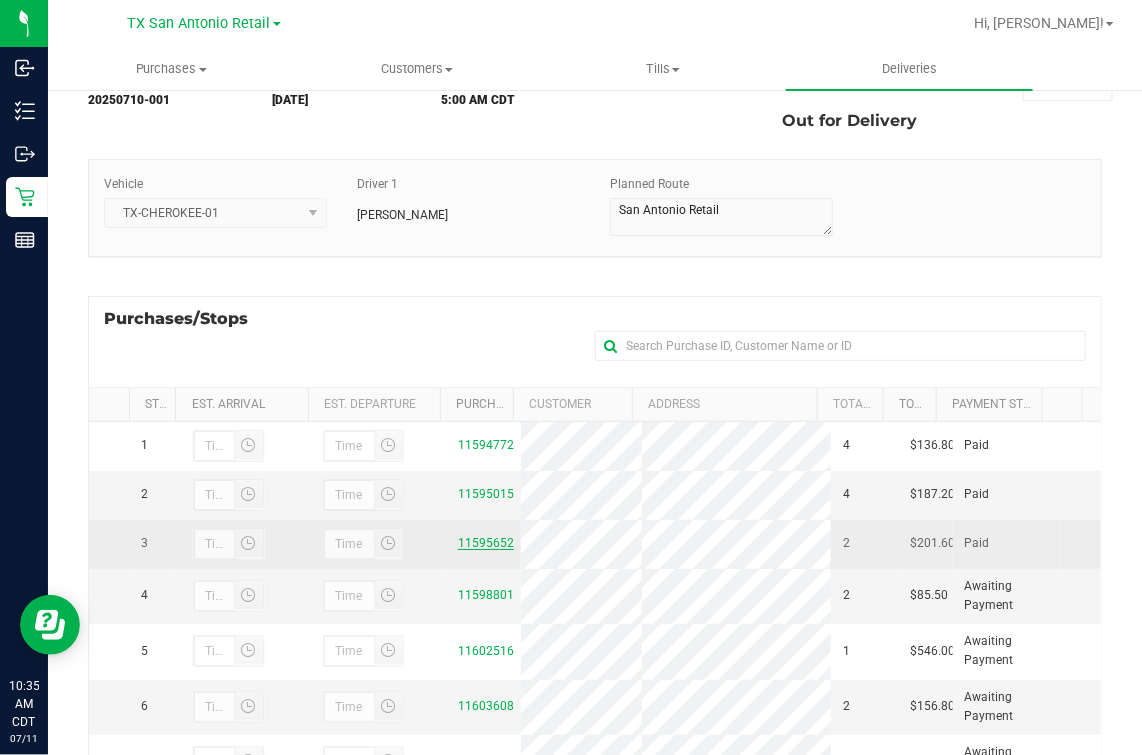 click on "11595652" at bounding box center (486, 543) 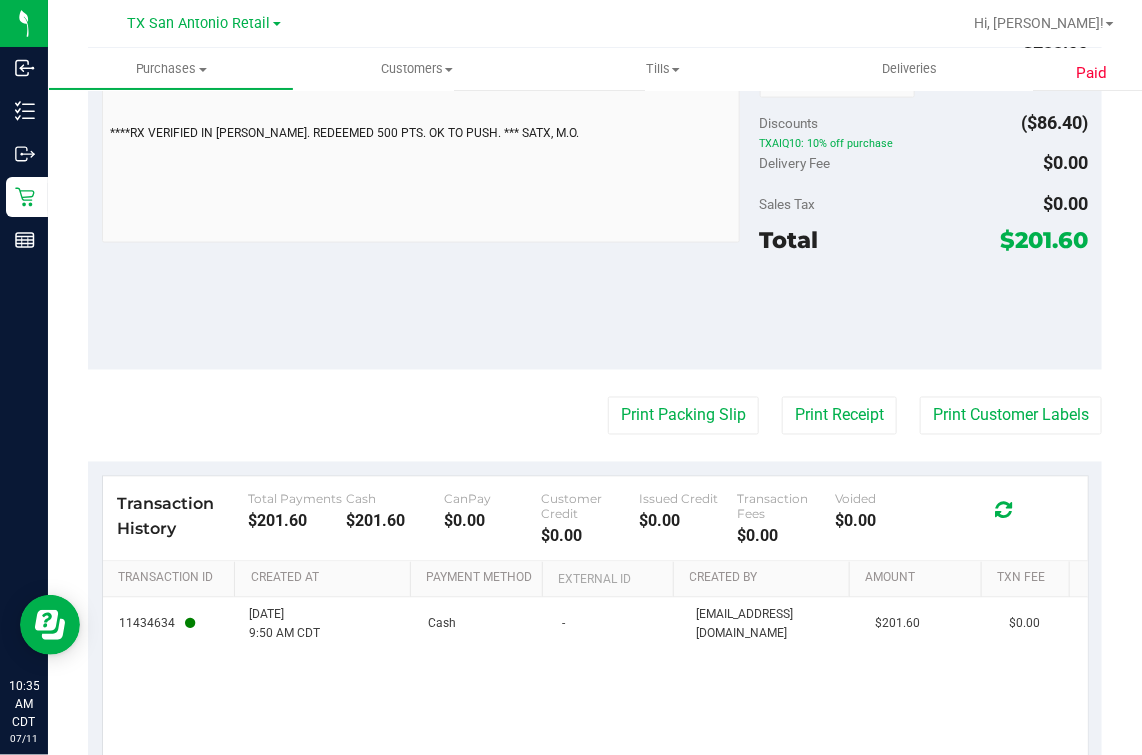 scroll, scrollTop: 950, scrollLeft: 0, axis: vertical 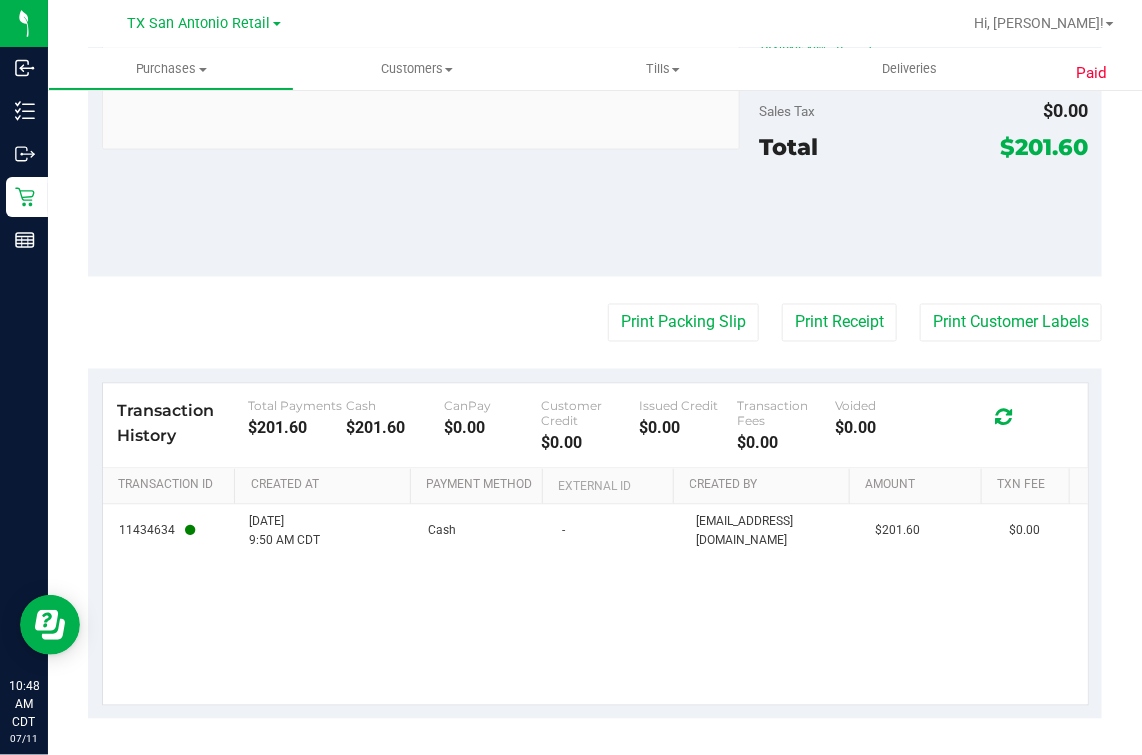 drag, startPoint x: 335, startPoint y: 180, endPoint x: 315, endPoint y: 180, distance: 20 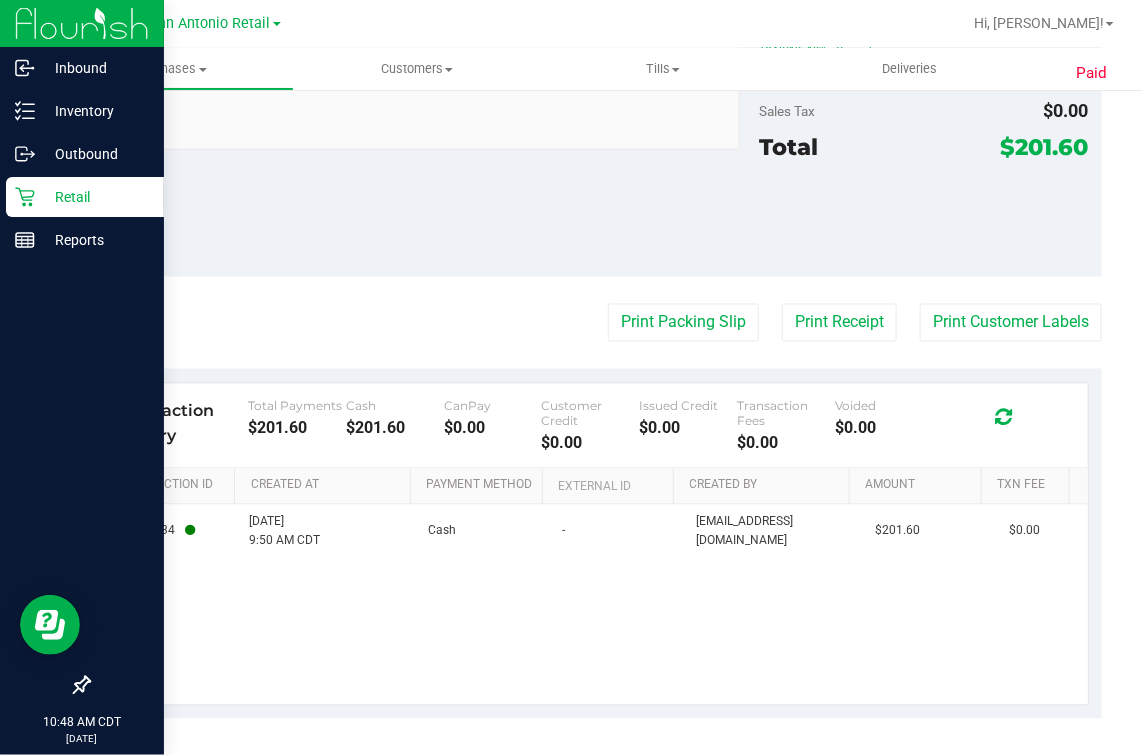 click on "Retail" at bounding box center (85, 197) 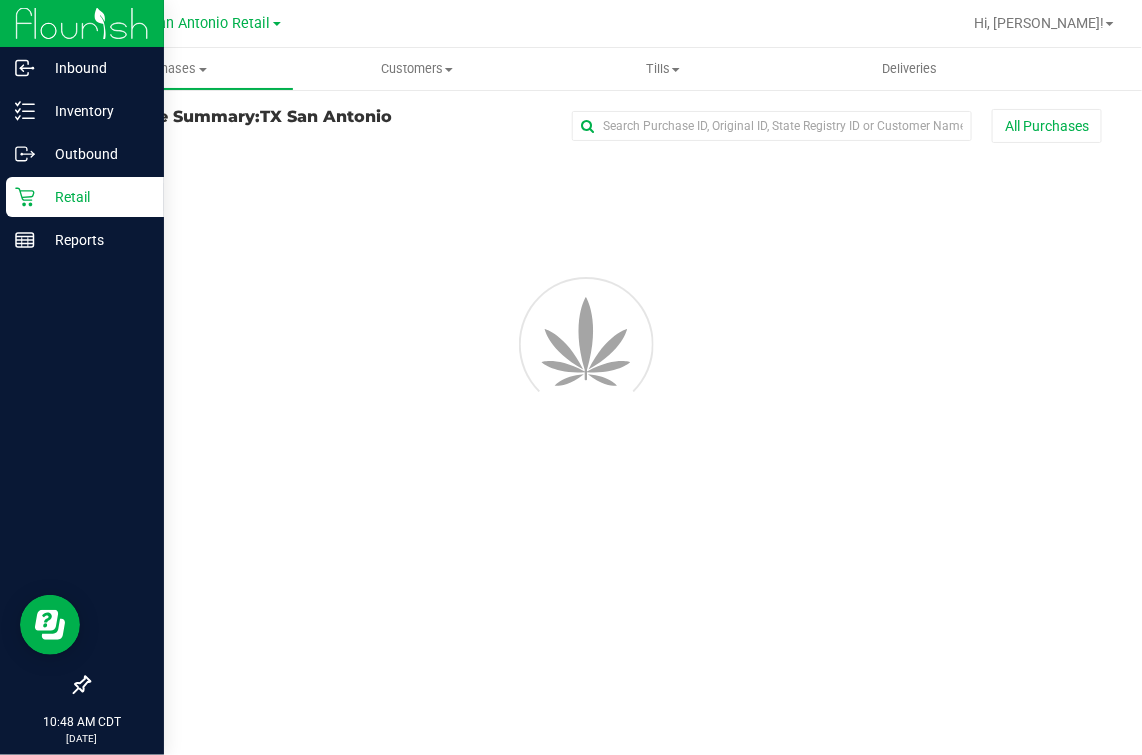 scroll, scrollTop: 0, scrollLeft: 0, axis: both 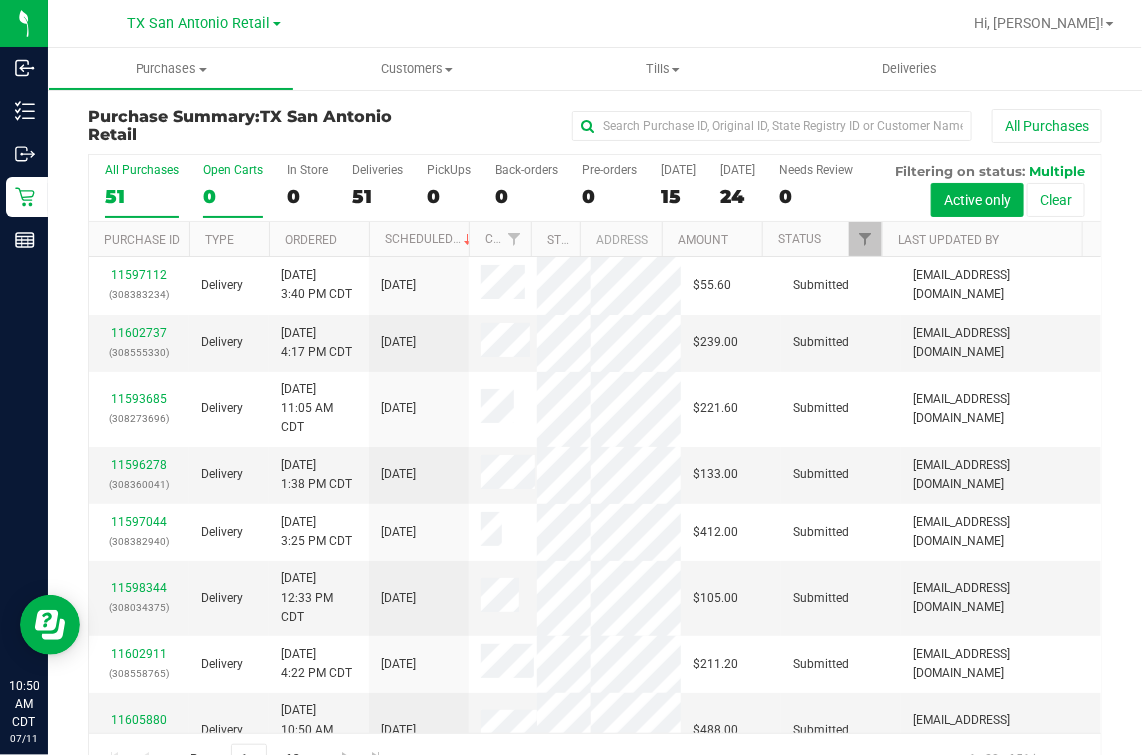 click on "Open Carts" at bounding box center (233, 170) 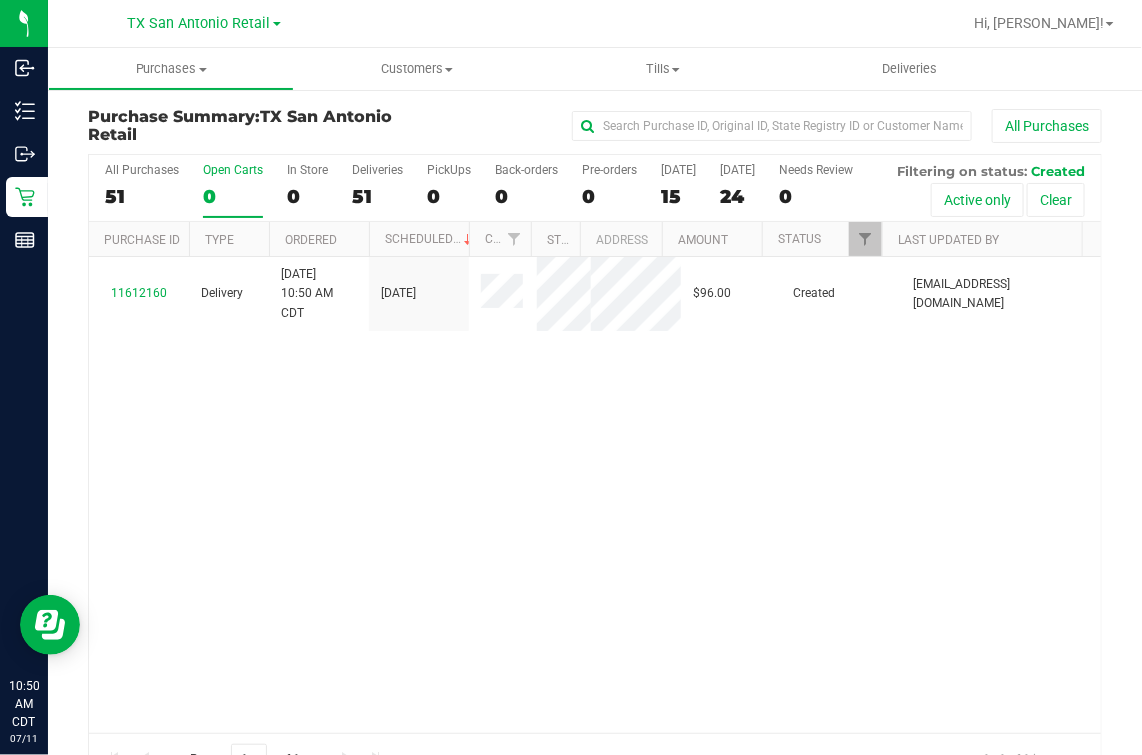 click on "11612160
Delivery 7/11/2025 10:50 AM CDT 7/12/2025
$96.00
Created bfellers@goodblend.com" at bounding box center (595, 495) 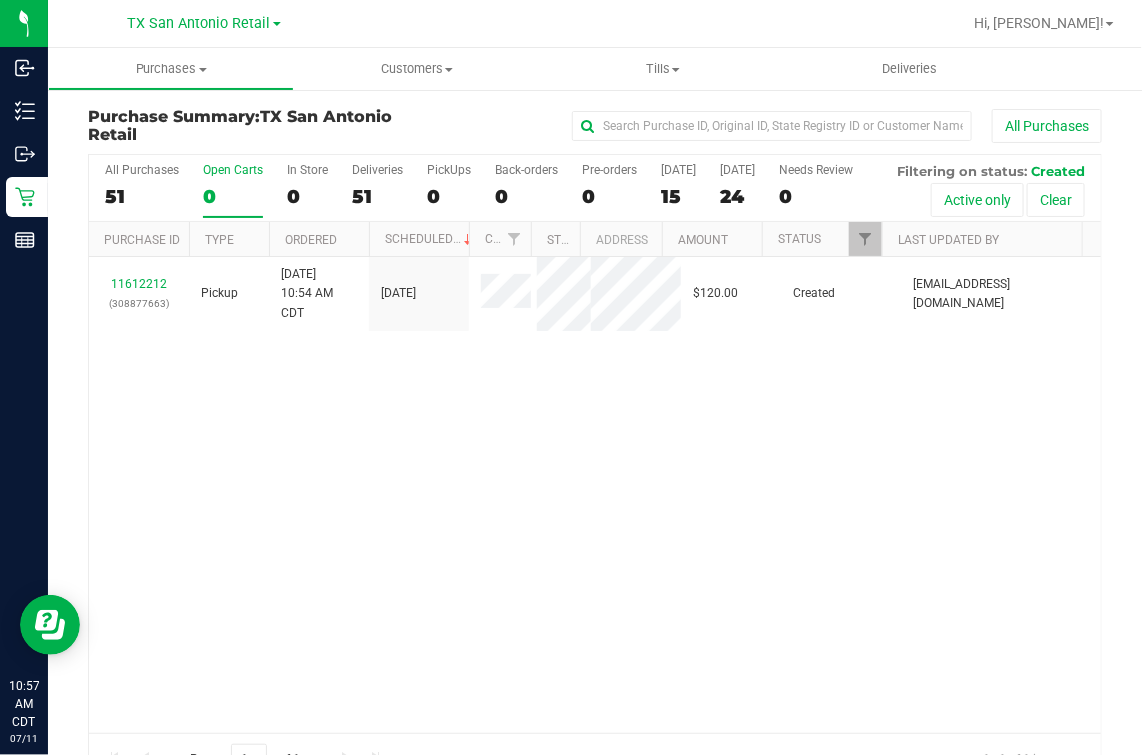click on "11612212
(308877663)
Pickup 7/11/2025 10:54 AM CDT 7/12/2025
$120.00
Created abe+parallel@iheartjane.com" at bounding box center (595, 495) 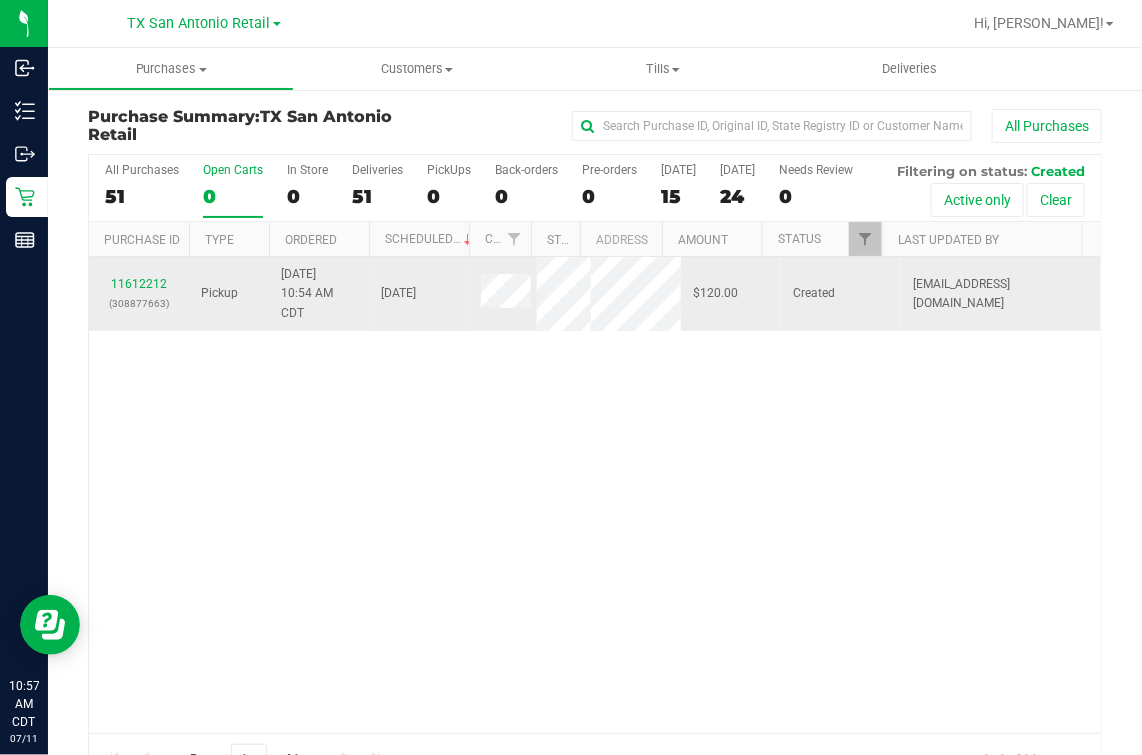 drag, startPoint x: 238, startPoint y: 519, endPoint x: 337, endPoint y: 375, distance: 174.7484 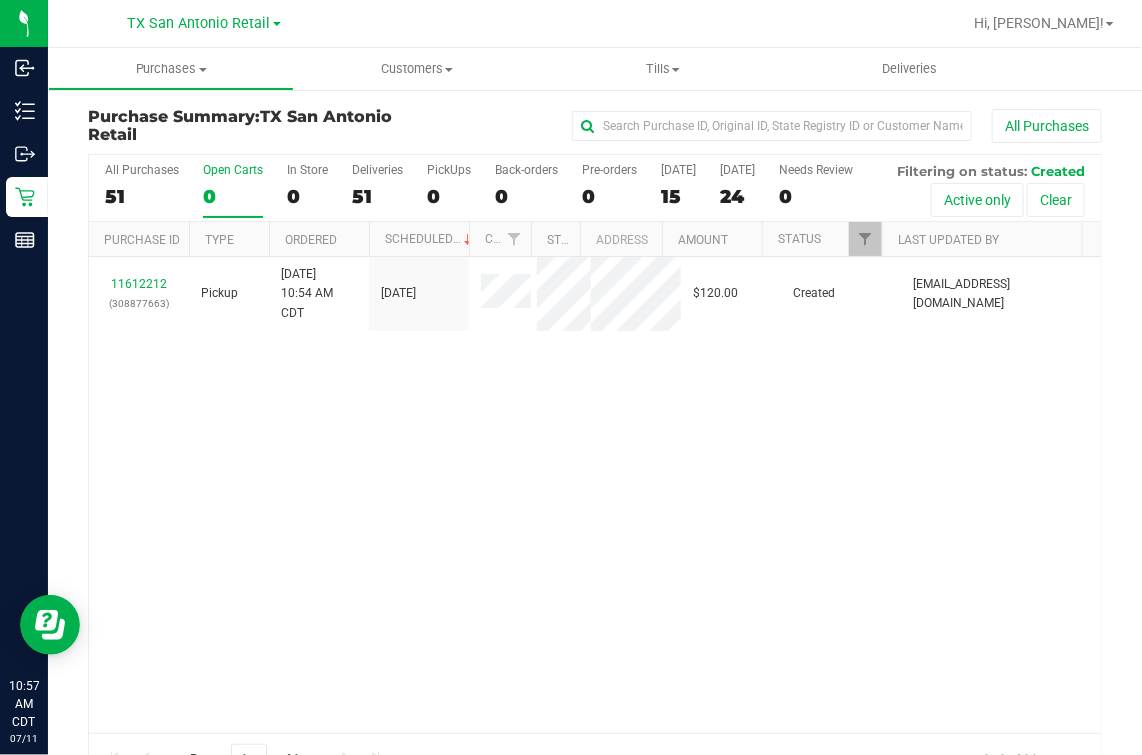 click on "11612212
(308877663)
Pickup 7/11/2025 10:54 AM CDT 7/12/2025
$120.00
Created abe+parallel@iheartjane.com" at bounding box center [595, 495] 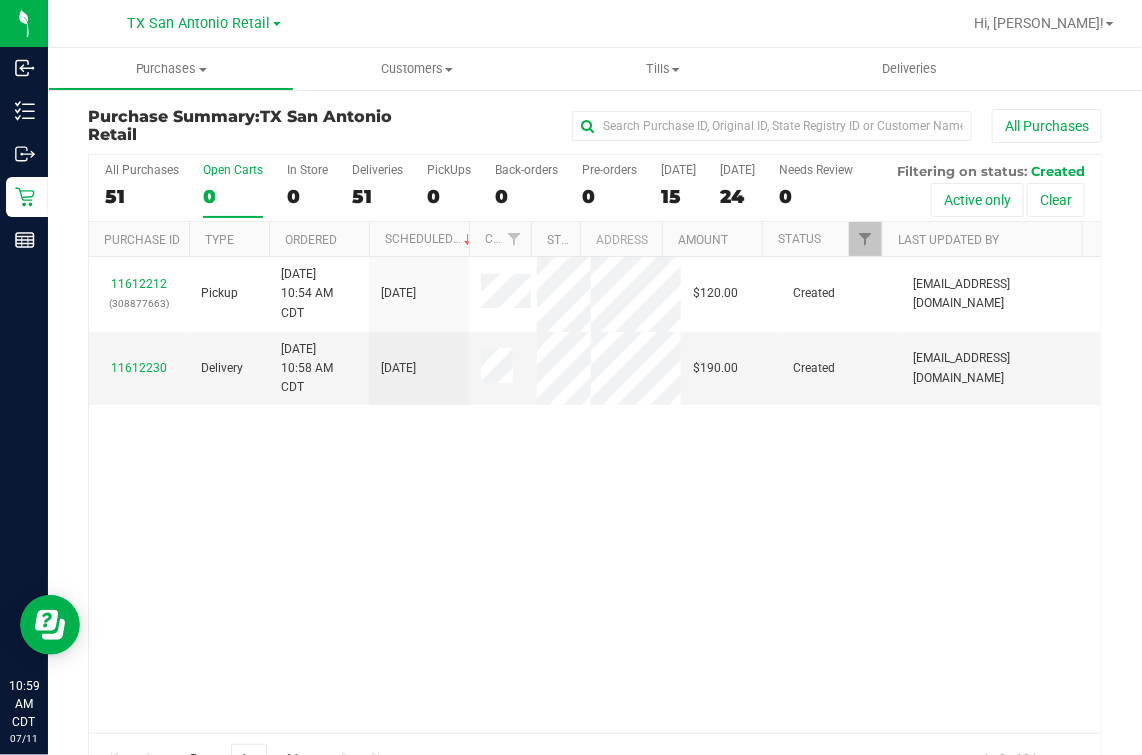 click on "11612212
(308877663)
Pickup 7/11/2025 10:54 AM CDT 7/12/2025
$120.00
Created abe+parallel@iheartjane.com
11612230
Delivery 7/11/2025 10:58 AM CDT 7/12/2025
$190.00
Created rgreen@goodblend.com" at bounding box center (595, 495) 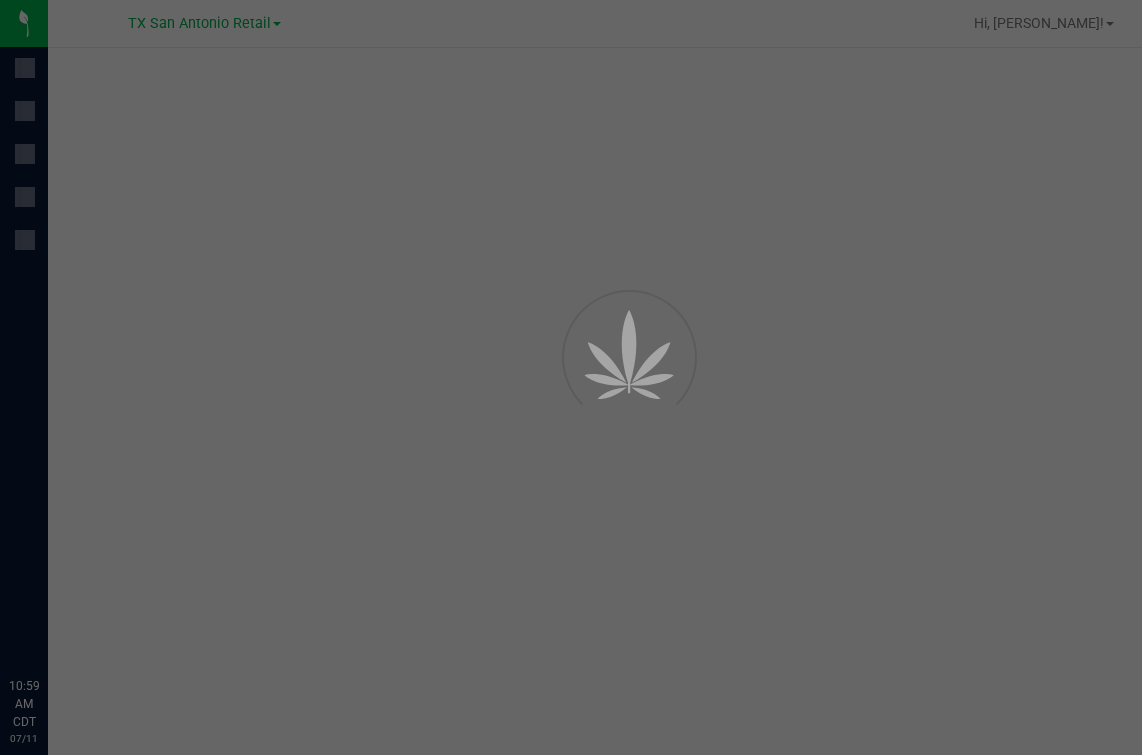 scroll, scrollTop: 0, scrollLeft: 0, axis: both 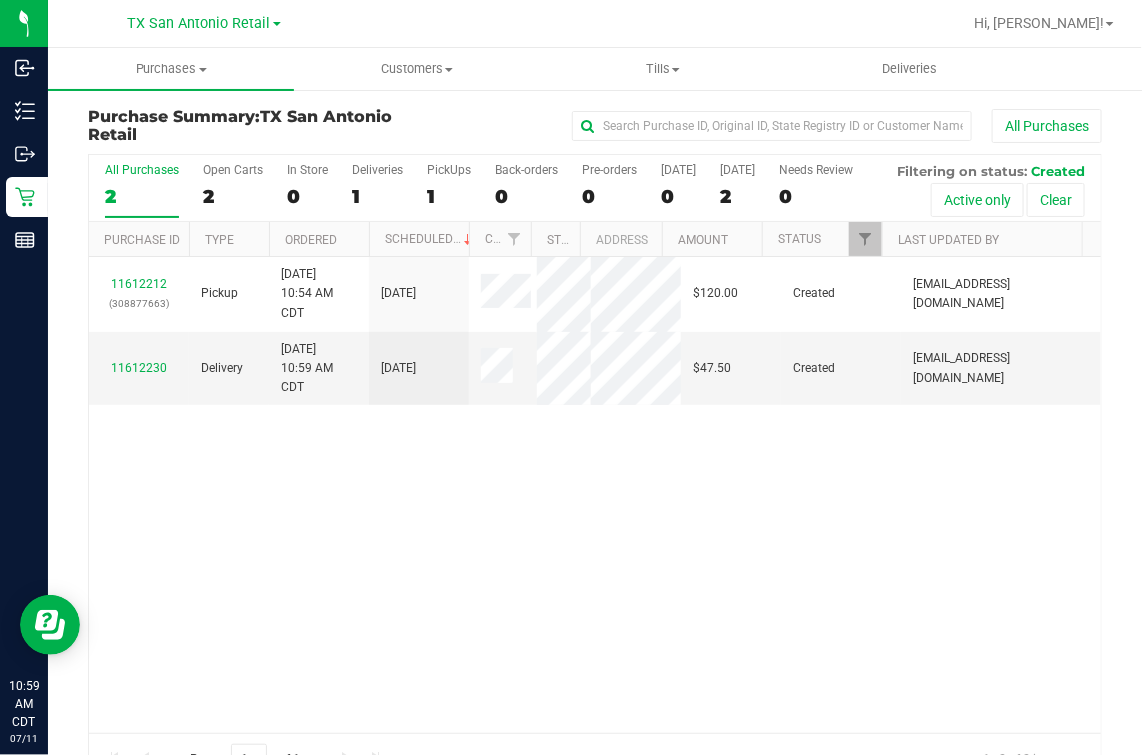 click on "11612212
(308877663)
Pickup [DATE] 10:54 AM CDT 7/12/2025
$120.00
Created [EMAIL_ADDRESS][DOMAIN_NAME]
11612230
Delivery [DATE] 10:59 AM CDT 7/12/2025
$47.50
Created [EMAIL_ADDRESS][DOMAIN_NAME]" at bounding box center (595, 495) 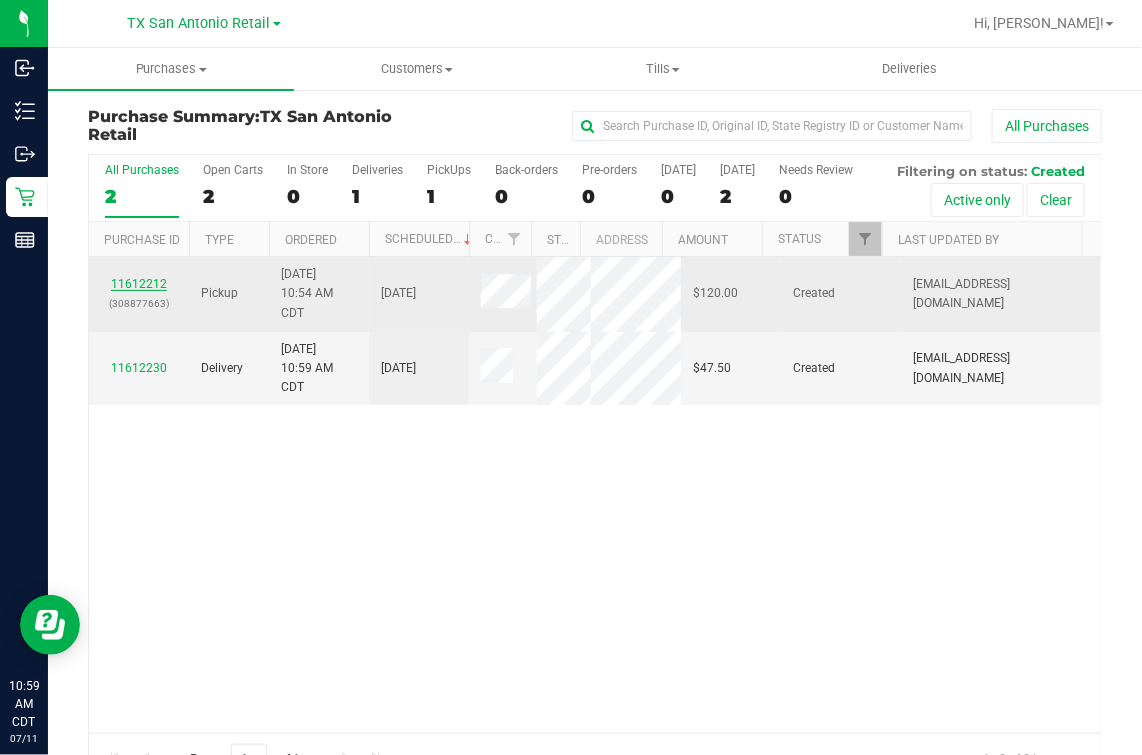 click on "11612212" at bounding box center [139, 284] 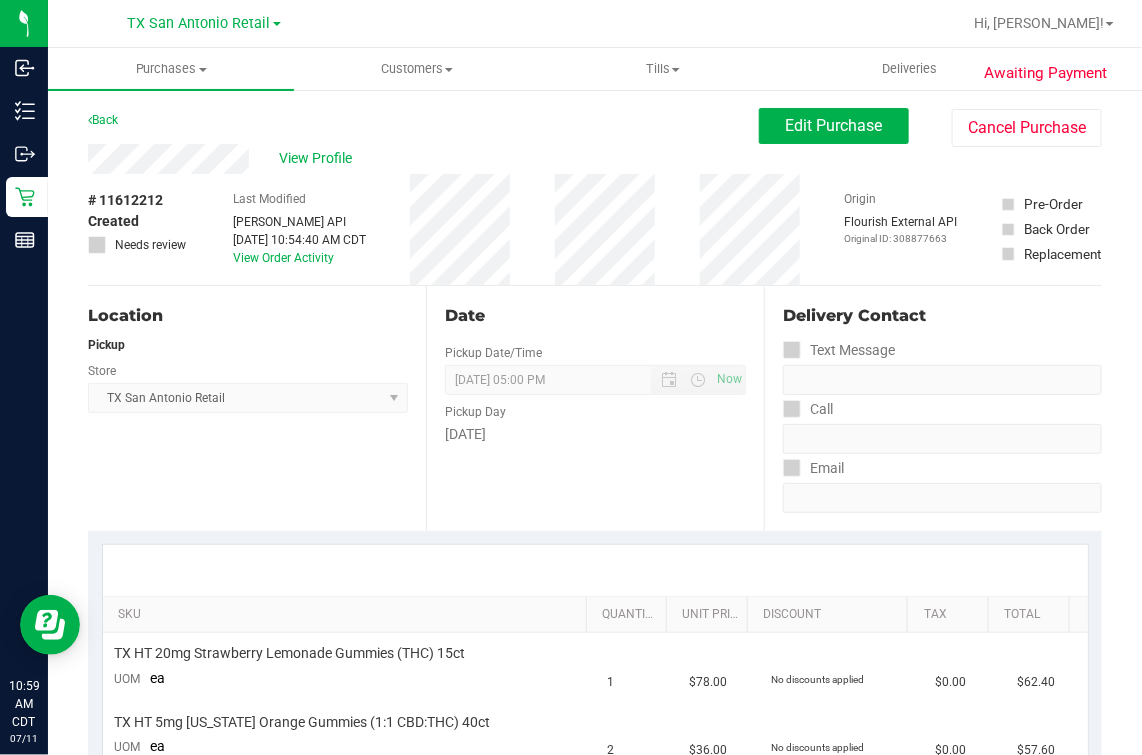 click on "# 11612212
Created
Needs review" at bounding box center (138, 229) 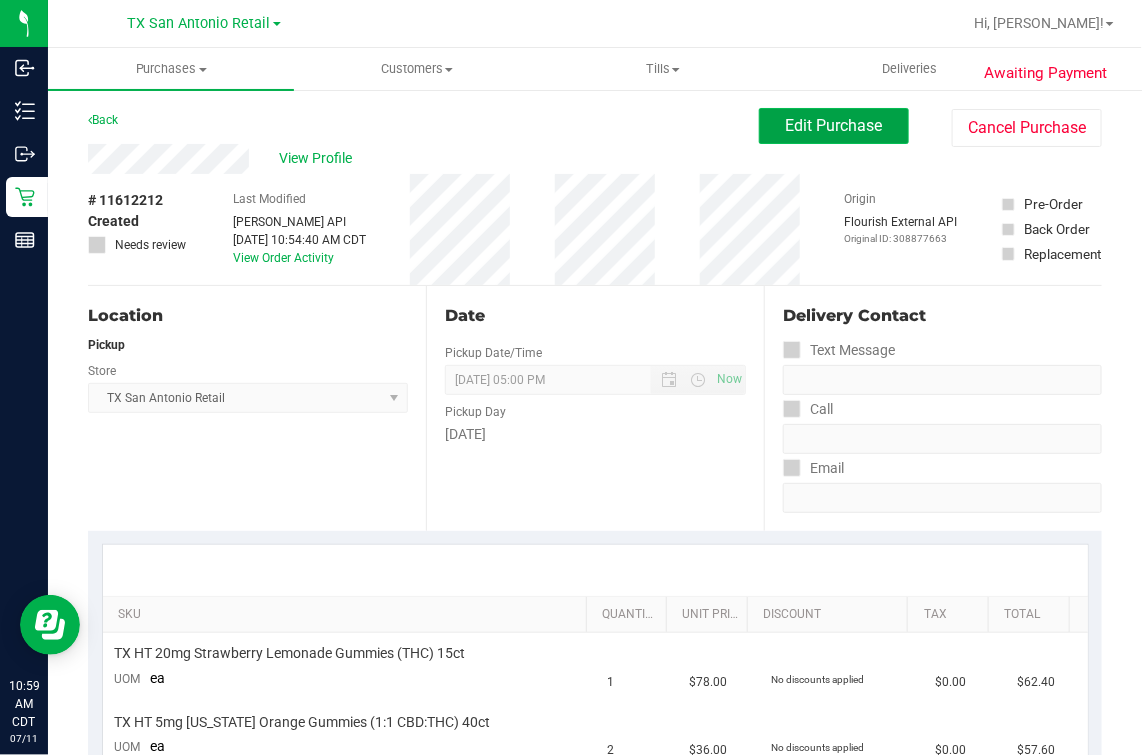 click on "Edit Purchase" at bounding box center [834, 126] 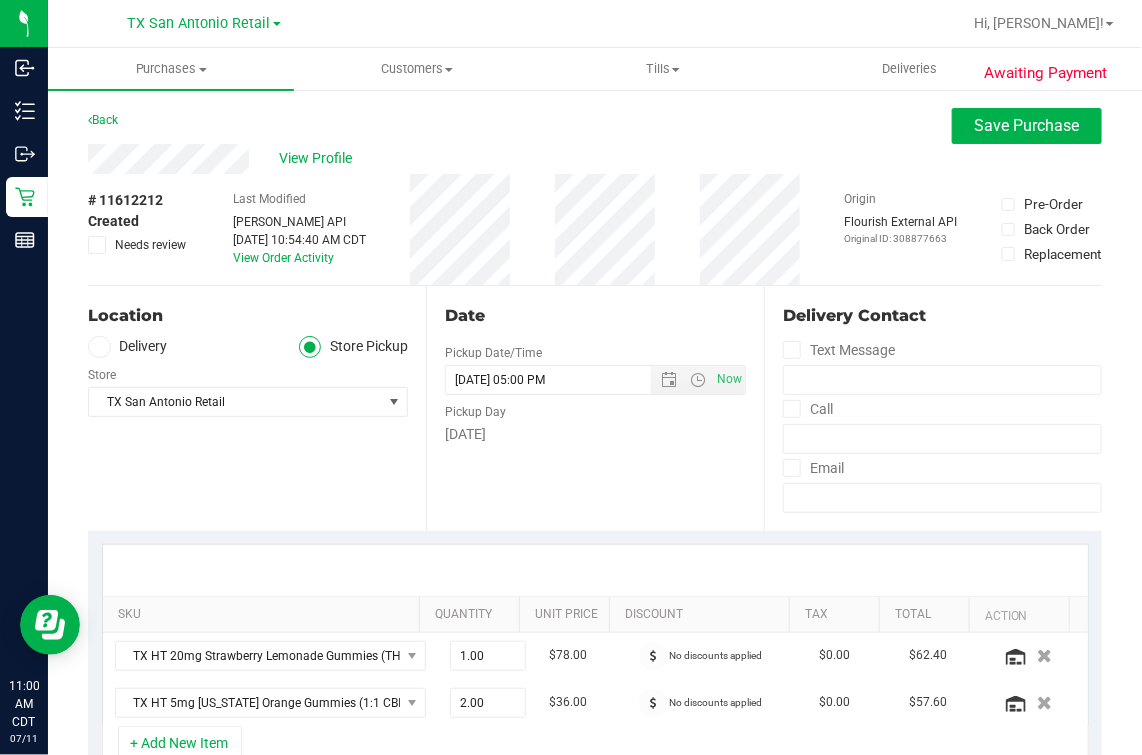 click on "Date
Pickup Date/Time
[DATE]
Now
[DATE] 05:00 PM
Now
Pickup Day
[DATE]" at bounding box center (595, 408) 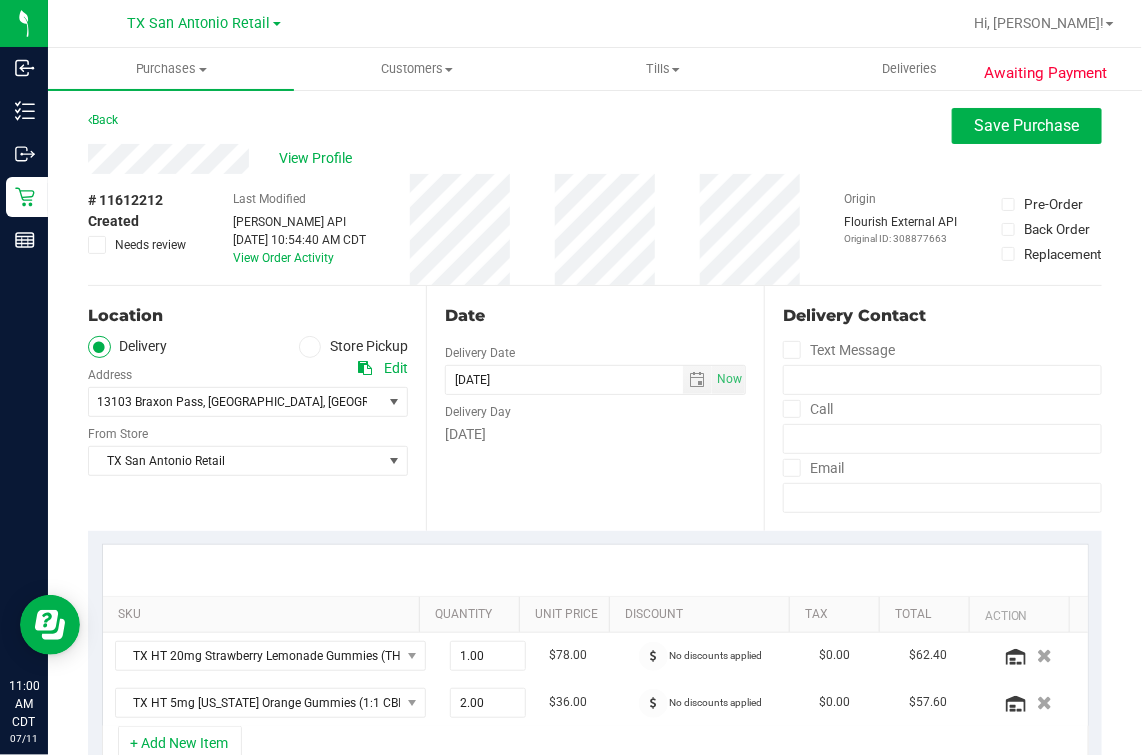 click on "Date
Delivery Date
[DATE]
Now
[DATE] 05:00 PM
Now
Delivery Day
[DATE]" at bounding box center (595, 408) 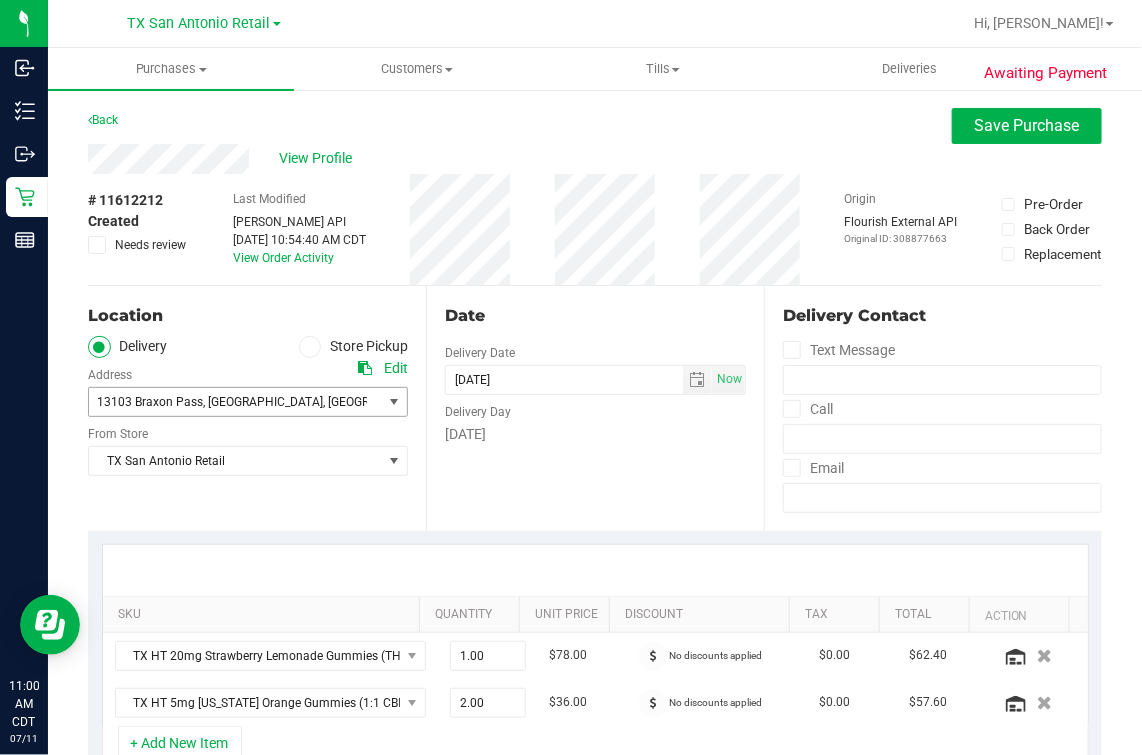 click on ", [GEOGRAPHIC_DATA]" at bounding box center (263, 402) 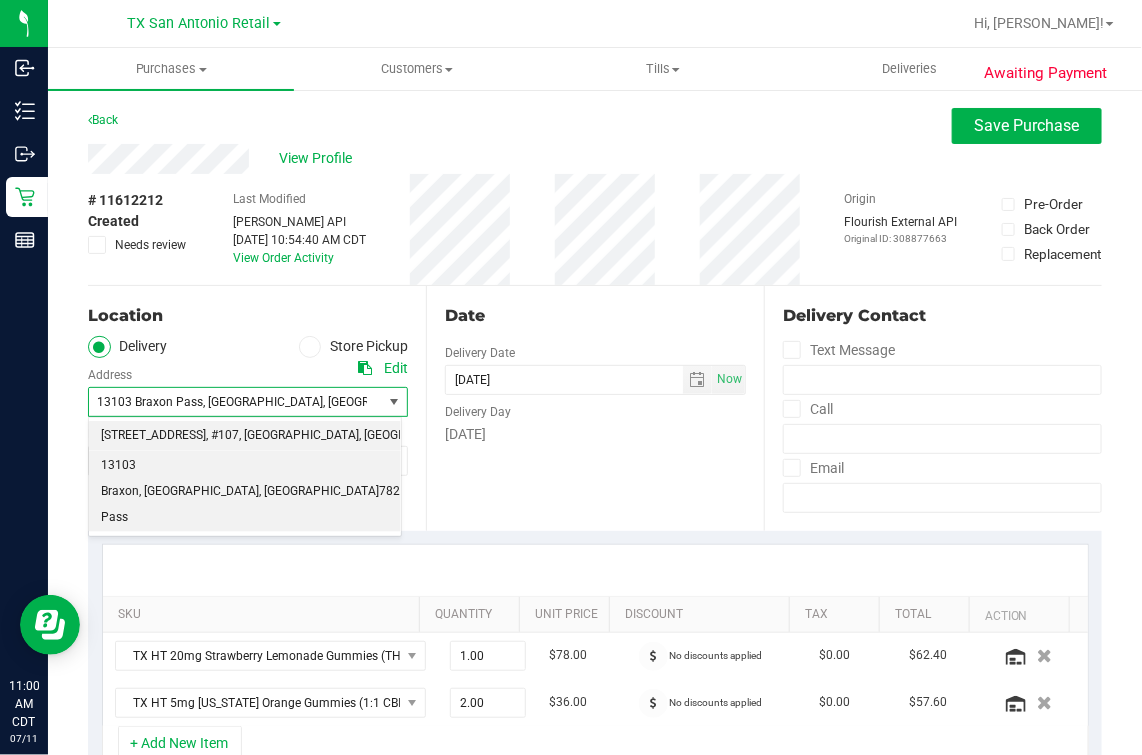 click on ", #107" at bounding box center (222, 436) 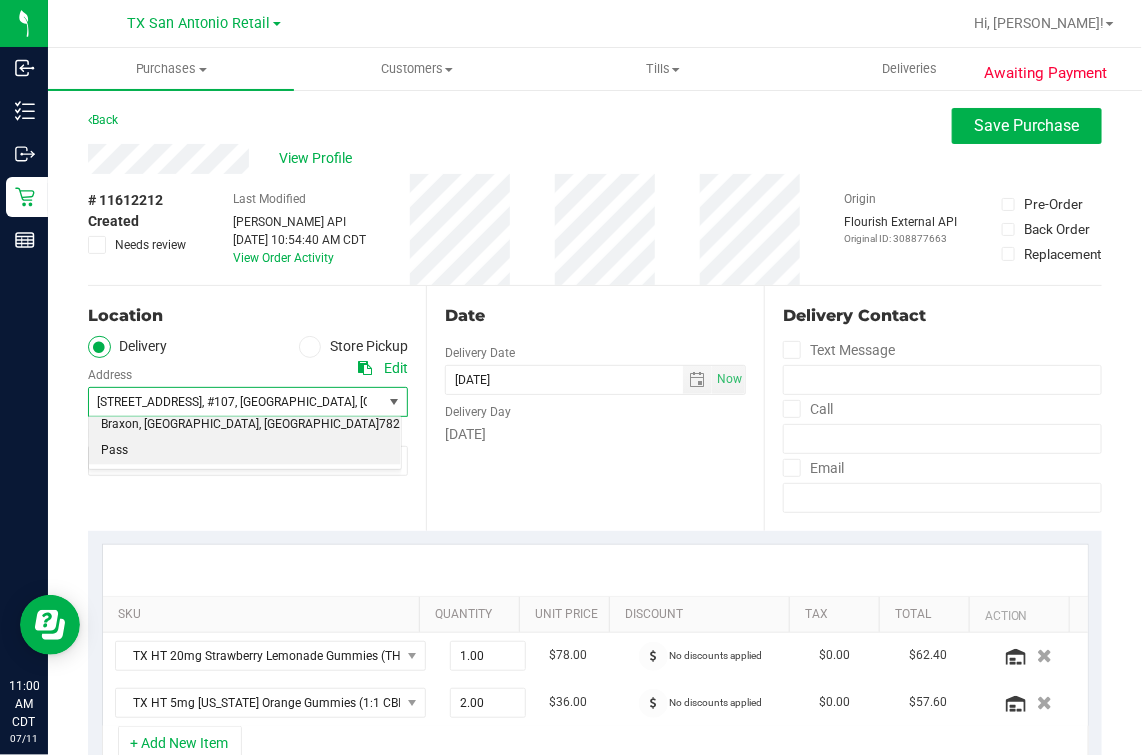 drag, startPoint x: 627, startPoint y: 478, endPoint x: 625, endPoint y: 453, distance: 25.079872 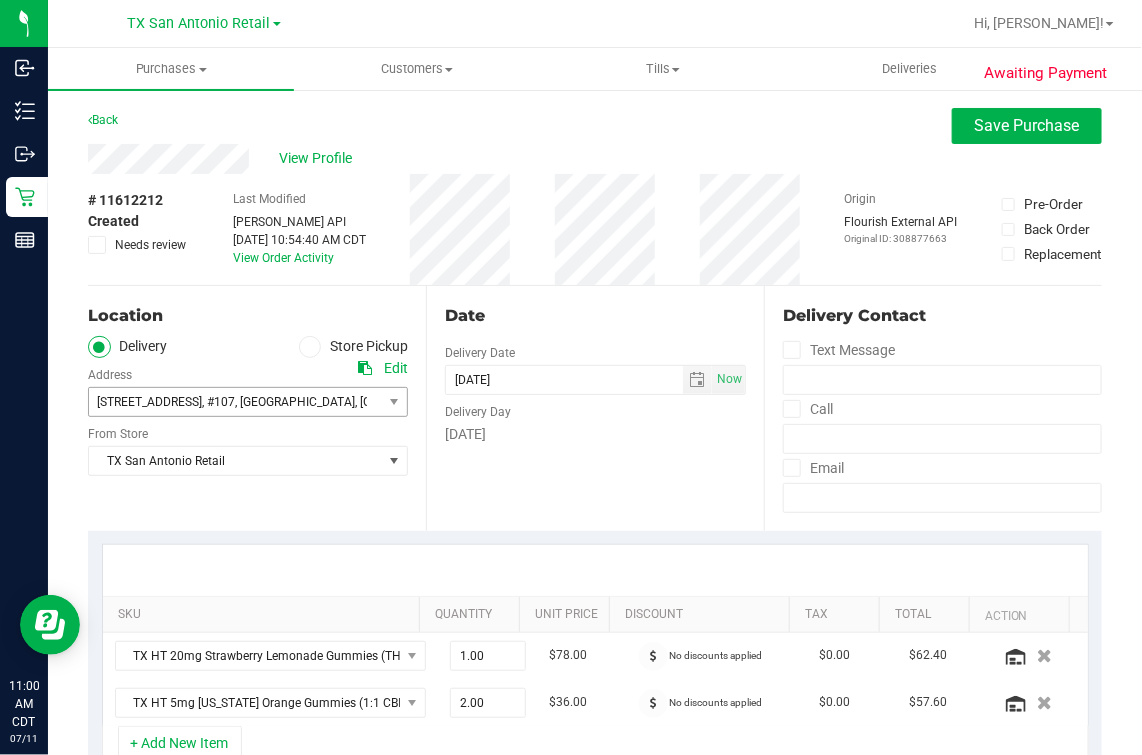 click on "# 11612212
Created
Needs review
Last Modified
[PERSON_NAME] API
[DATE] 10:54:40 AM CDT
View Order Activity
Origin
Flourish External API
Original ID: 308877663
Pre-Order
Back Order" at bounding box center (595, 229) 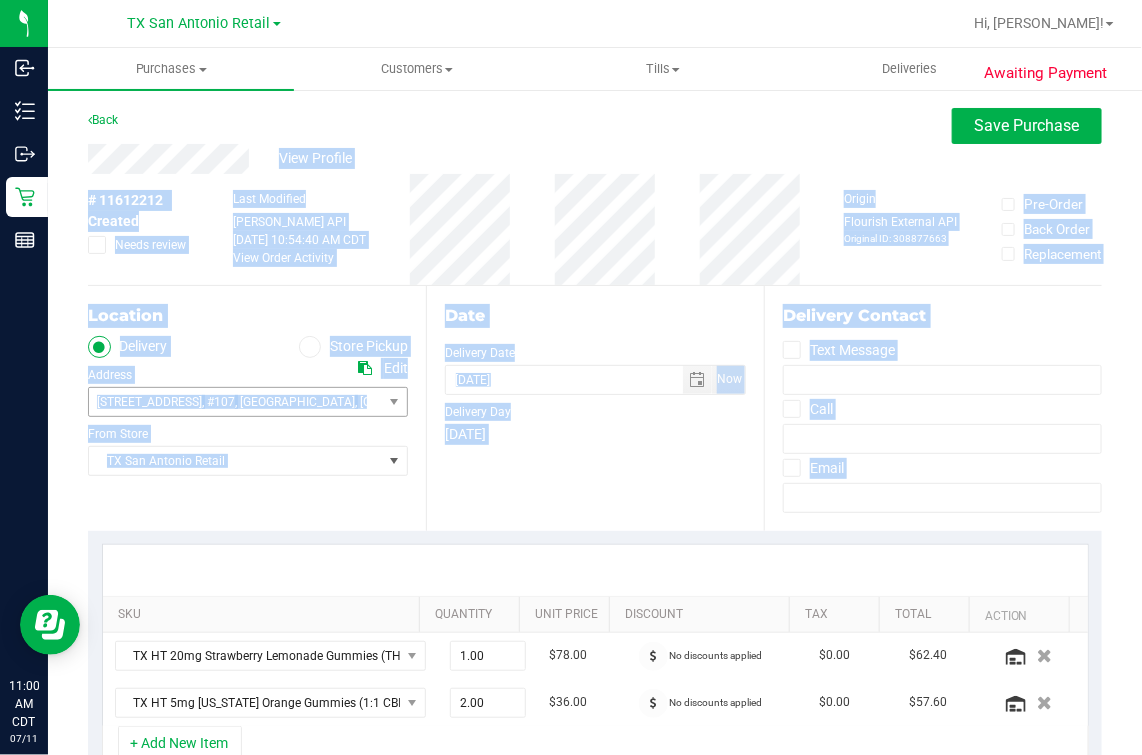 click on "Inbound Inventory Outbound Retail Reports 11:00 AM CDT [DATE]  07/11   [GEOGRAPHIC_DATA] [GEOGRAPHIC_DATA] Retail    Hi, [PERSON_NAME]!
Purchases
Summary of purchases
Fulfillment
All purchases
Customers
All customers" at bounding box center (571, 377) 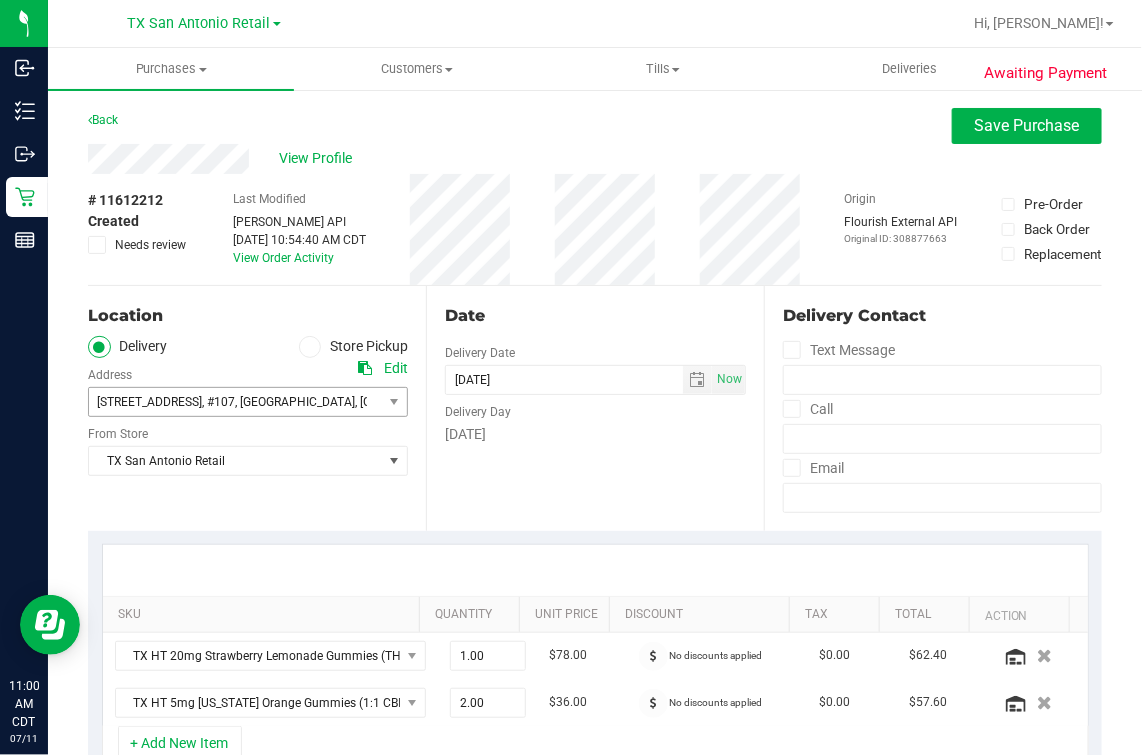 click on "Date
Delivery Date
[DATE]
Now
[DATE] 05:00 PM
Now
Delivery Day
[DATE]" at bounding box center [595, 408] 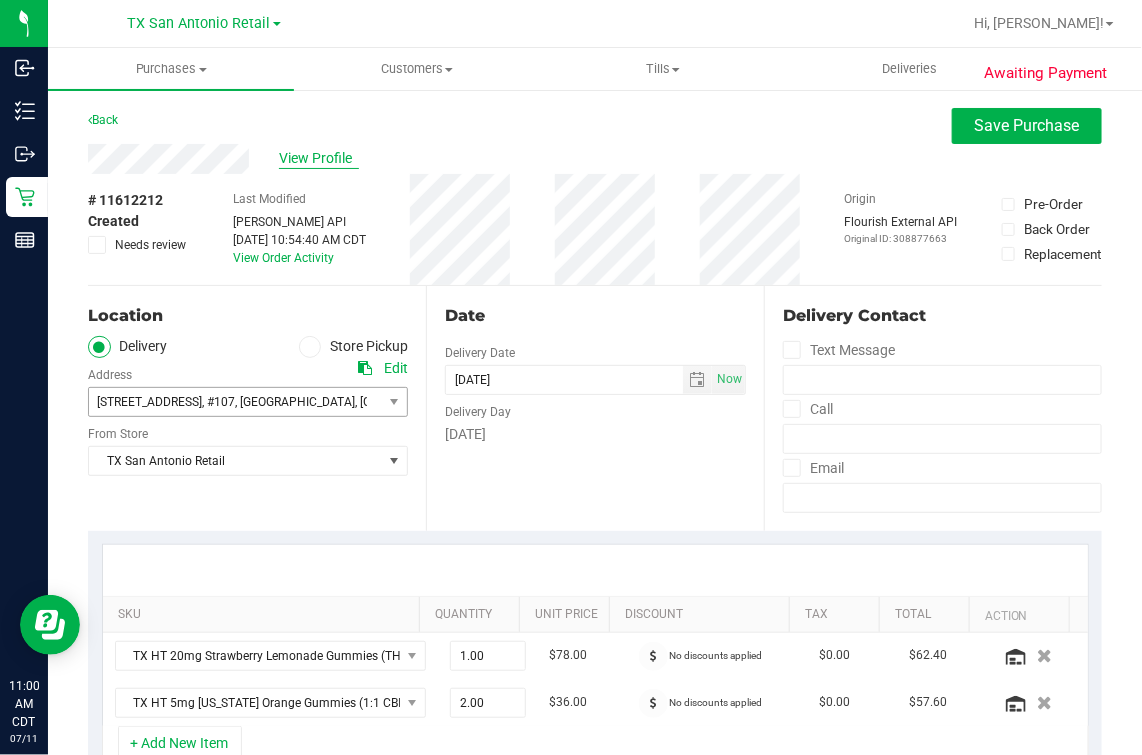 click on "View Profile" at bounding box center [319, 158] 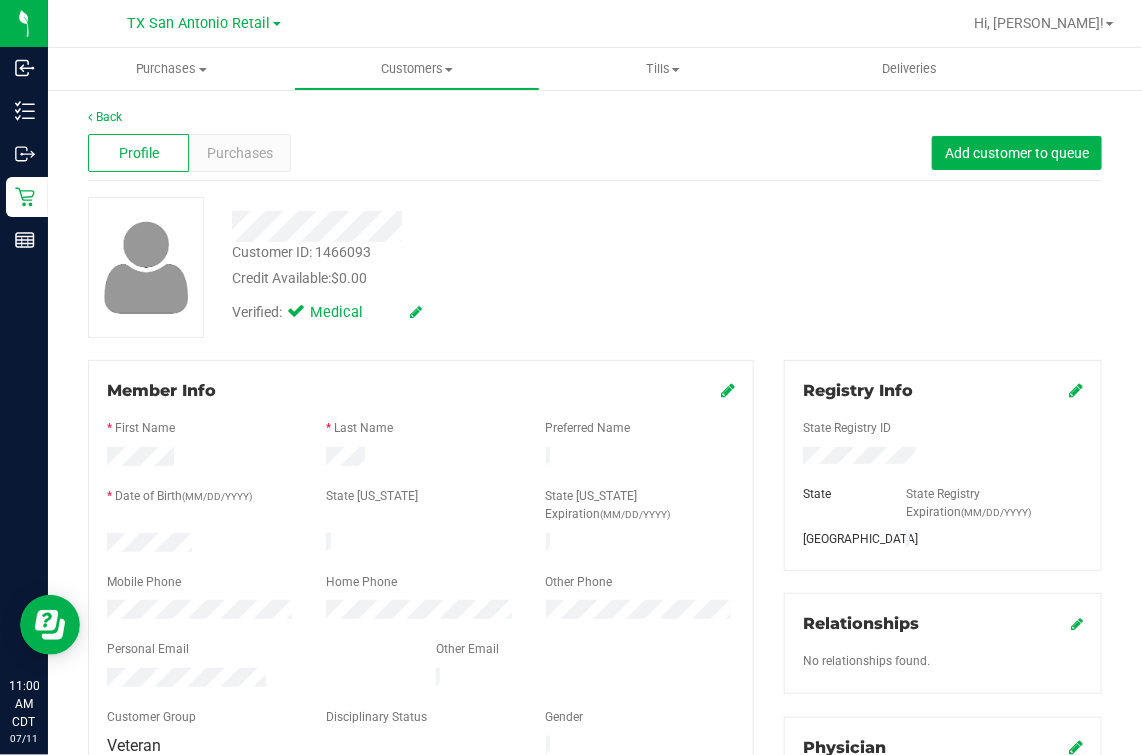 drag, startPoint x: 531, startPoint y: 205, endPoint x: 432, endPoint y: 402, distance: 220.47676 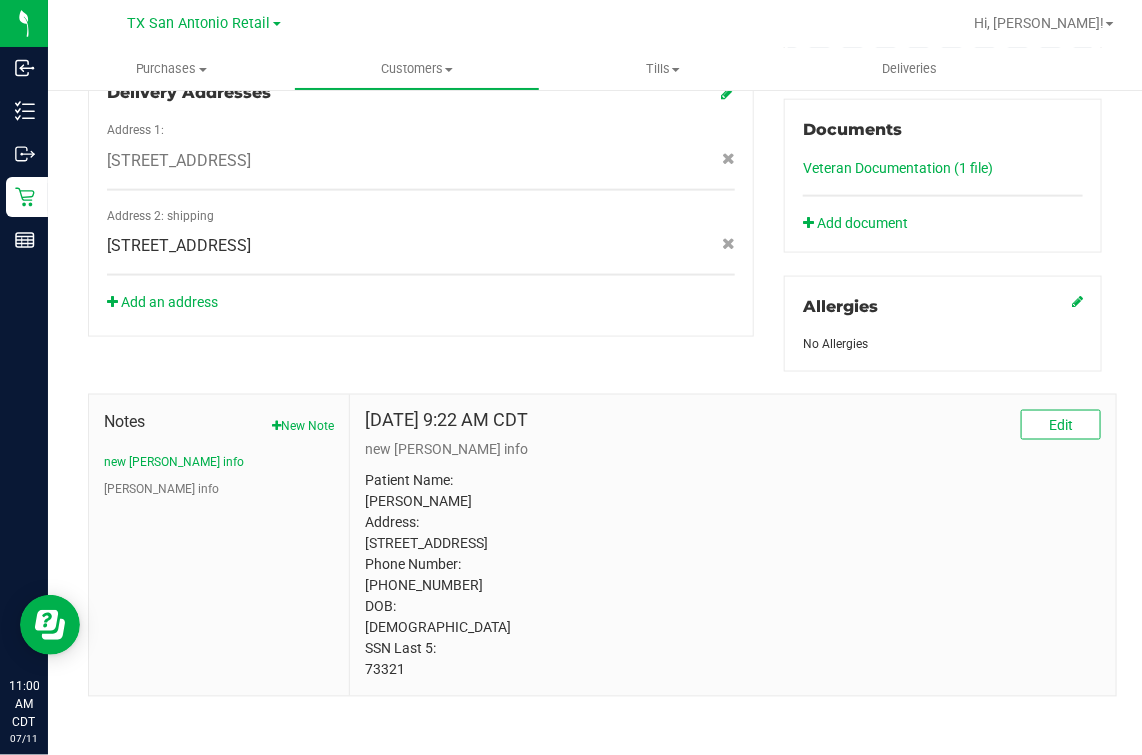 scroll, scrollTop: 750, scrollLeft: 0, axis: vertical 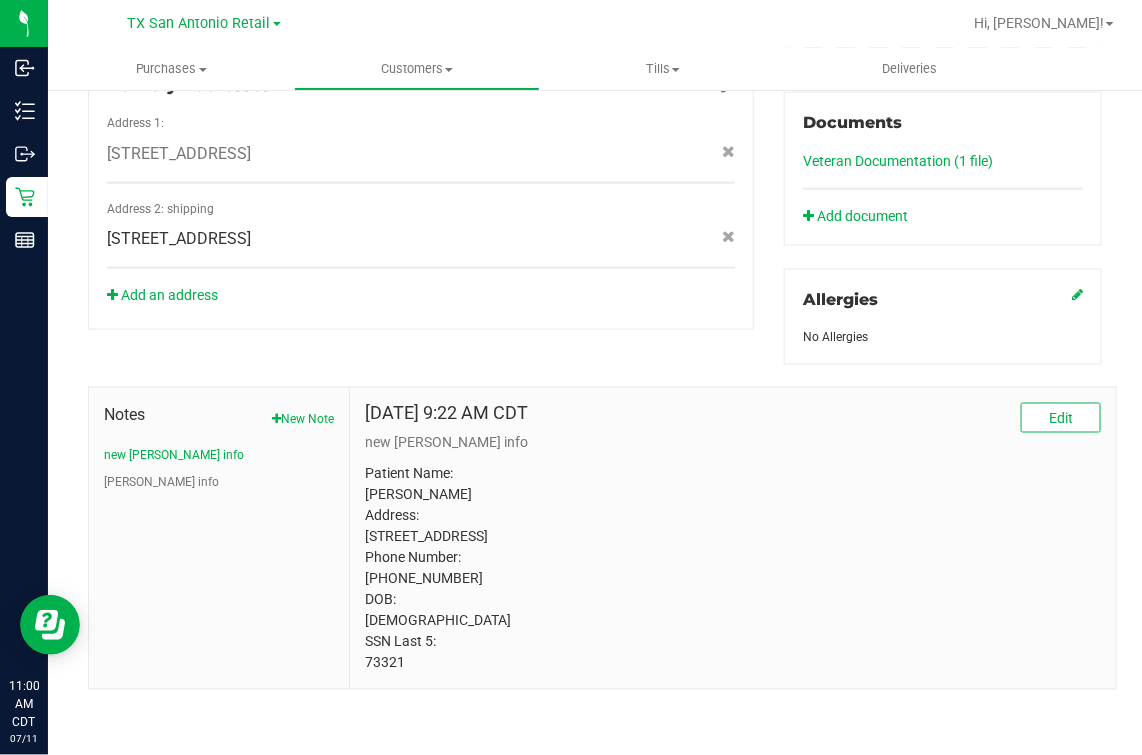 click on "Patient Name:
[PERSON_NAME]
Address:
[STREET_ADDRESS]
Phone Number:
[PHONE_NUMBER]
DOB:
[DEMOGRAPHIC_DATA]
SSN Last 5:
73321" at bounding box center (733, 569) 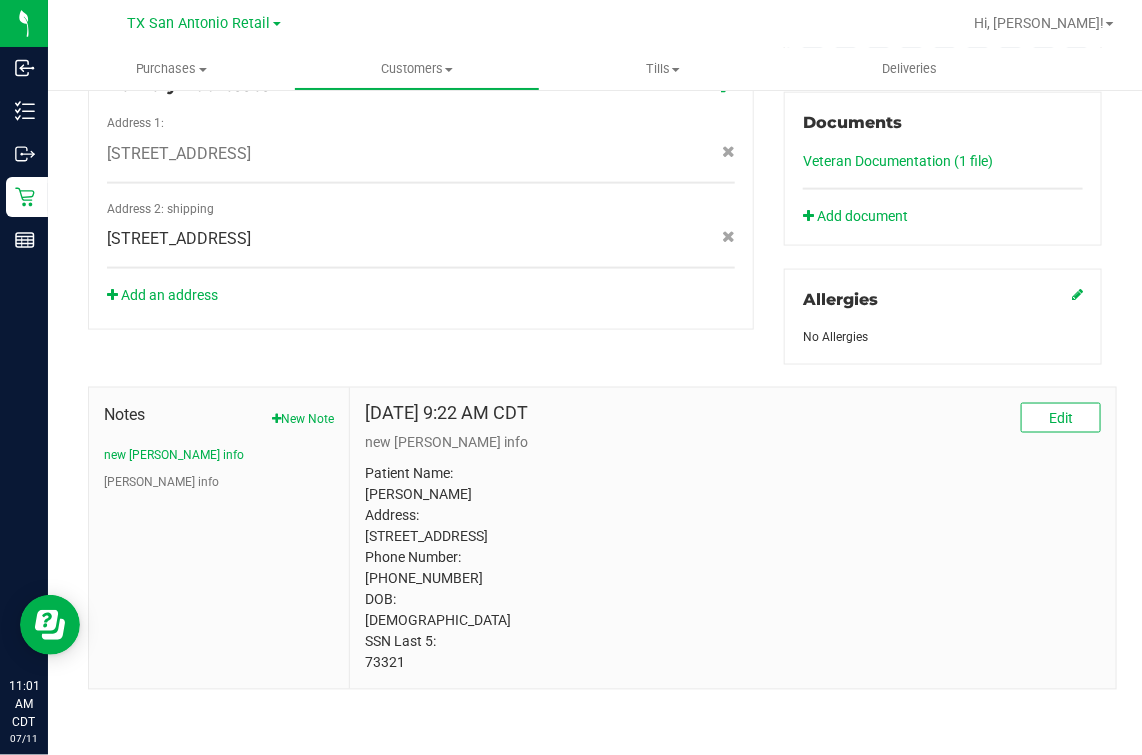 click on "Member Info
*
First Name
*
Last Name
Preferred Name
*
Date of Birth
(MM/DD/YYYY)
State [US_STATE]
State [US_STATE] Expiration
(MM/DD/YYYY)" at bounding box center (595, 152) 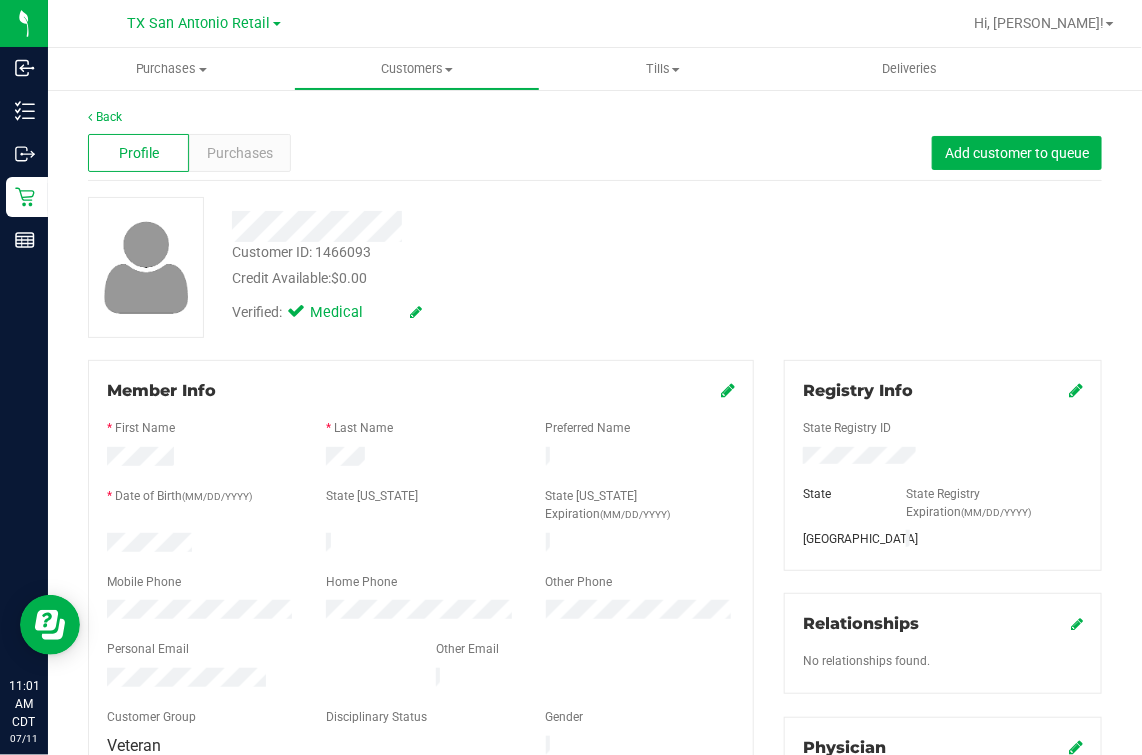click at bounding box center [478, 219] 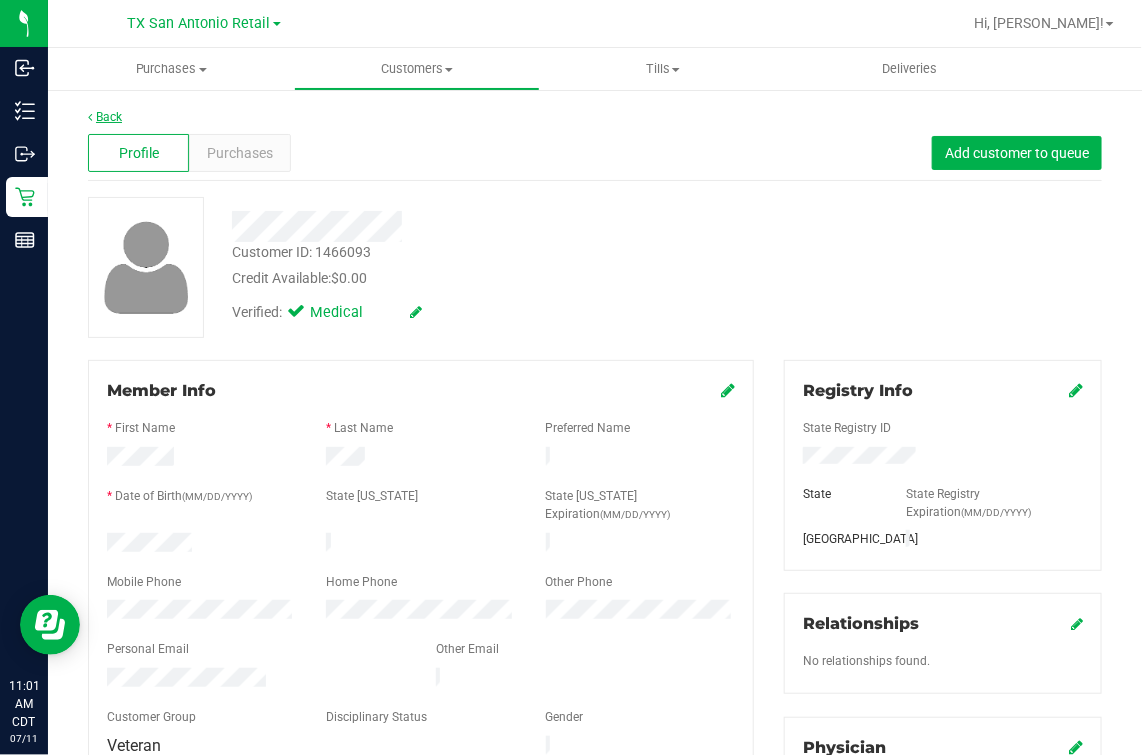 click on "Back" at bounding box center (105, 117) 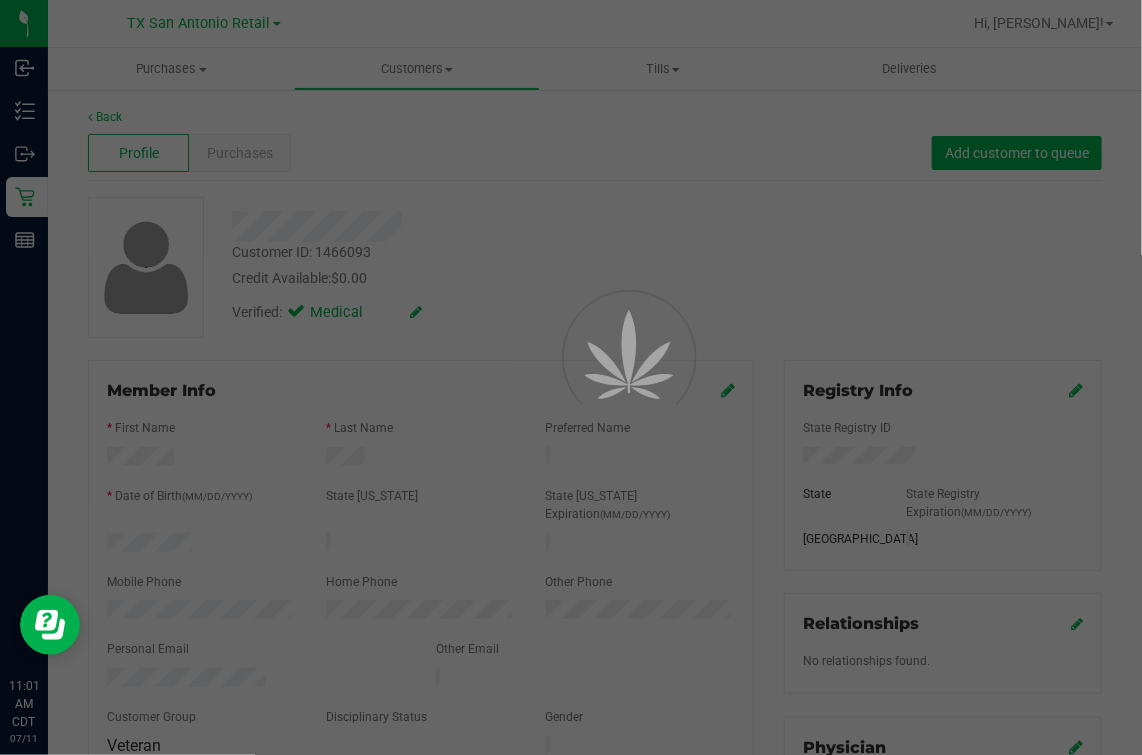 click at bounding box center [571, 377] 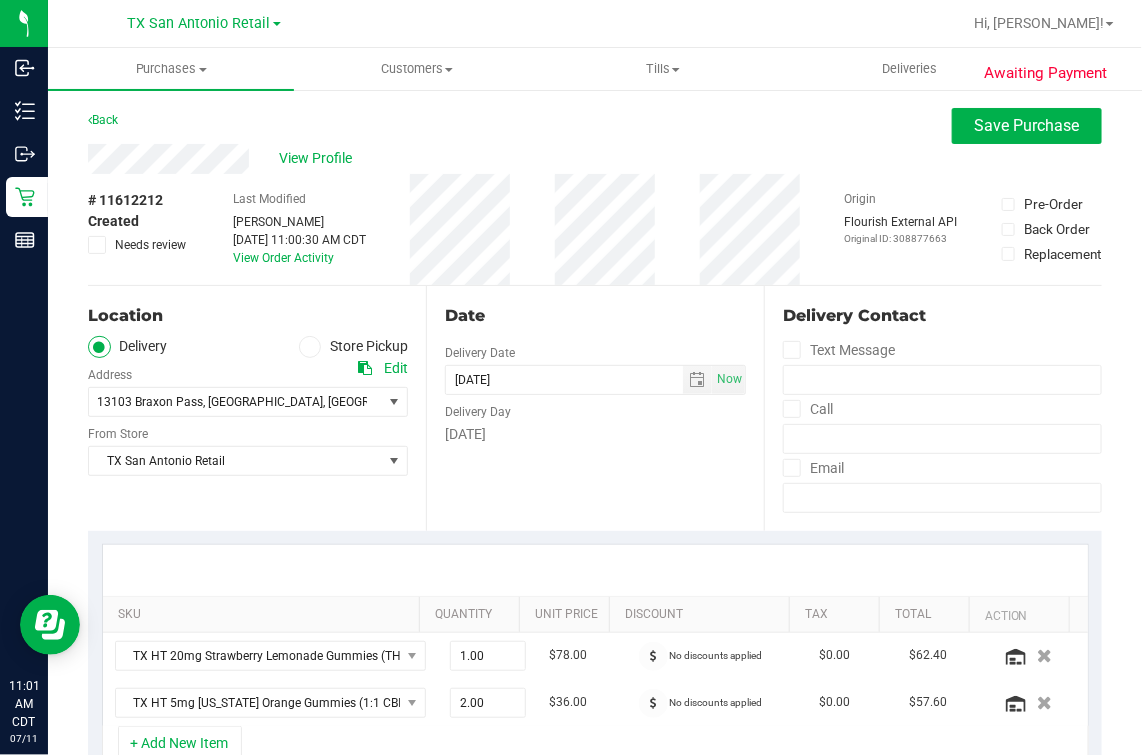 click on "Origin
Flourish External API
Original ID: 308877663" at bounding box center (900, 229) 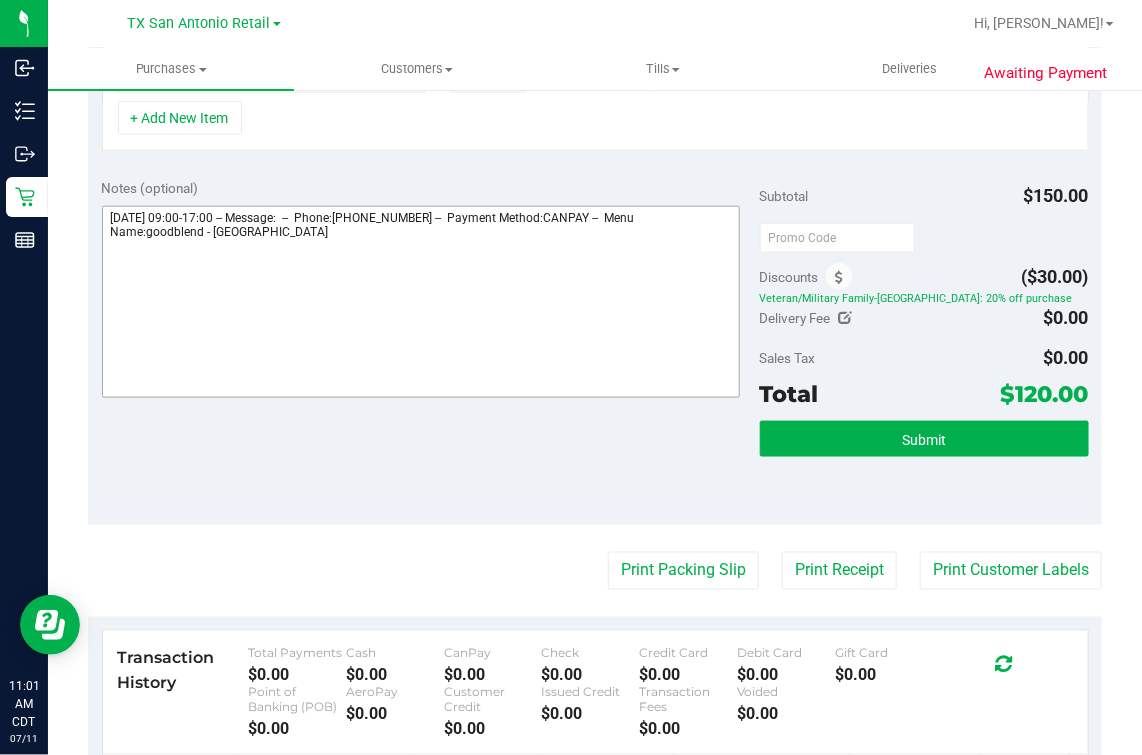 scroll, scrollTop: 0, scrollLeft: 0, axis: both 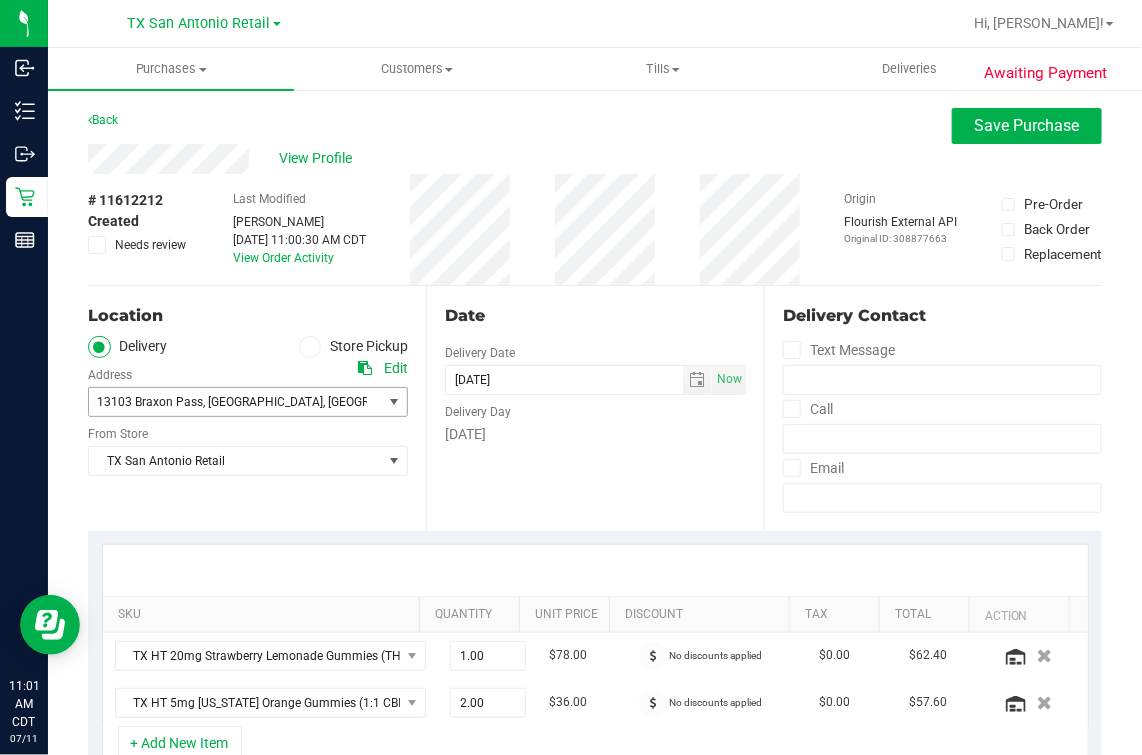 click on "13103 Braxon Pass
, [GEOGRAPHIC_DATA]
, [GEOGRAPHIC_DATA]
78253" at bounding box center (228, 402) 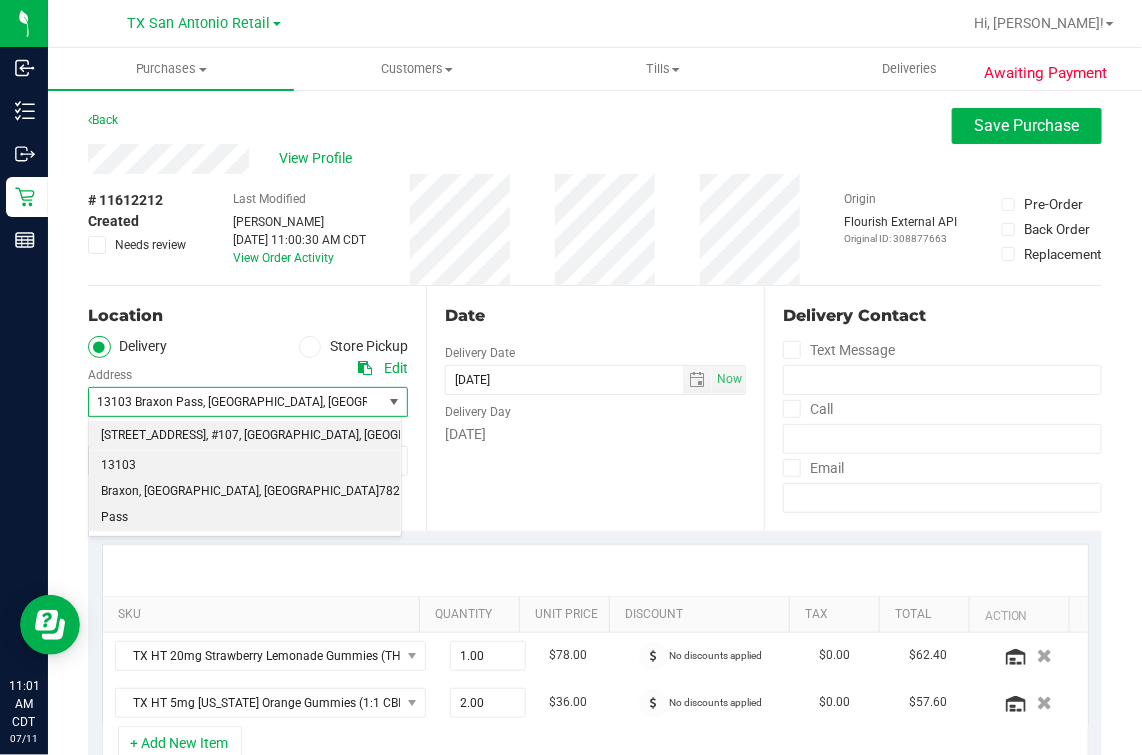 drag, startPoint x: 278, startPoint y: 423, endPoint x: 312, endPoint y: 440, distance: 38.013157 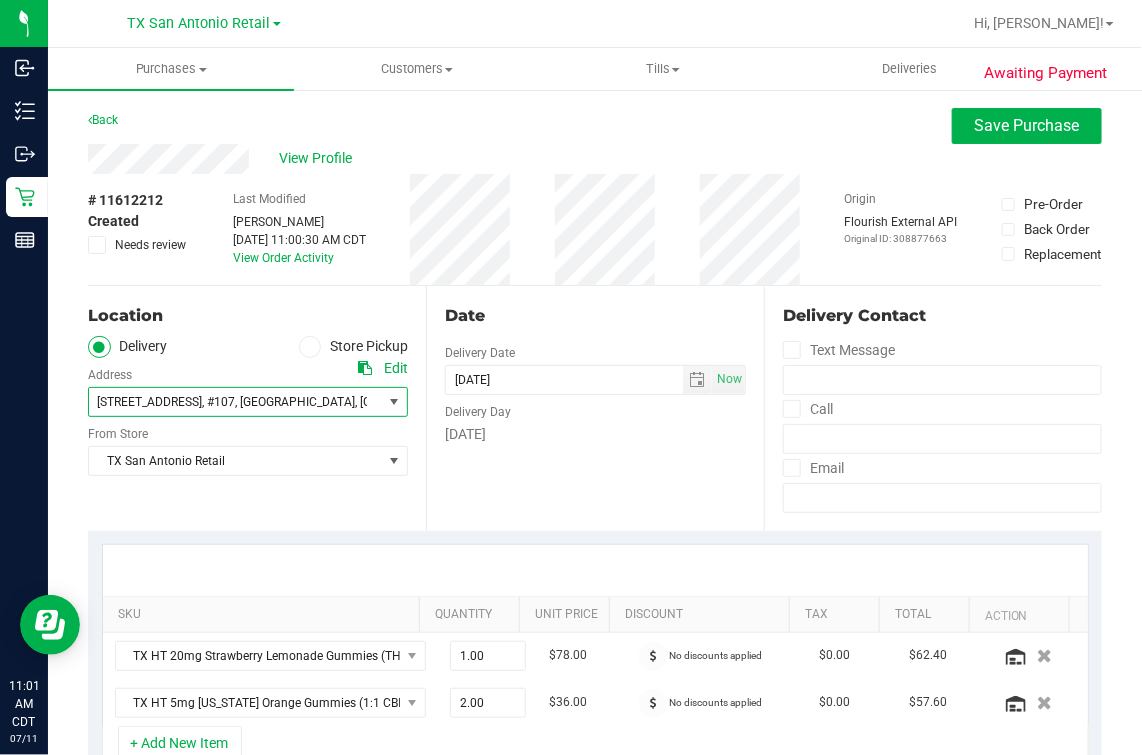 click on "Date
Delivery Date
[DATE]
Now
[DATE] 07:00 AM
Now
Delivery Day
[DATE]" at bounding box center [595, 408] 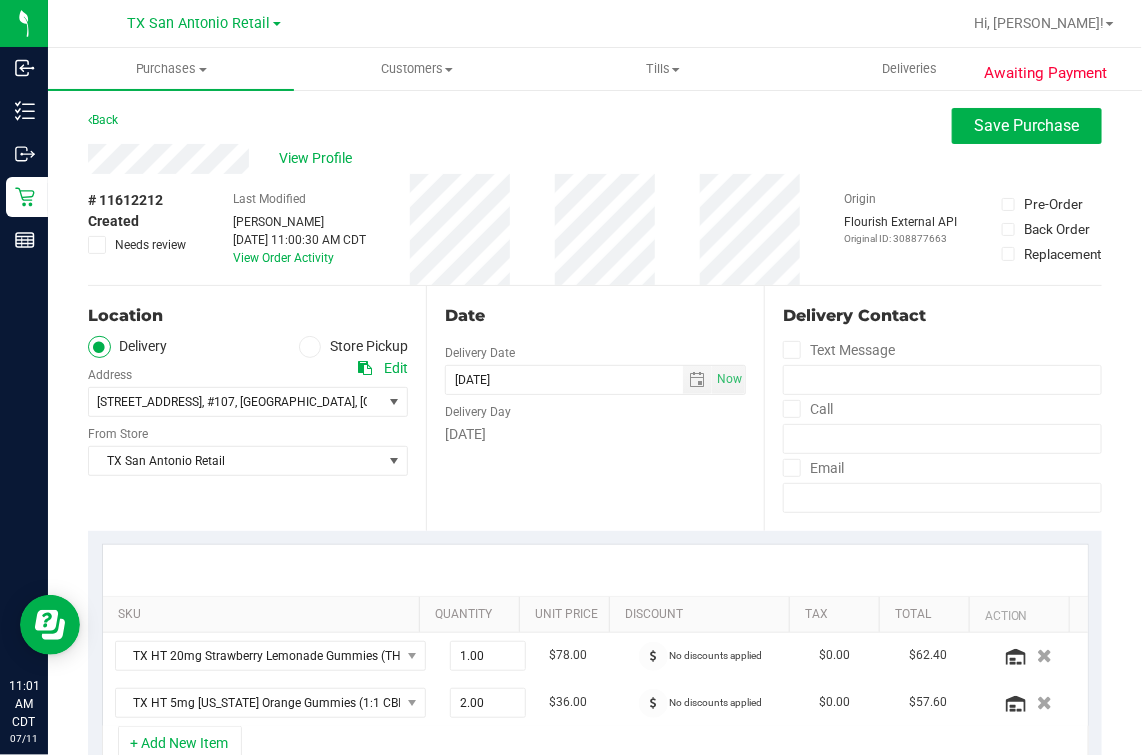 click on "Date" at bounding box center (595, 316) 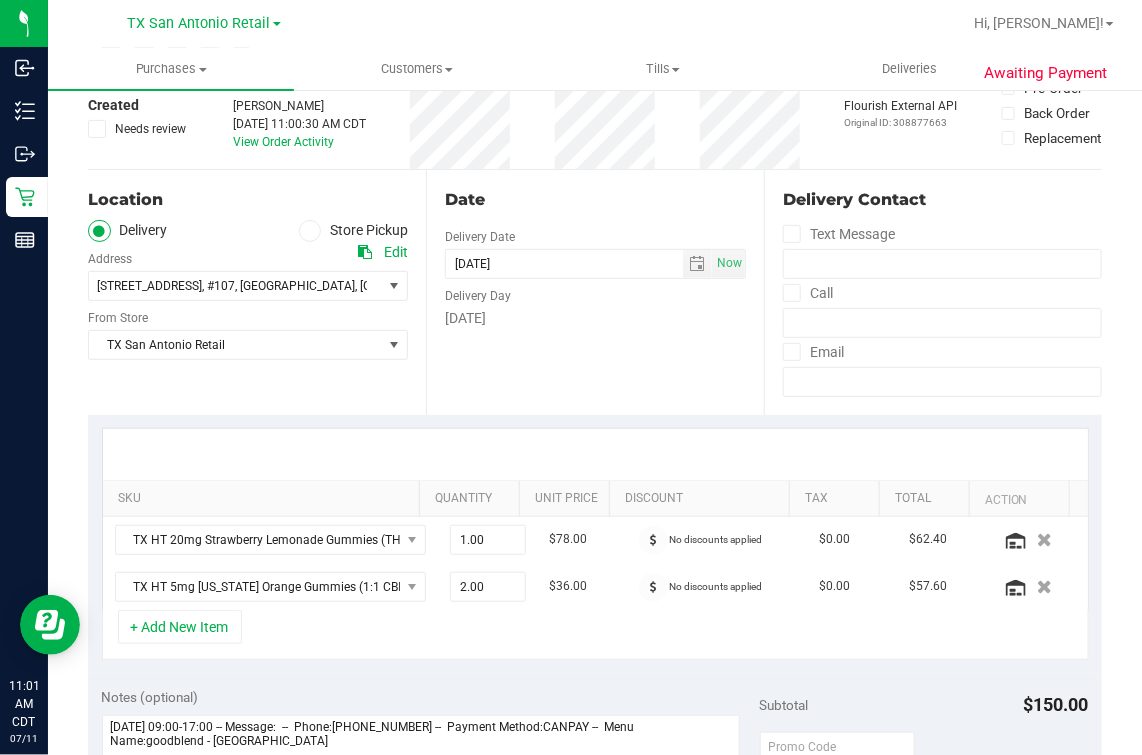 scroll, scrollTop: 0, scrollLeft: 0, axis: both 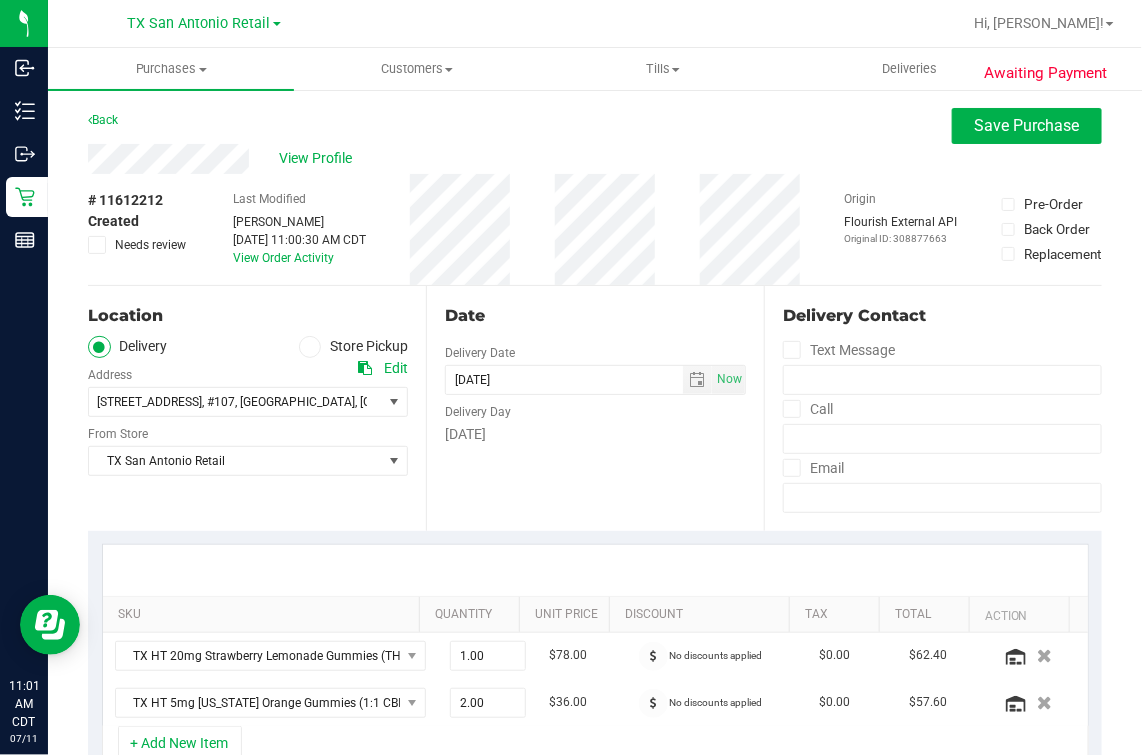 click on "Date
Delivery Date
[DATE]
Now
[DATE] 07:00 AM
Now
Delivery Day
[DATE]" at bounding box center (595, 408) 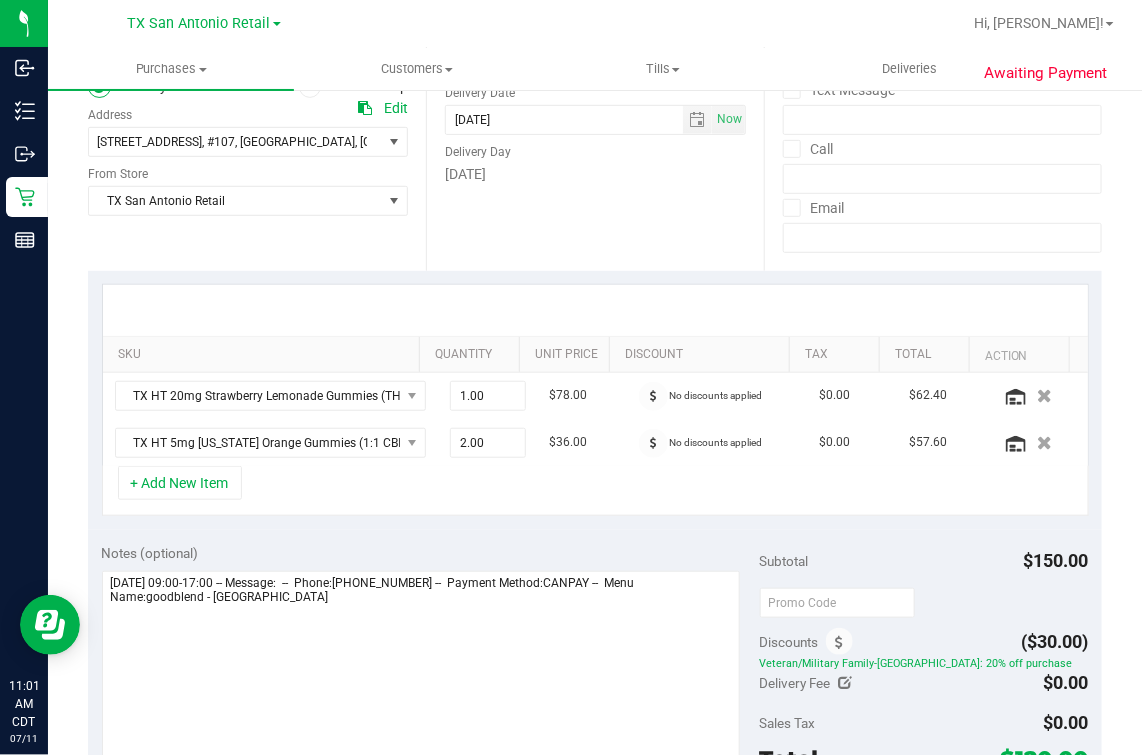 scroll, scrollTop: 249, scrollLeft: 0, axis: vertical 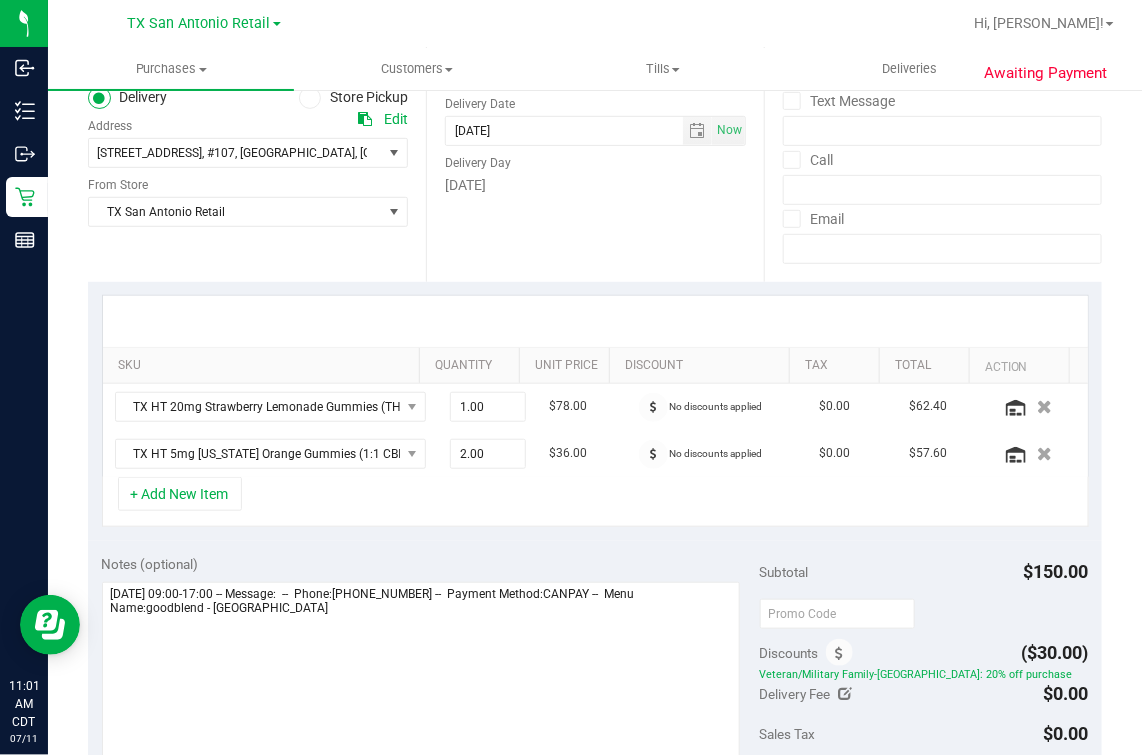 click on "+ Add New Item" at bounding box center [595, 502] 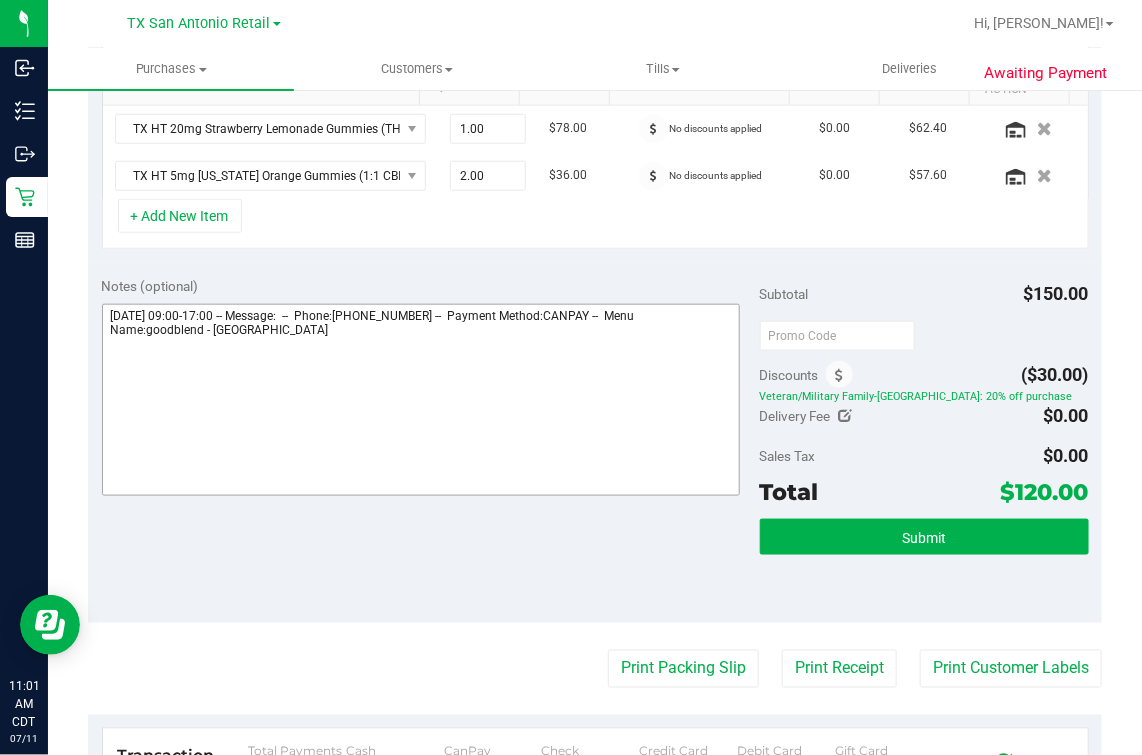 scroll, scrollTop: 375, scrollLeft: 0, axis: vertical 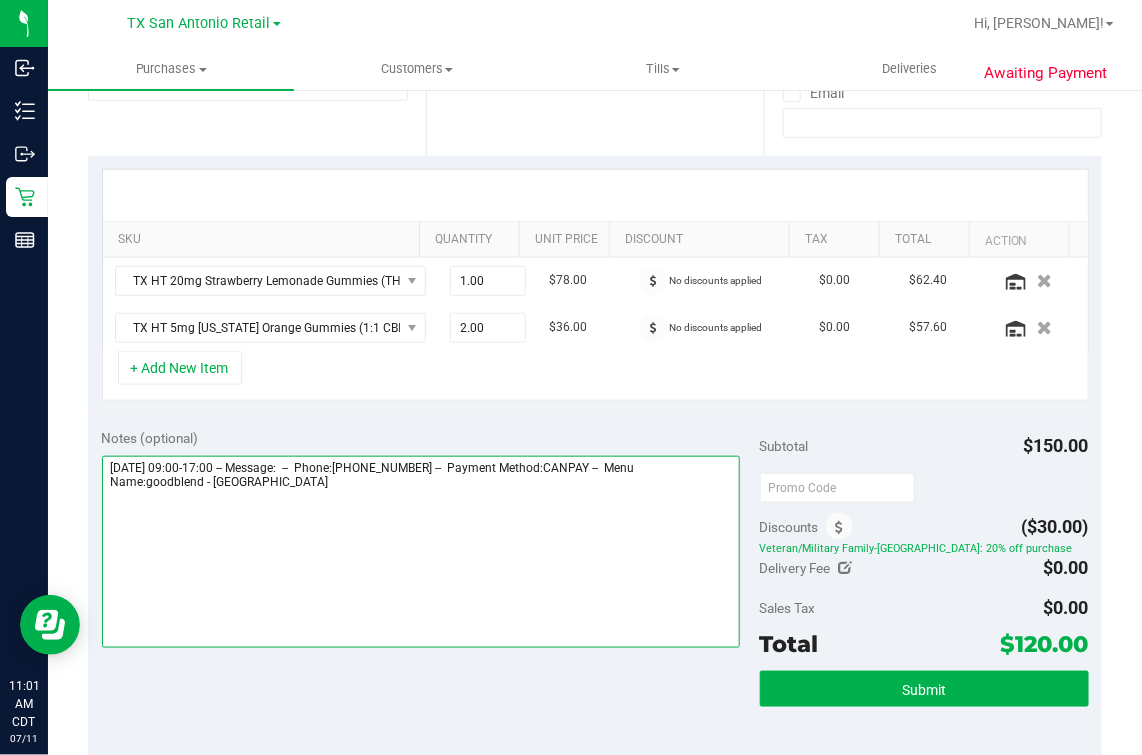 click at bounding box center (421, 552) 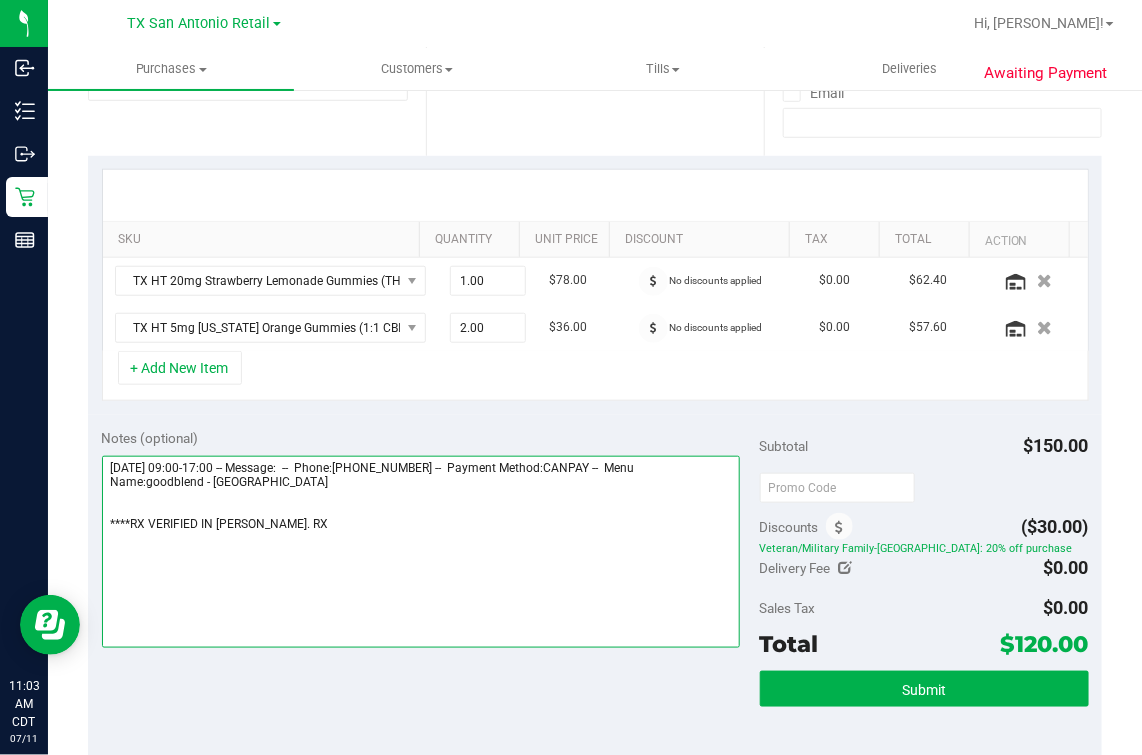 click at bounding box center [421, 552] 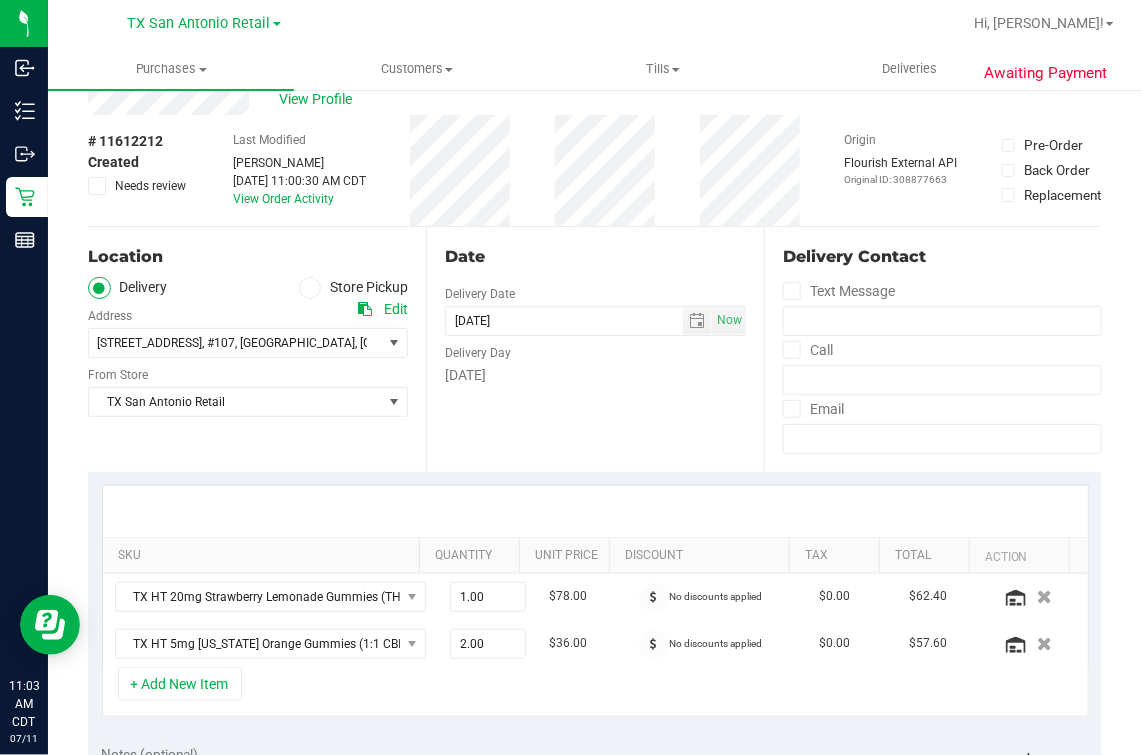scroll, scrollTop: 0, scrollLeft: 0, axis: both 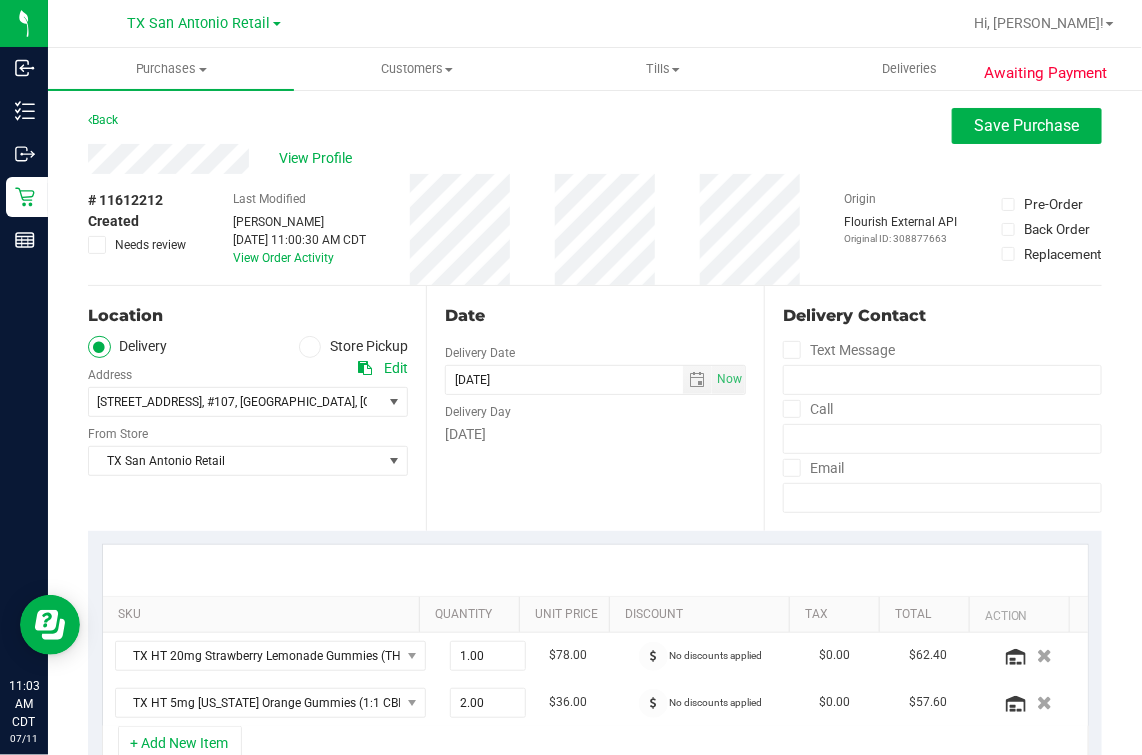 type on "[DATE] 09:00-17:00 -- Message:  --  Phone:[PHONE_NUMBER] --  Payment Method:CANPAY --  Menu Name:goodblend - [GEOGRAPHIC_DATA]
****RX VERIFIED IN [PERSON_NAME]. OK TO PUSH. *** SATX, M.O." 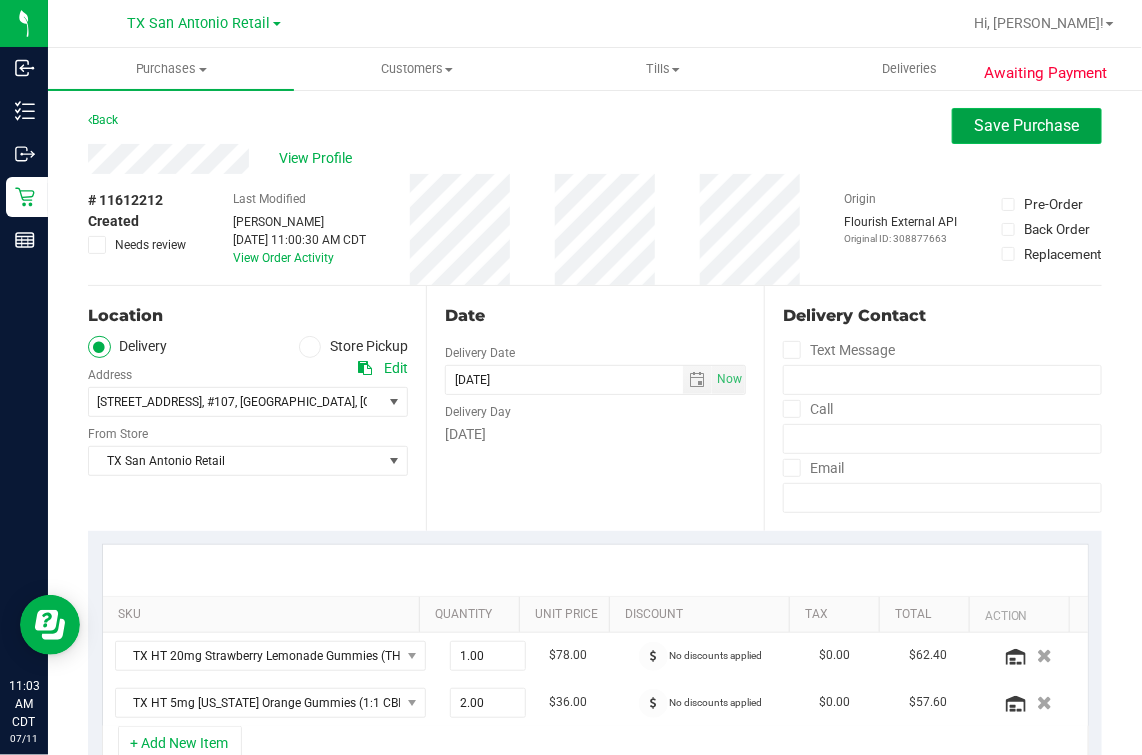 click on "Save Purchase" at bounding box center [1027, 126] 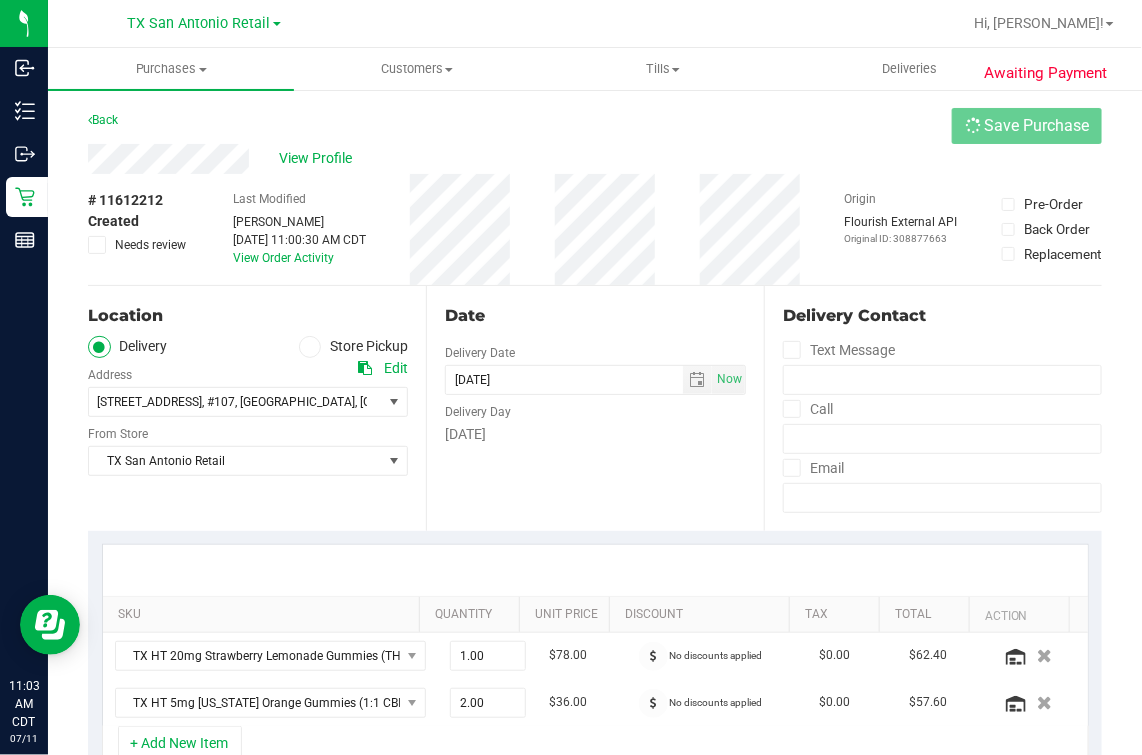 click on "View Profile" at bounding box center (595, 159) 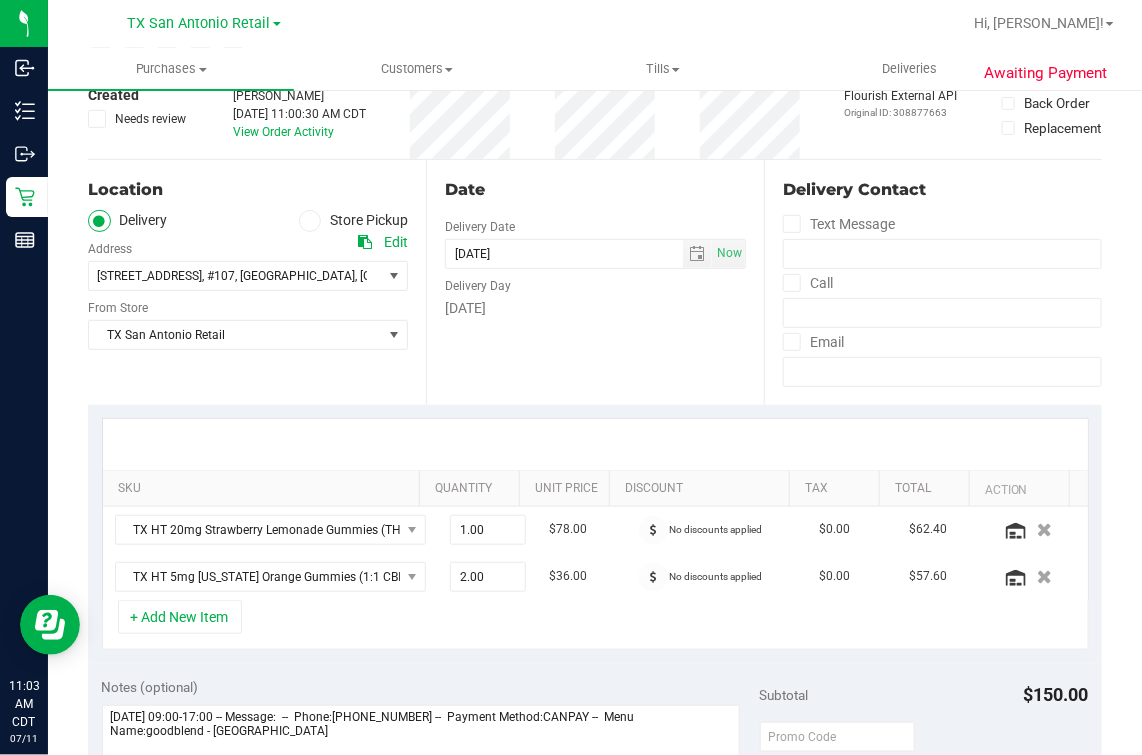 scroll, scrollTop: 249, scrollLeft: 0, axis: vertical 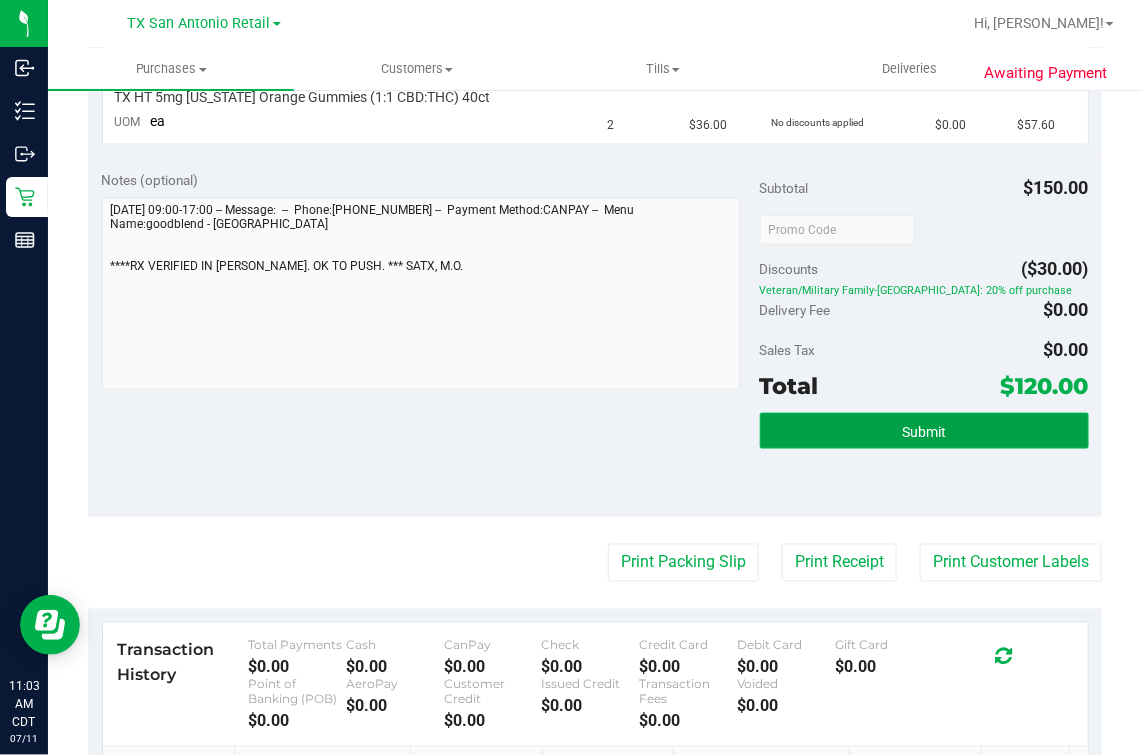 click on "Submit" at bounding box center [924, 431] 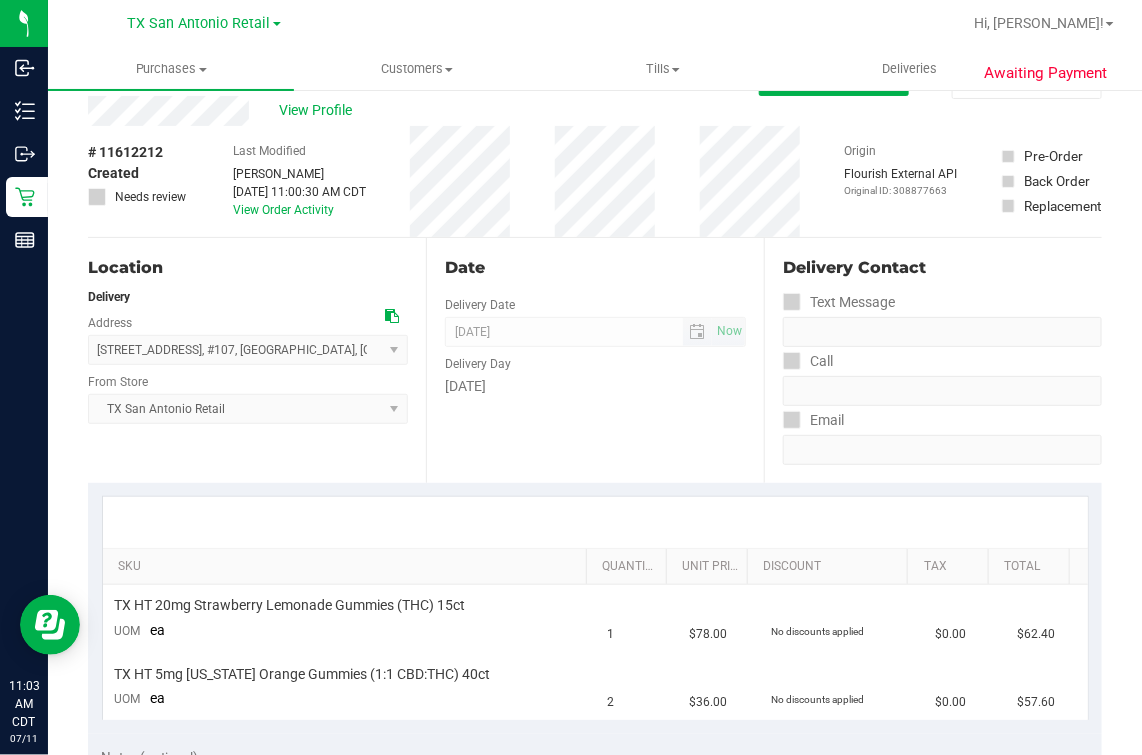 scroll, scrollTop: 0, scrollLeft: 0, axis: both 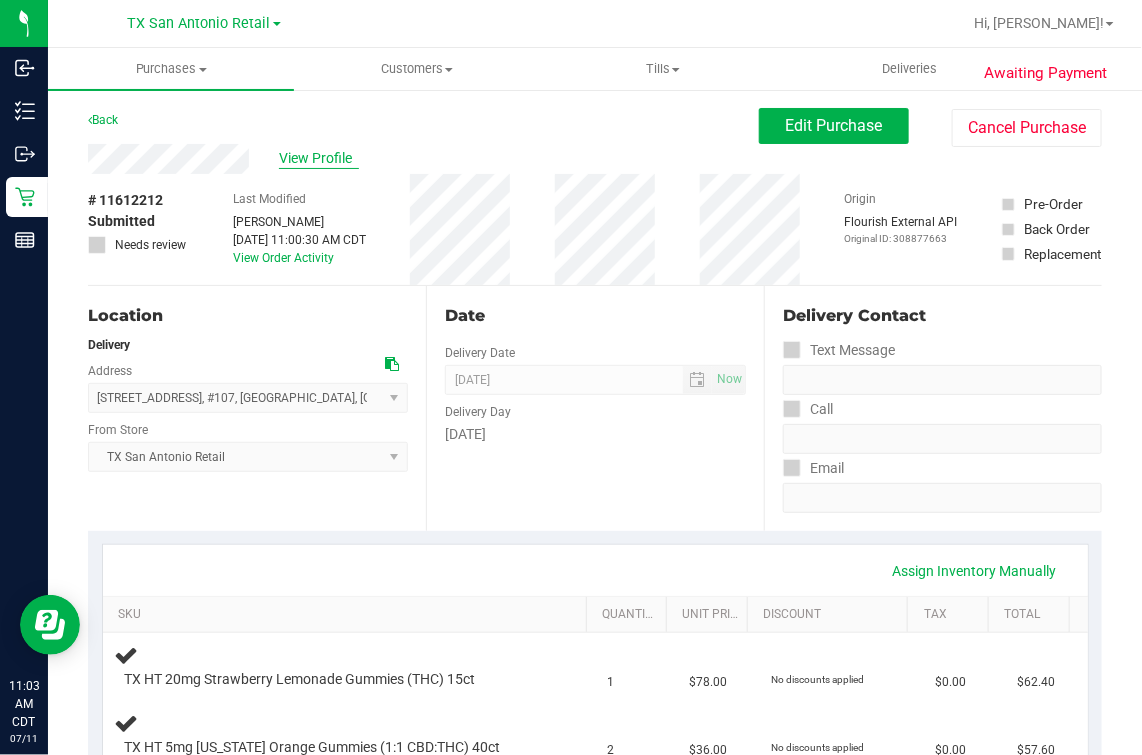click on "View Profile" at bounding box center (319, 158) 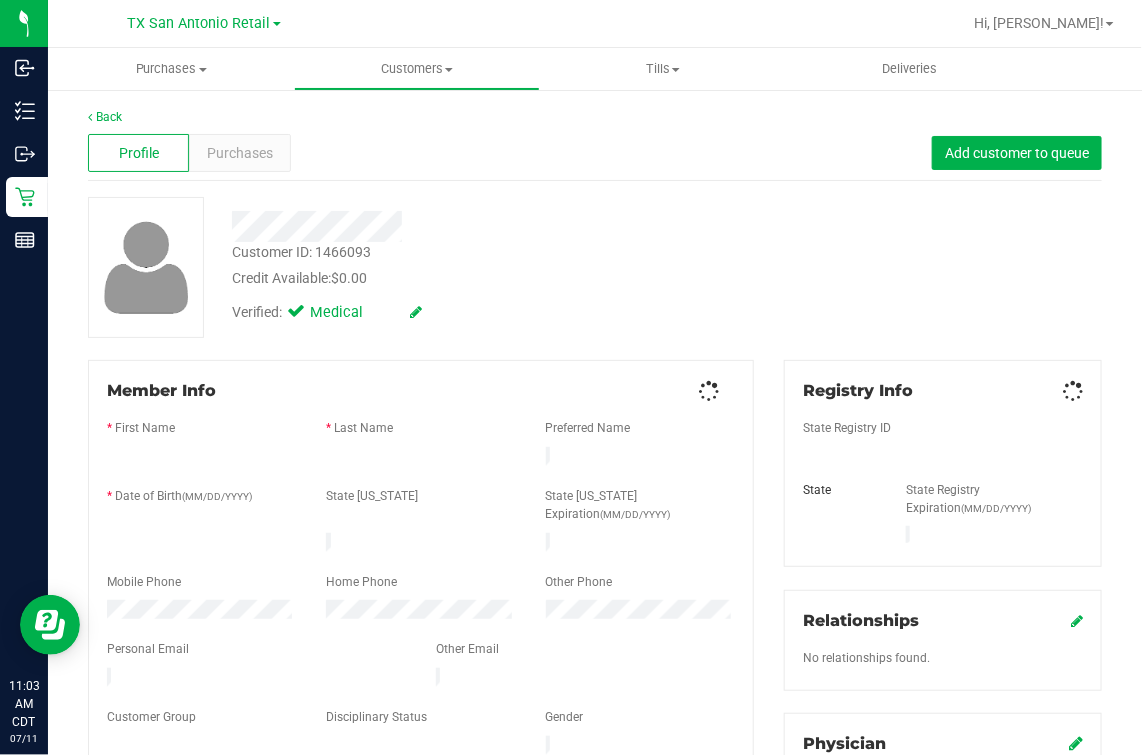 click on "Back
Profile
Purchases
Add customer to queue
Customer ID: 1466093
Credit Available:
$0.00
Verified:
Medical" at bounding box center (595, 770) 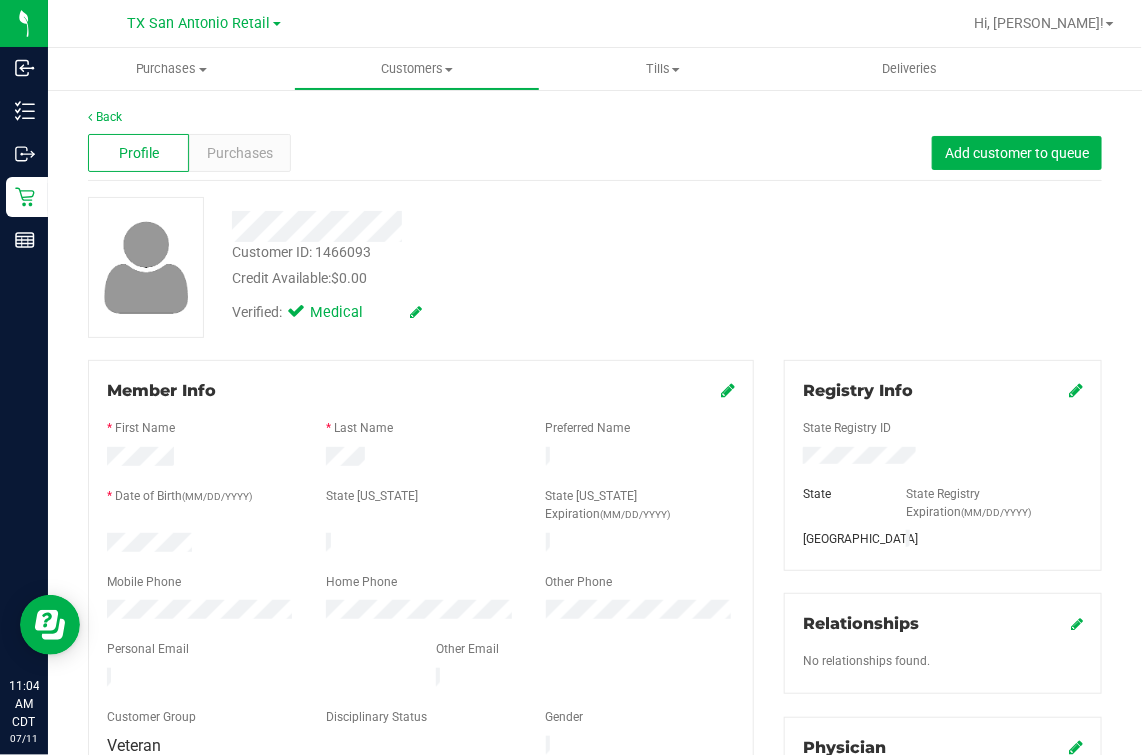 drag, startPoint x: 558, startPoint y: 310, endPoint x: 497, endPoint y: 290, distance: 64.195015 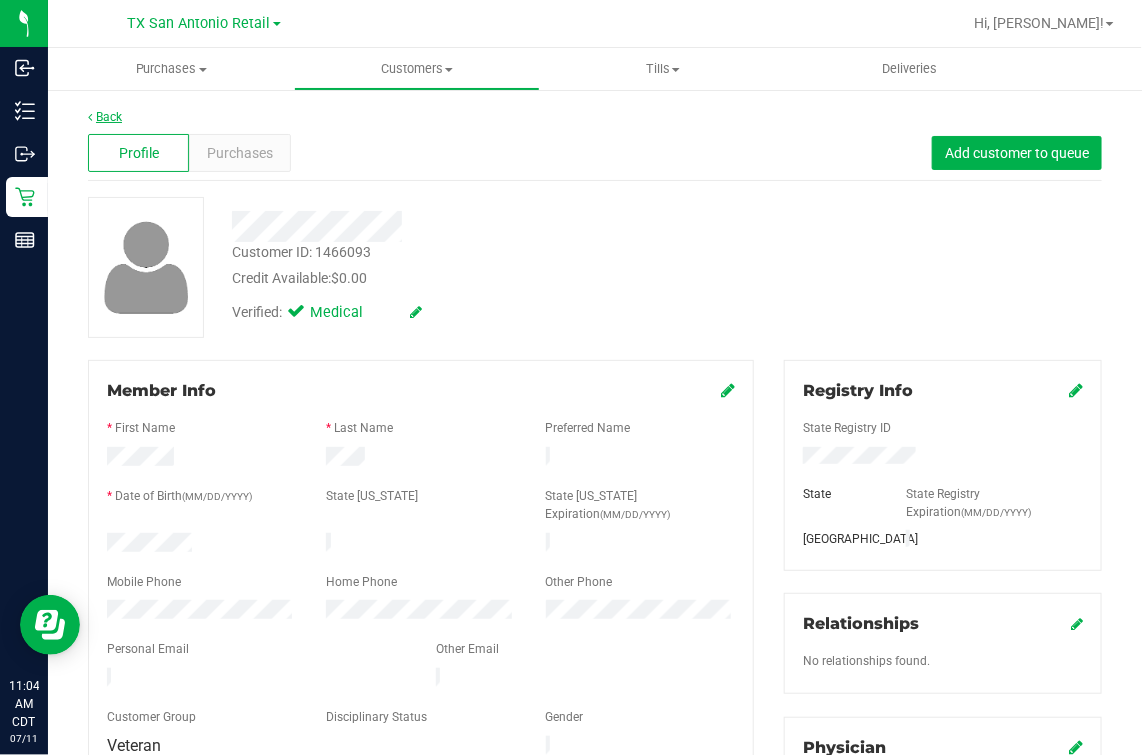click on "Back" at bounding box center [105, 117] 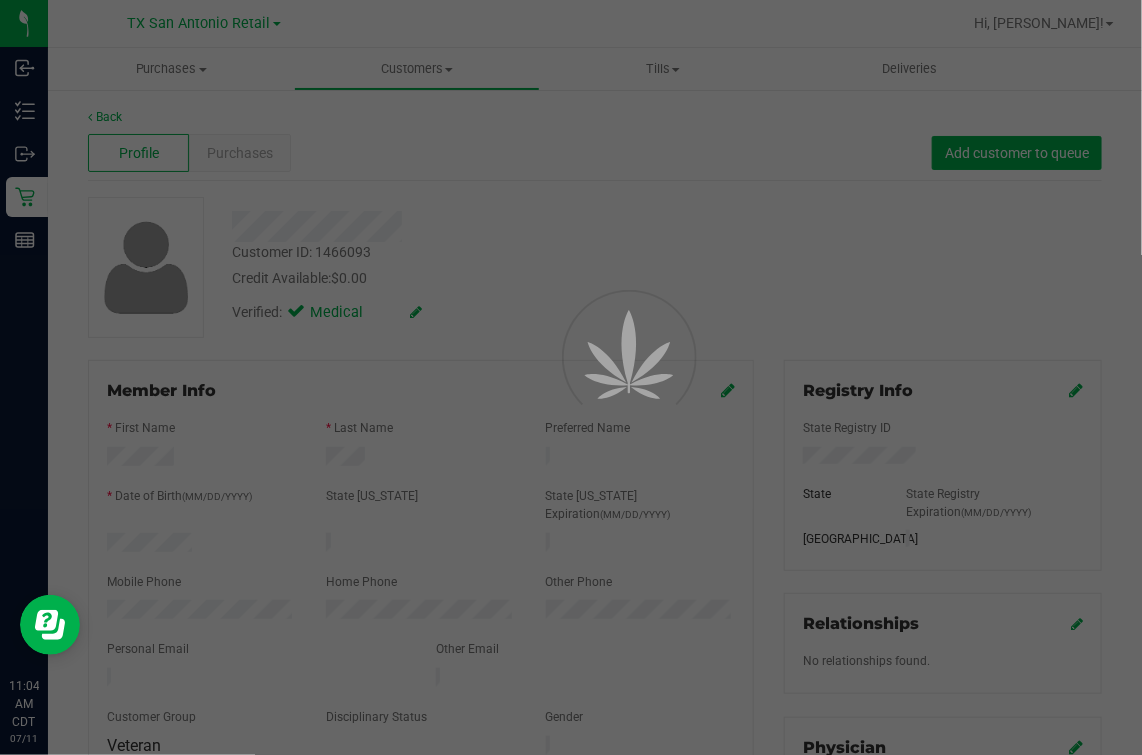 click at bounding box center (571, 377) 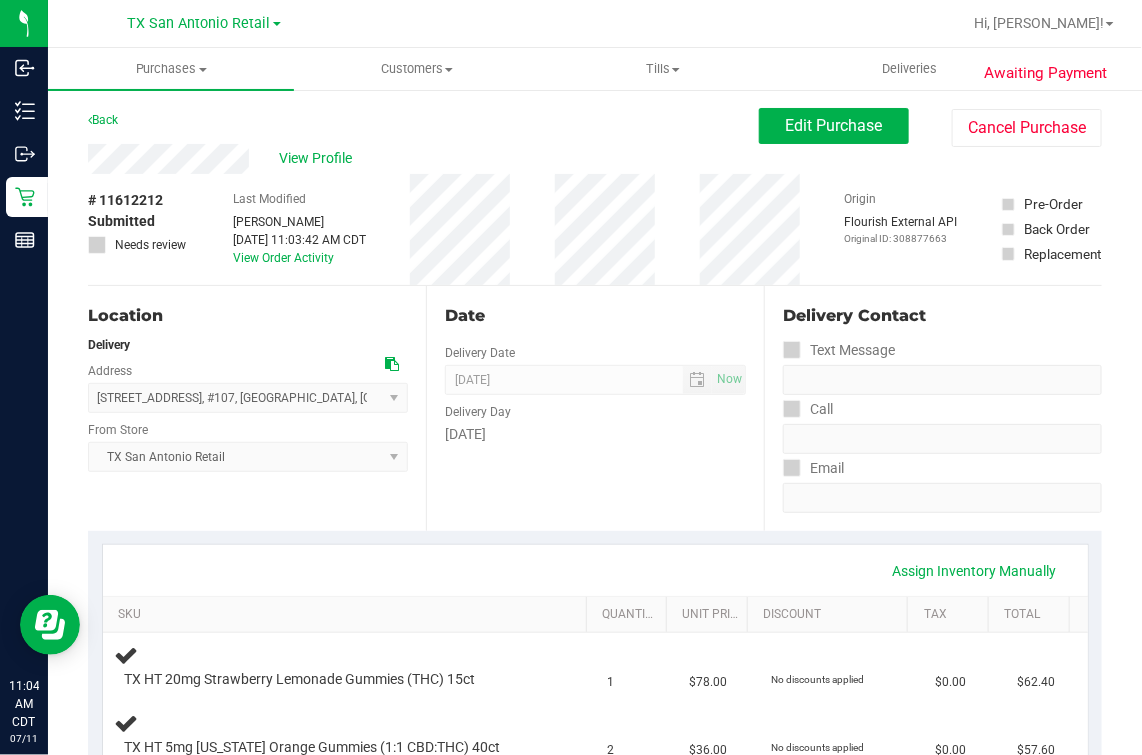 click on "Date" at bounding box center [595, 316] 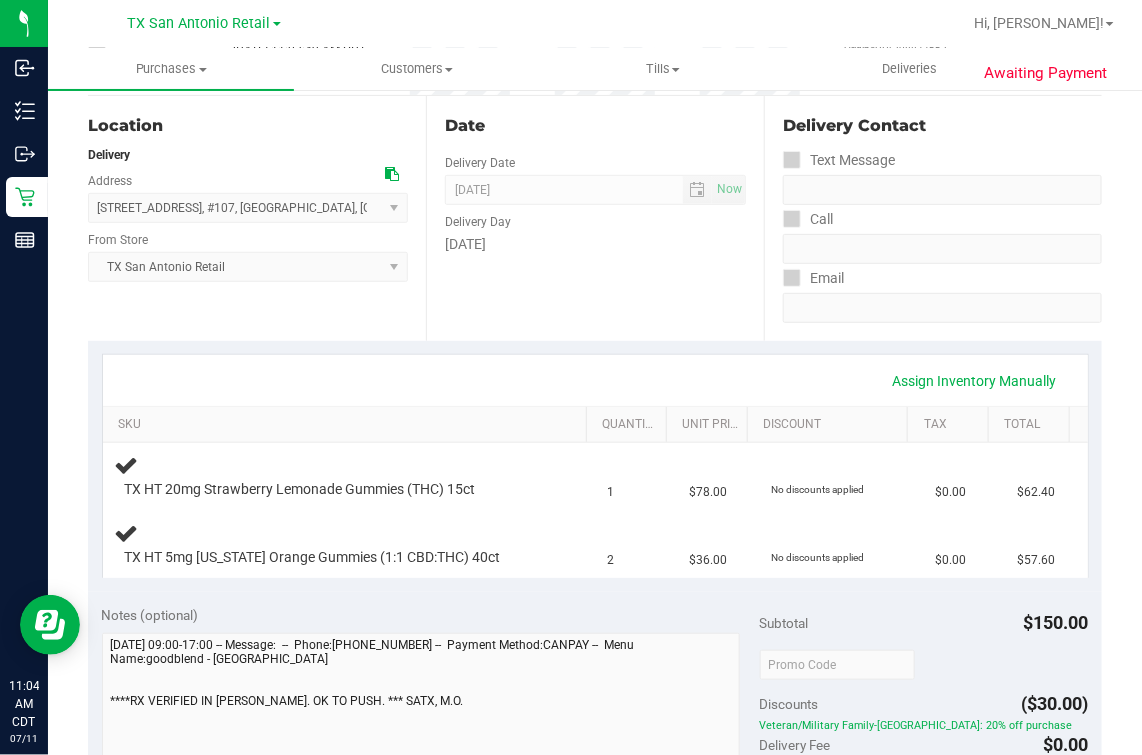 scroll, scrollTop: 750, scrollLeft: 0, axis: vertical 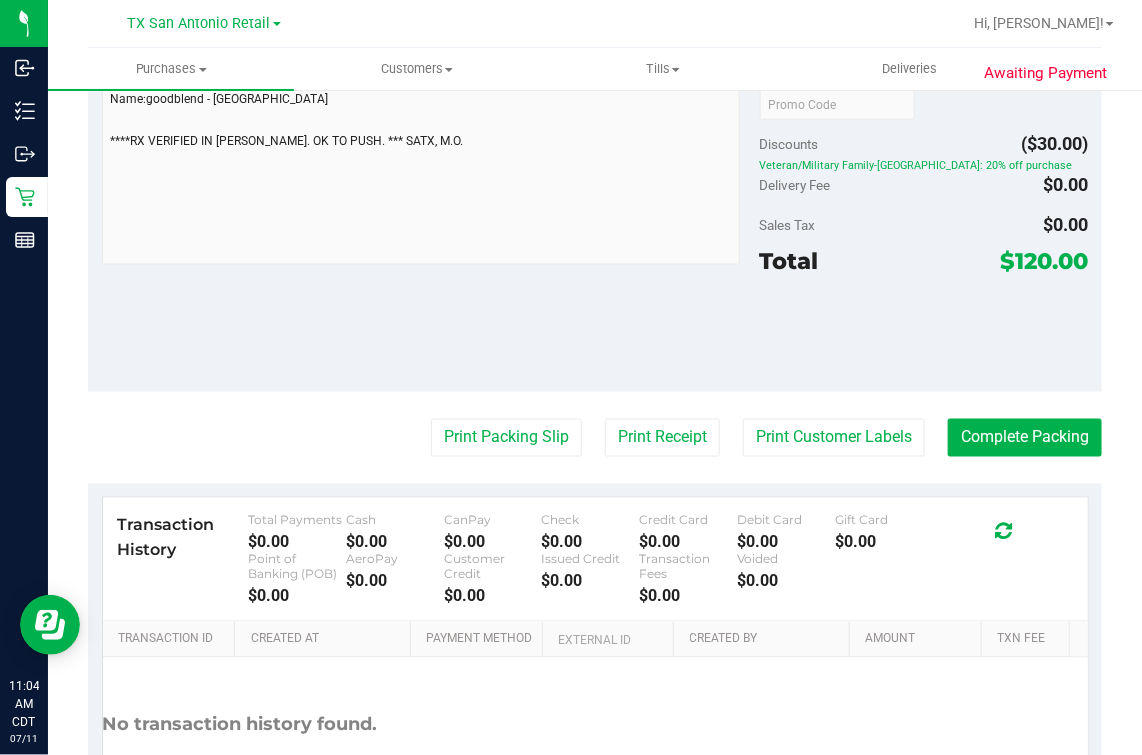 click on "$120.00" at bounding box center (1045, 261) 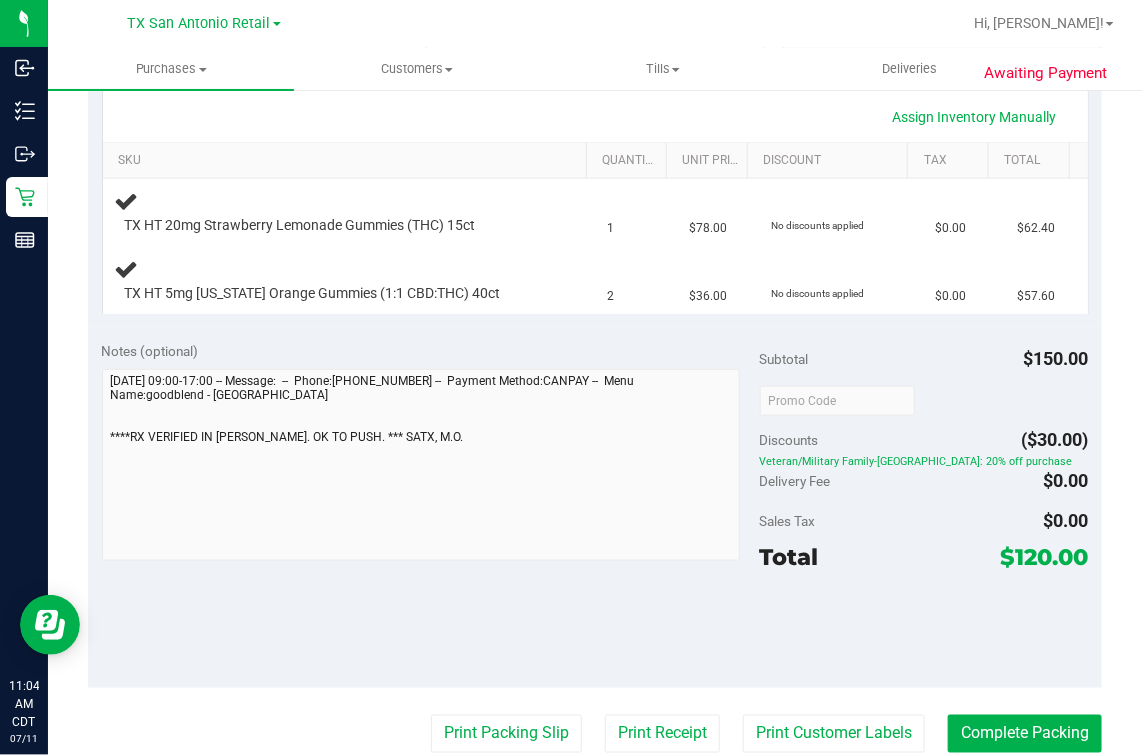 scroll, scrollTop: 249, scrollLeft: 0, axis: vertical 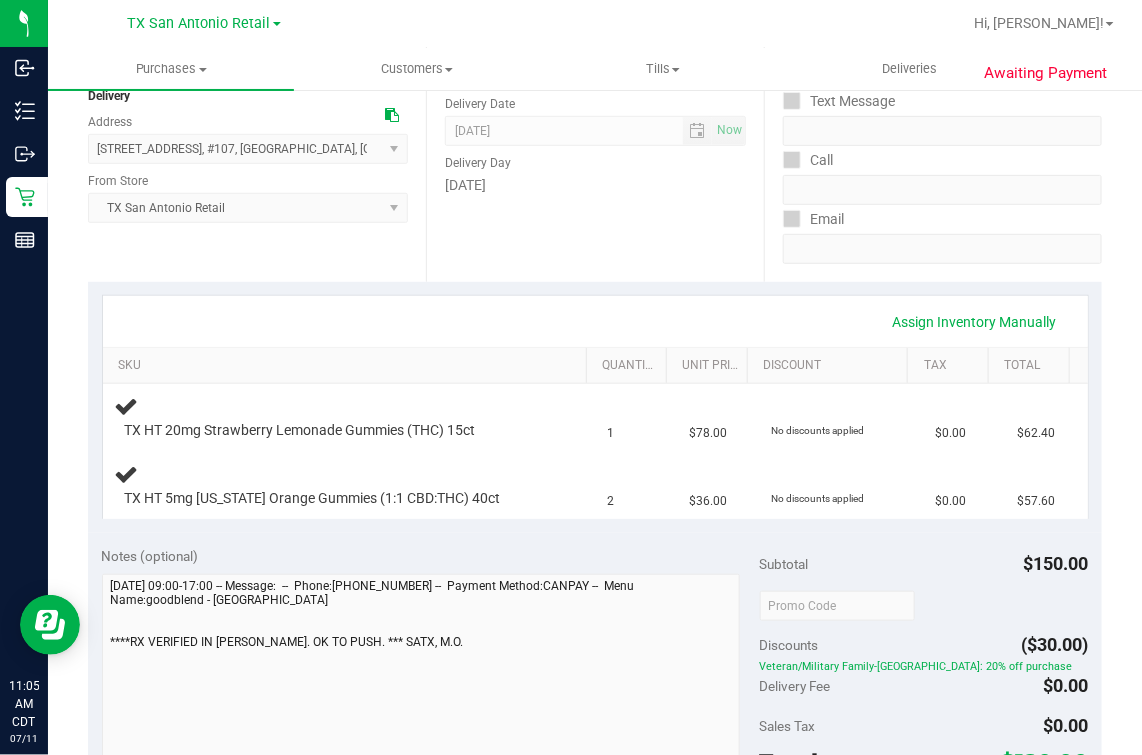 click on "Assign Inventory Manually" at bounding box center [595, 322] 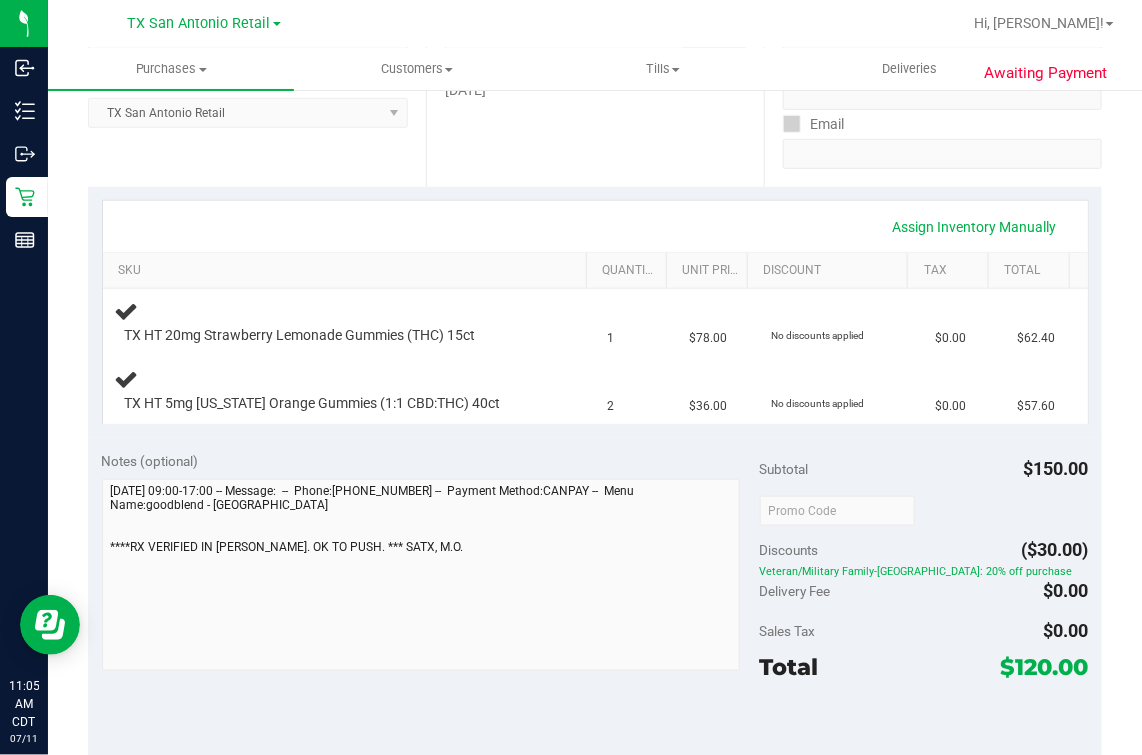 scroll, scrollTop: 0, scrollLeft: 0, axis: both 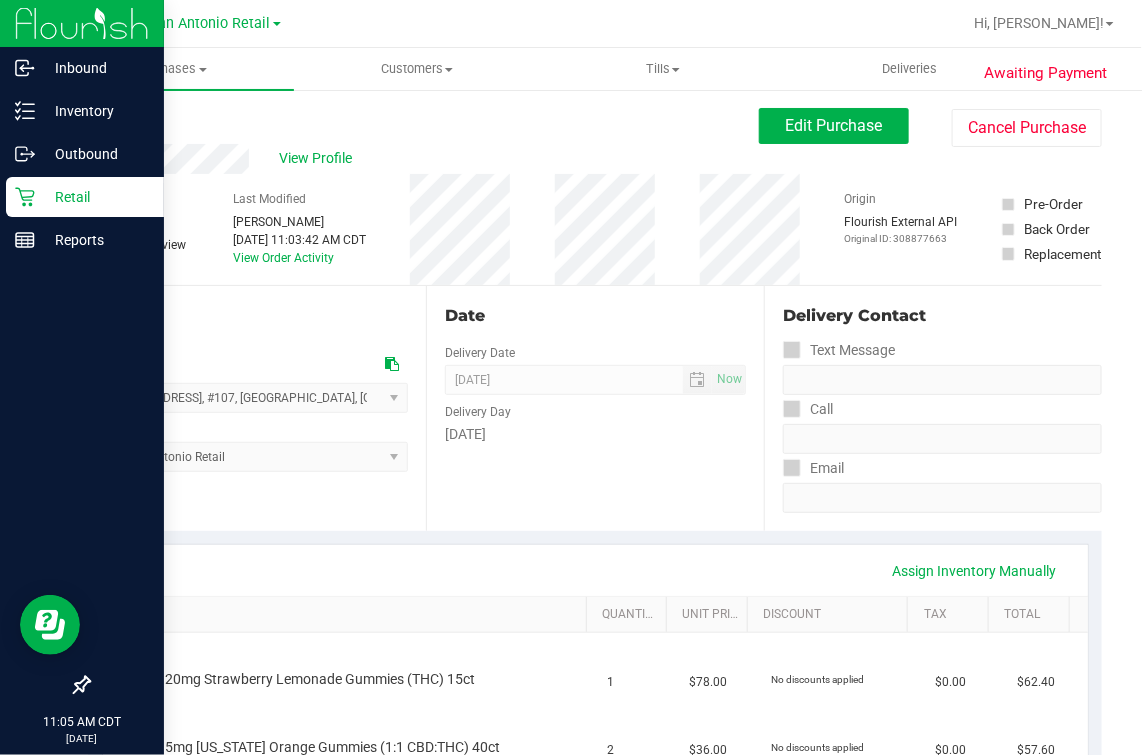 click on "Retail" at bounding box center (95, 197) 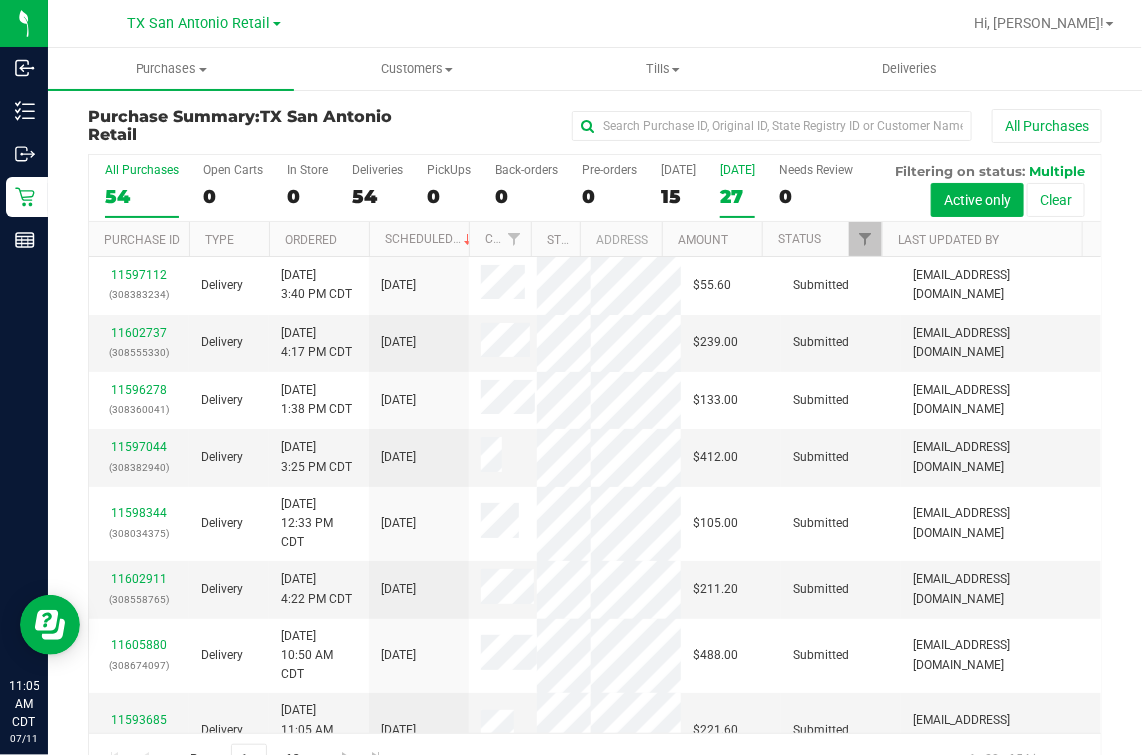click on "27" at bounding box center (737, 196) 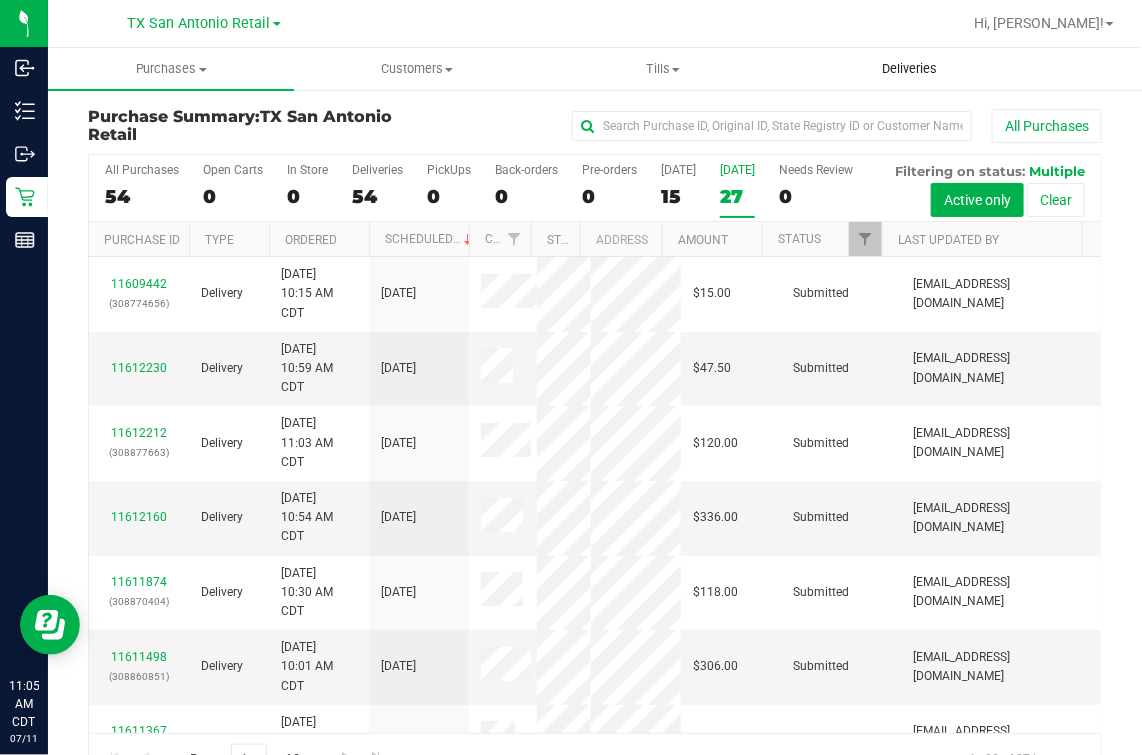 click on "Deliveries" at bounding box center [909, 69] 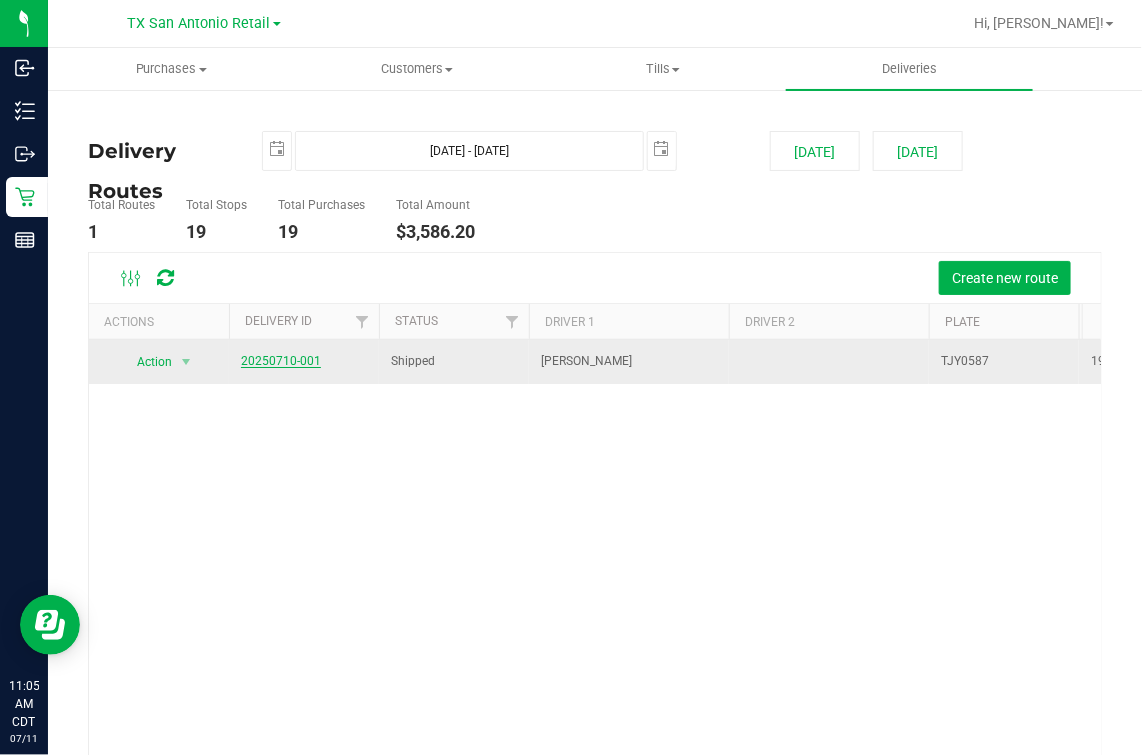 click on "20250710-001" at bounding box center [281, 361] 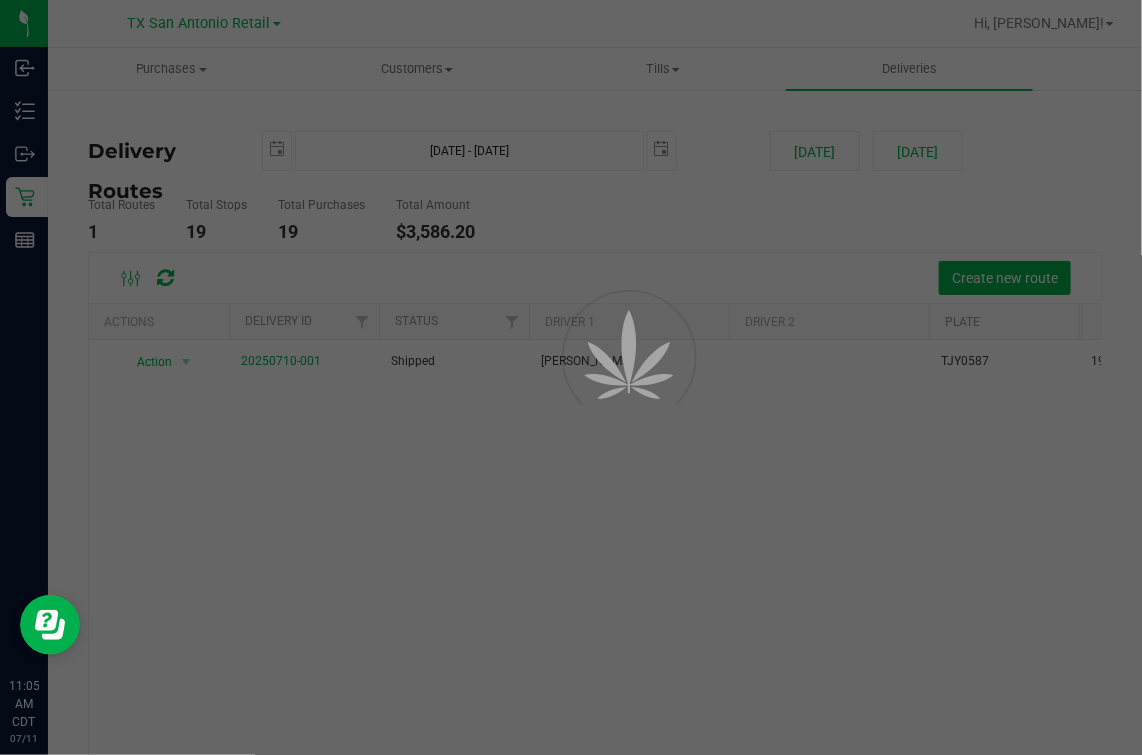 click at bounding box center [571, 377] 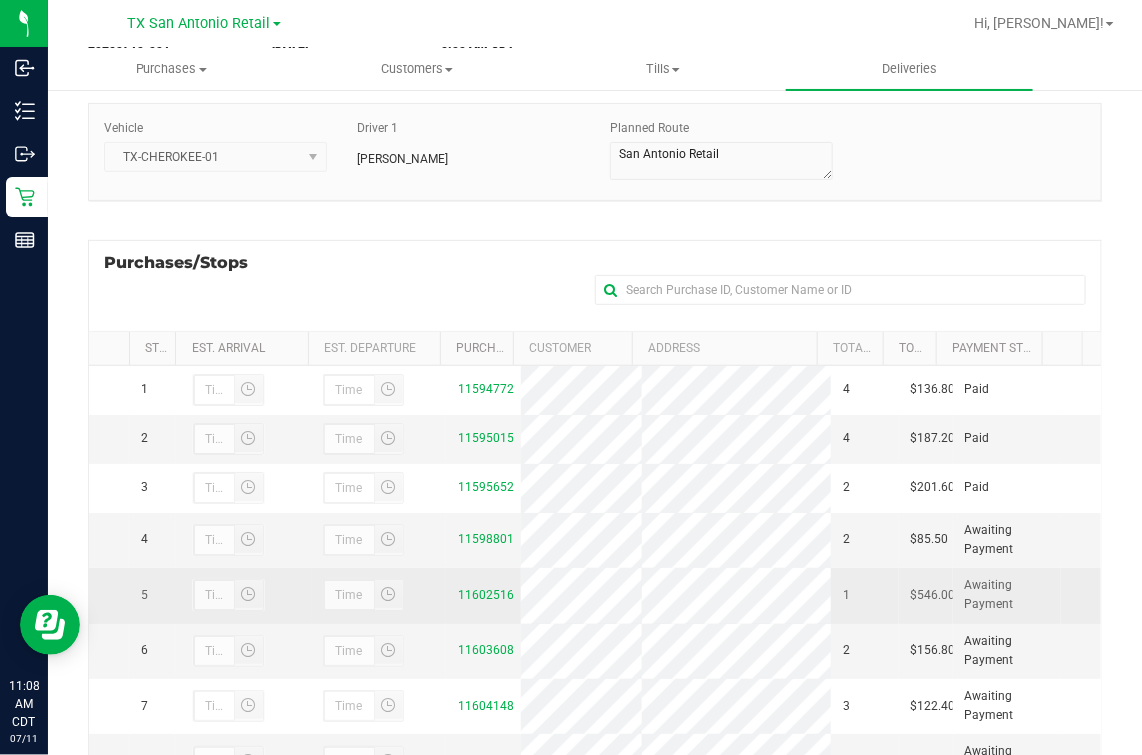 scroll, scrollTop: 249, scrollLeft: 0, axis: vertical 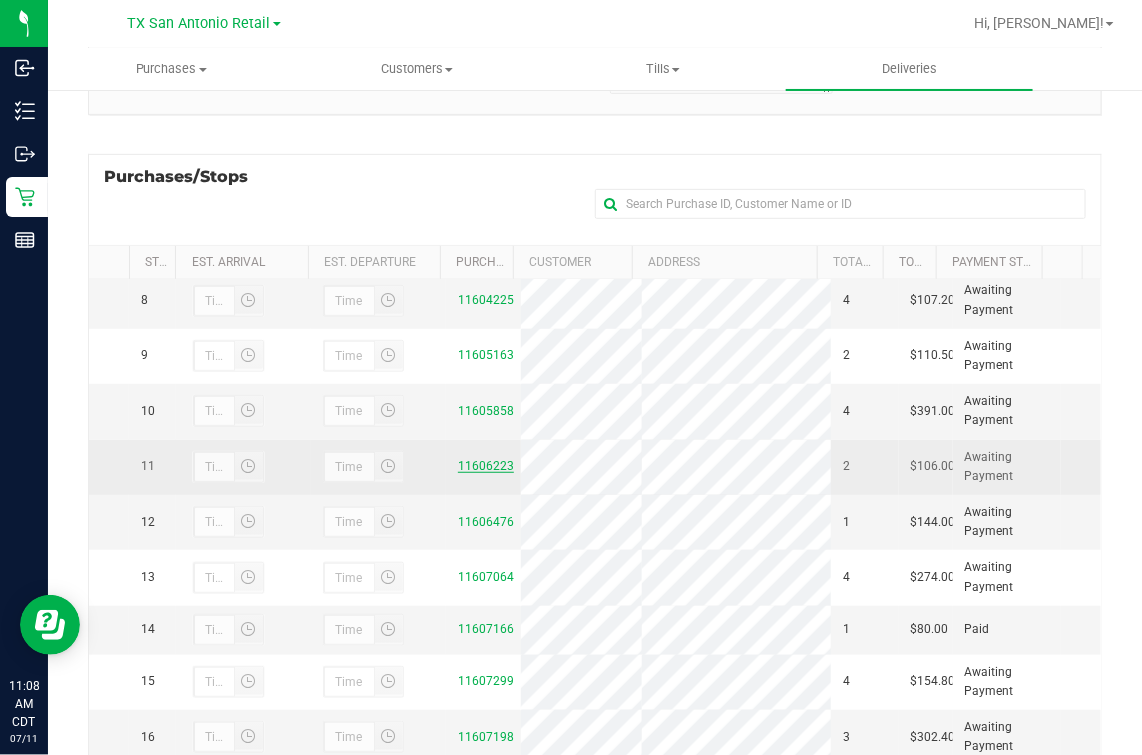 click on "11606223" at bounding box center (486, 466) 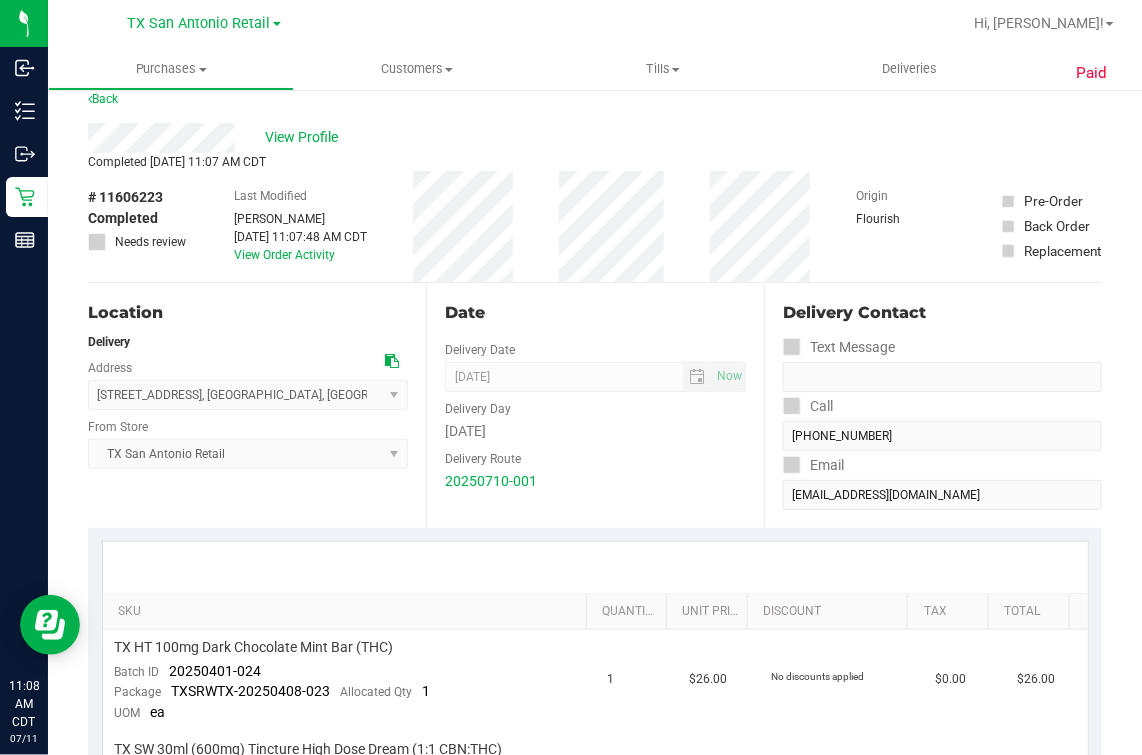 scroll, scrollTop: 0, scrollLeft: 0, axis: both 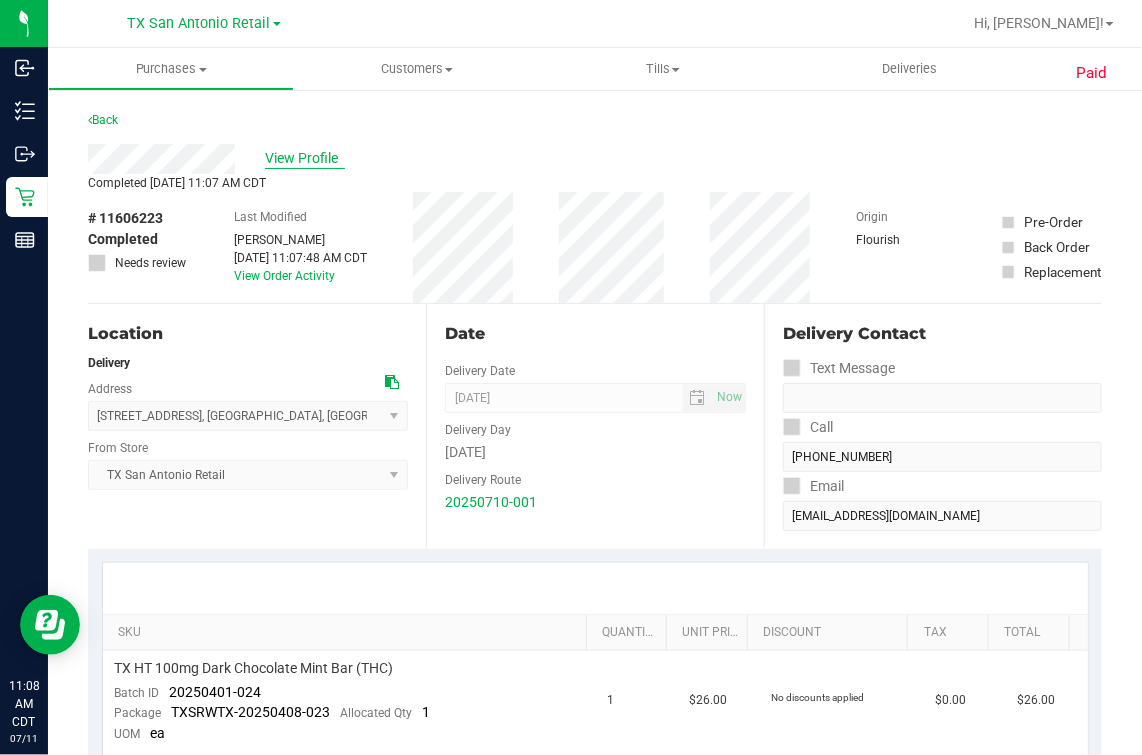 click on "View Profile" at bounding box center [305, 158] 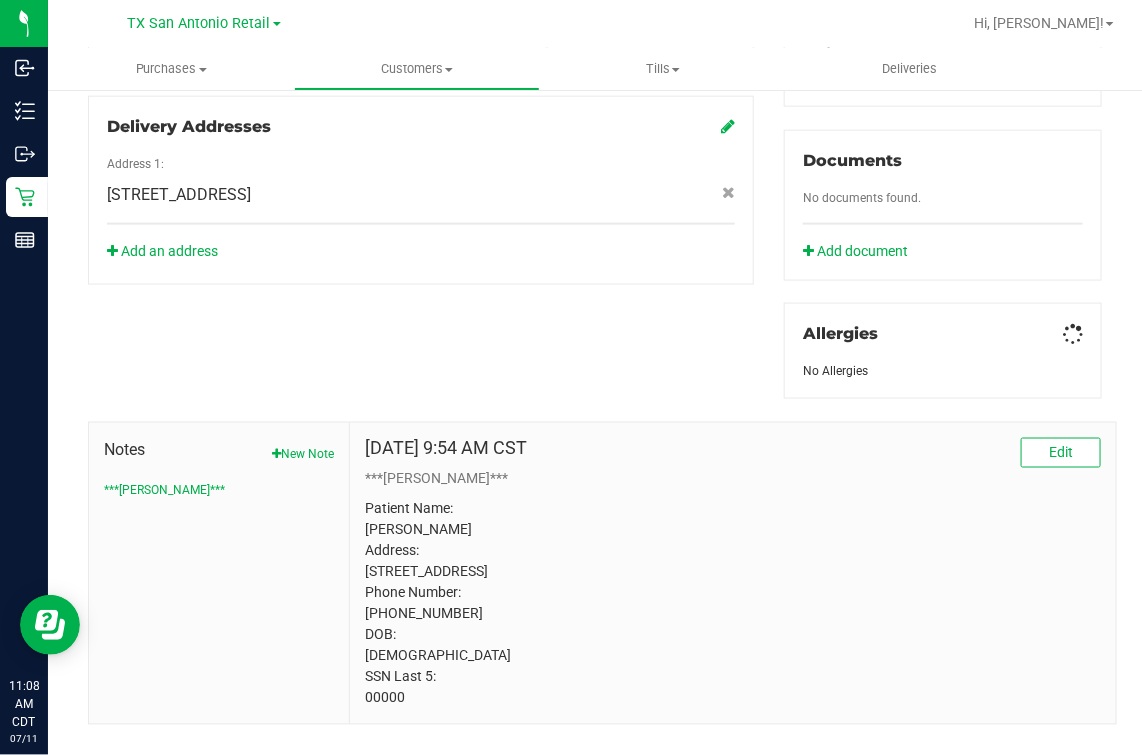 scroll, scrollTop: 740, scrollLeft: 0, axis: vertical 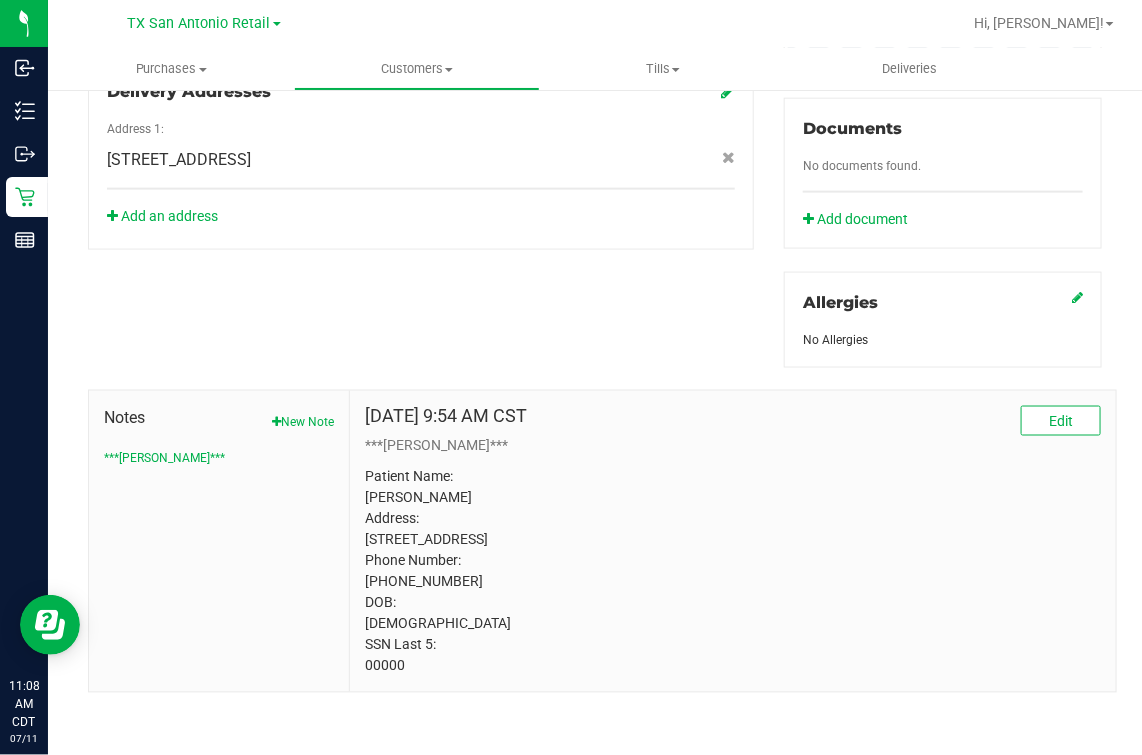 click on "Patient Name:
[PERSON_NAME]
Address:
[STREET_ADDRESS]
Phone Number:
[PHONE_NUMBER]
DOB:
[DEMOGRAPHIC_DATA]
SSN Last 5:
00000" at bounding box center (733, 572) 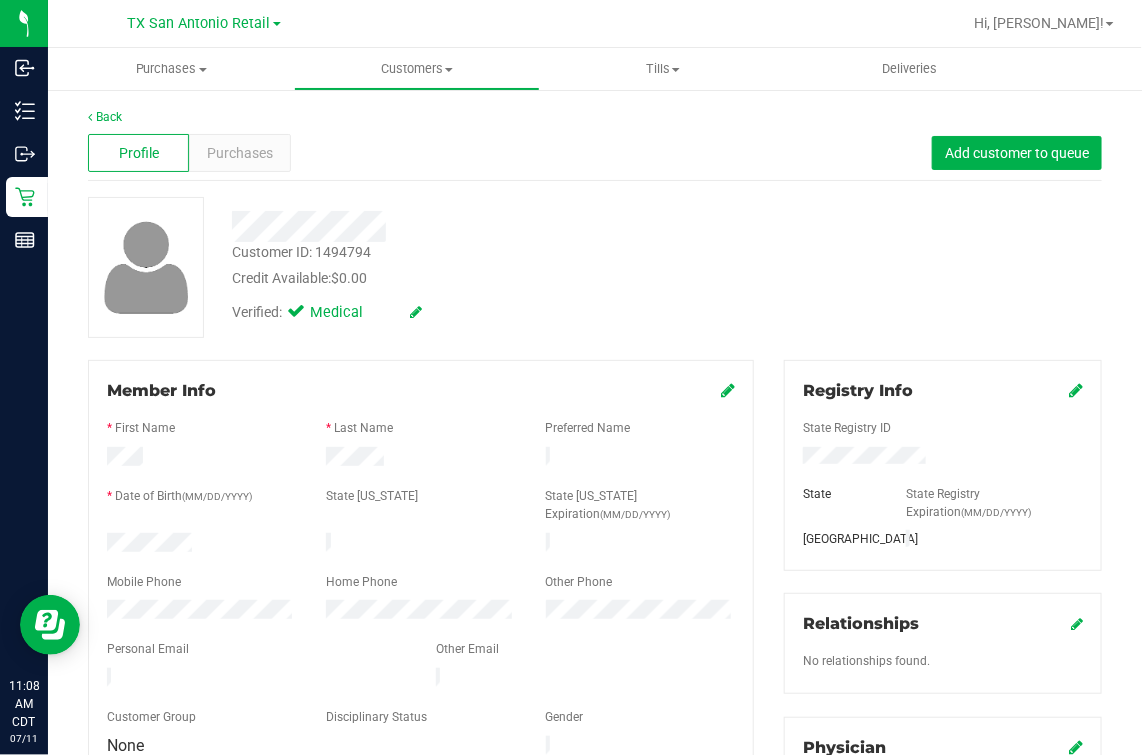 drag, startPoint x: 555, startPoint y: 285, endPoint x: 187, endPoint y: 175, distance: 384.08853 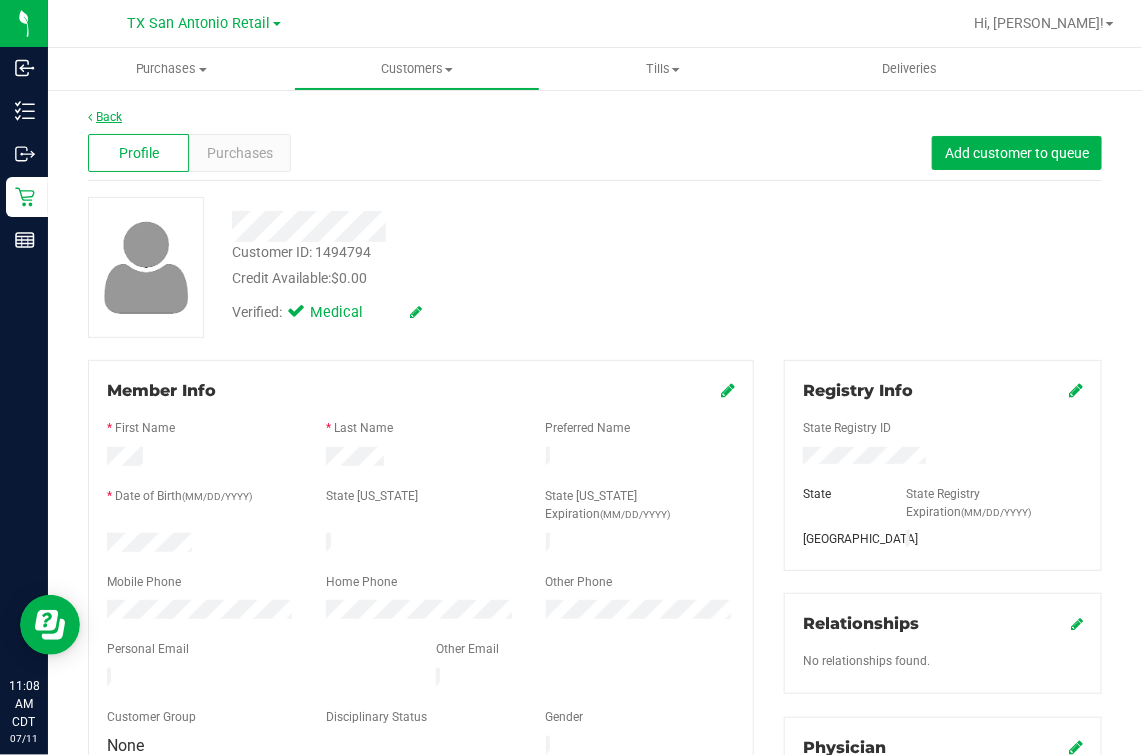 click on "Back" at bounding box center (105, 117) 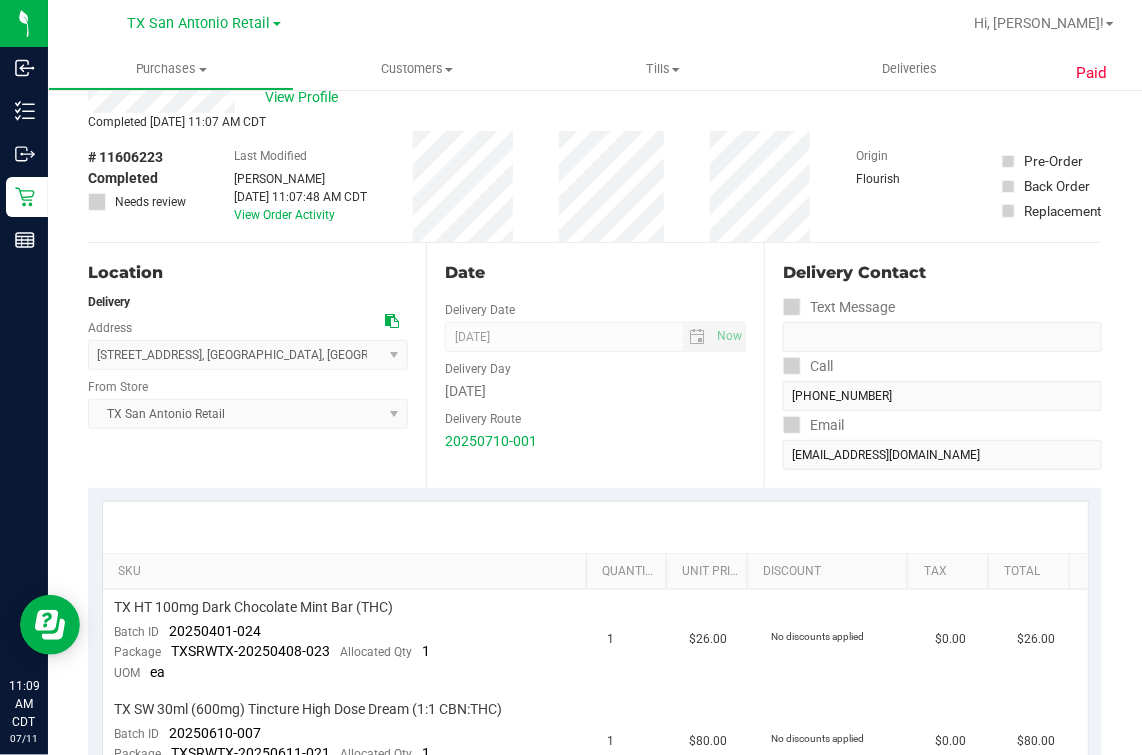 scroll, scrollTop: 0, scrollLeft: 0, axis: both 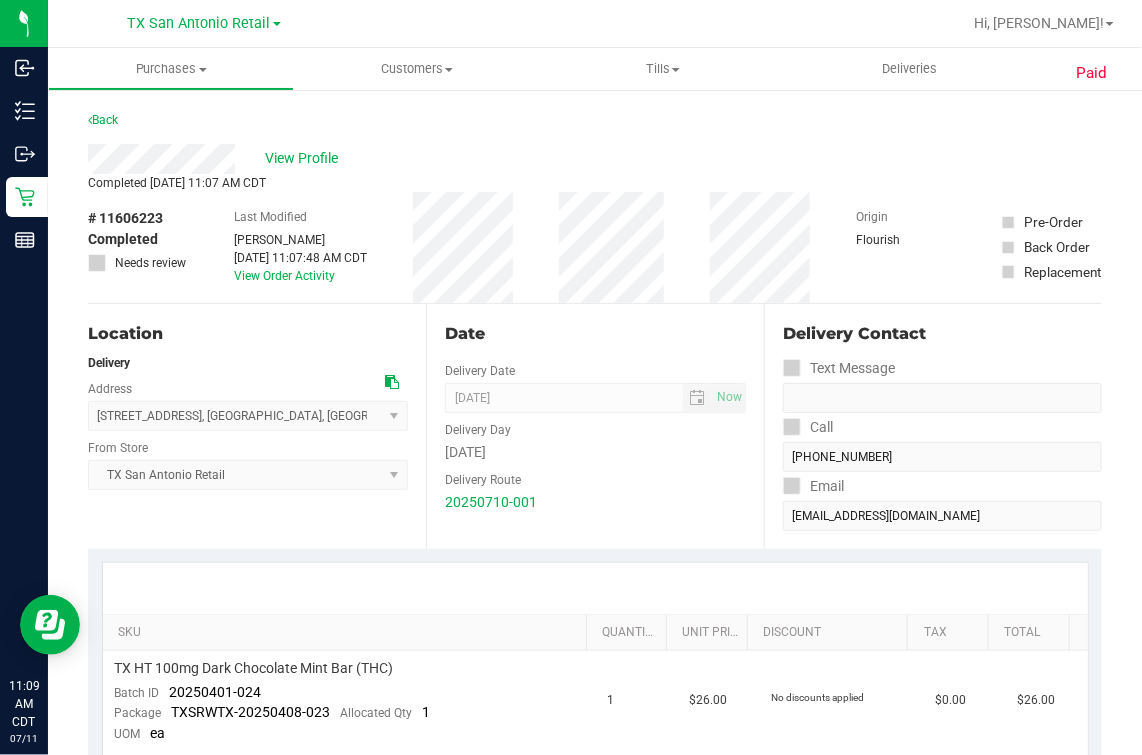 click on "View Profile" at bounding box center (595, 159) 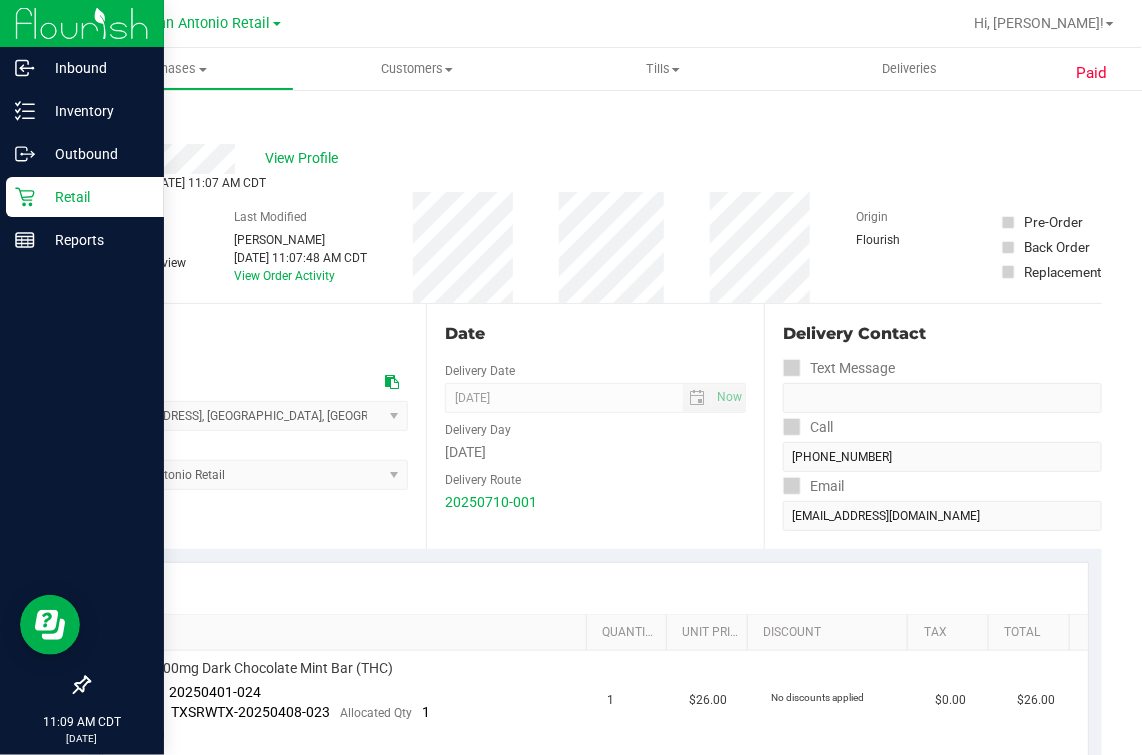 click 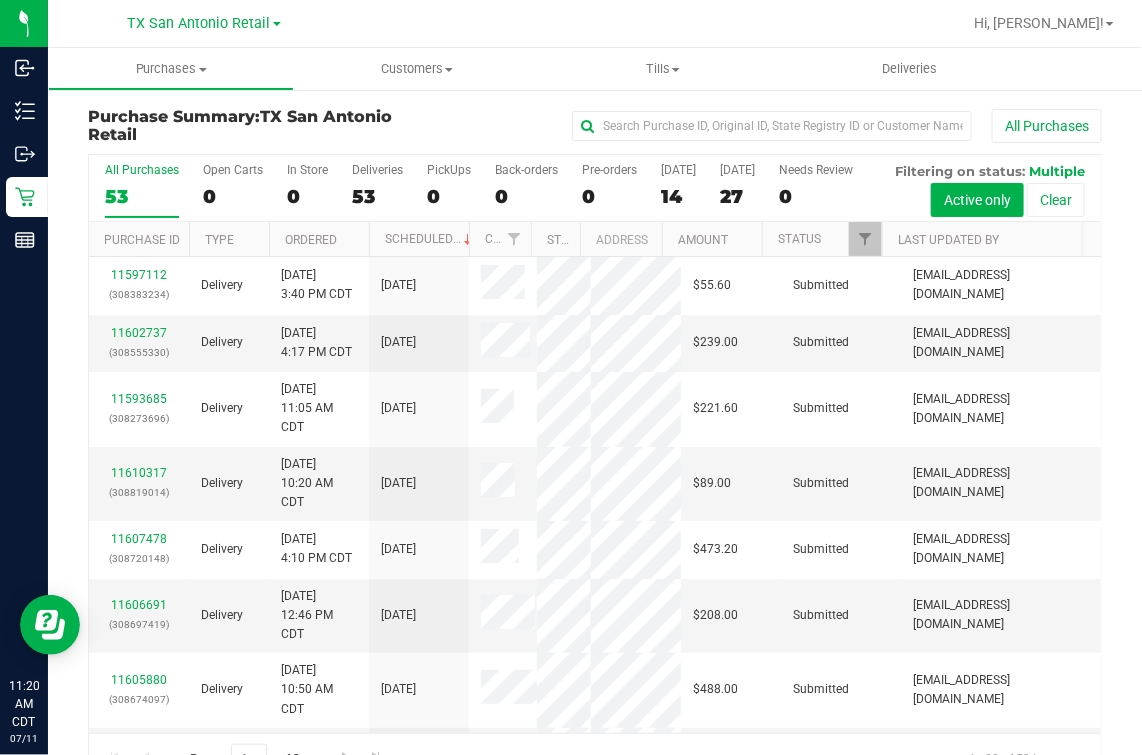 click on "All Purchases
53
Open Carts
0
In Store
0
Deliveries
53
PickUps
0
Back-orders
0
Pre-orders
0
[DATE]
14
[DATE]
27" at bounding box center (595, 188) 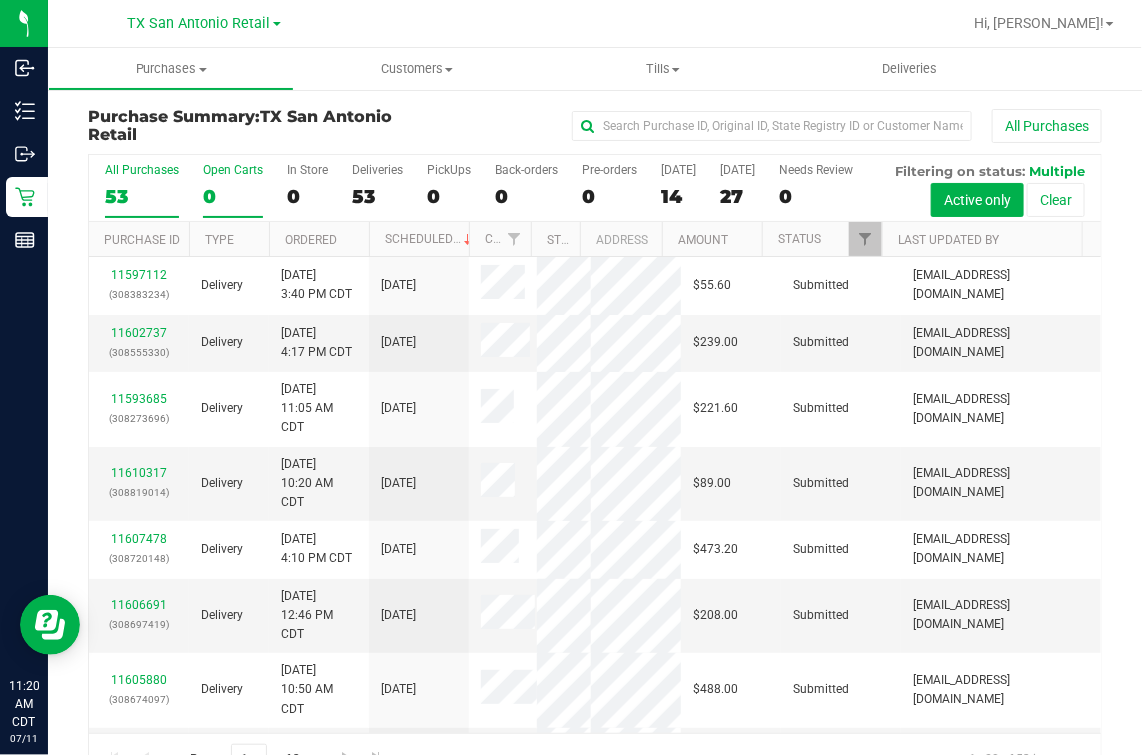 click on "Open Carts
0" at bounding box center [233, 190] 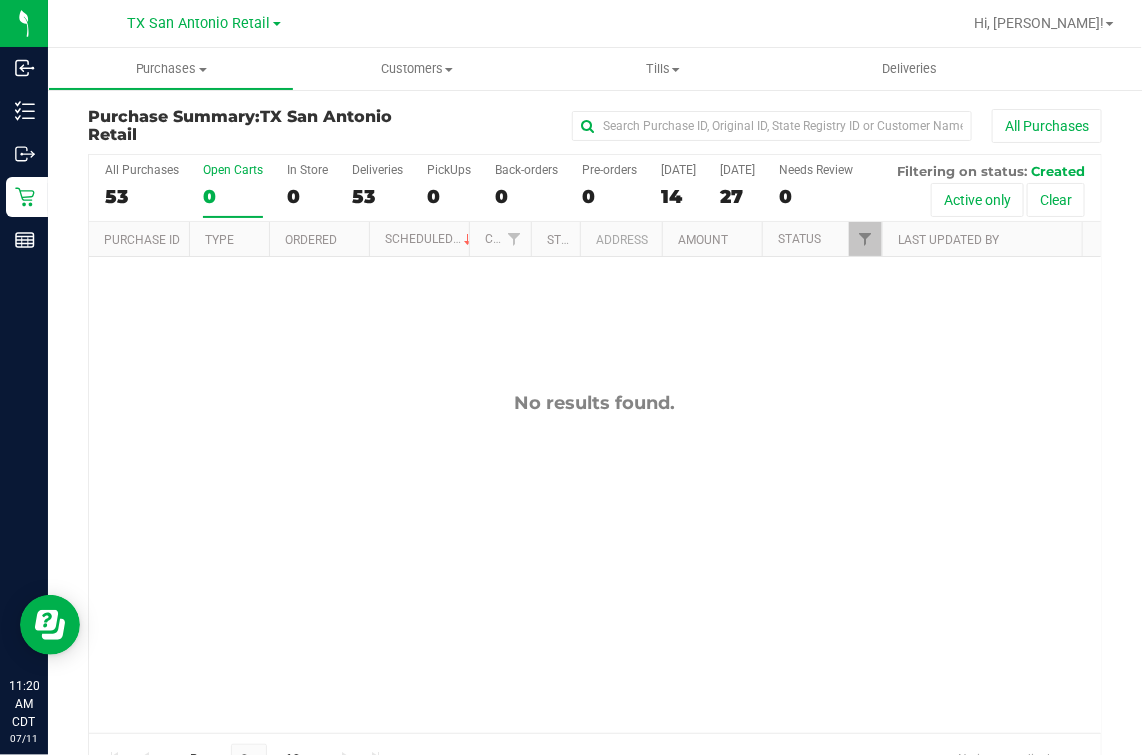 click on "No results found." at bounding box center (595, 562) 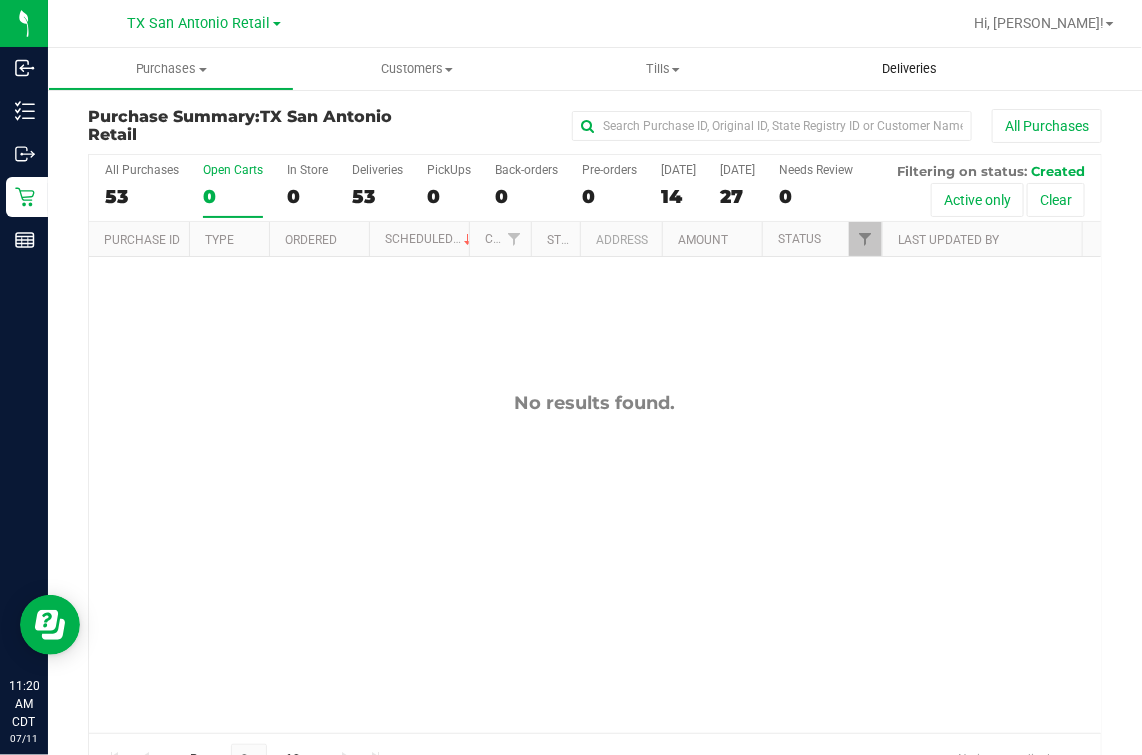 click on "Deliveries" at bounding box center [909, 69] 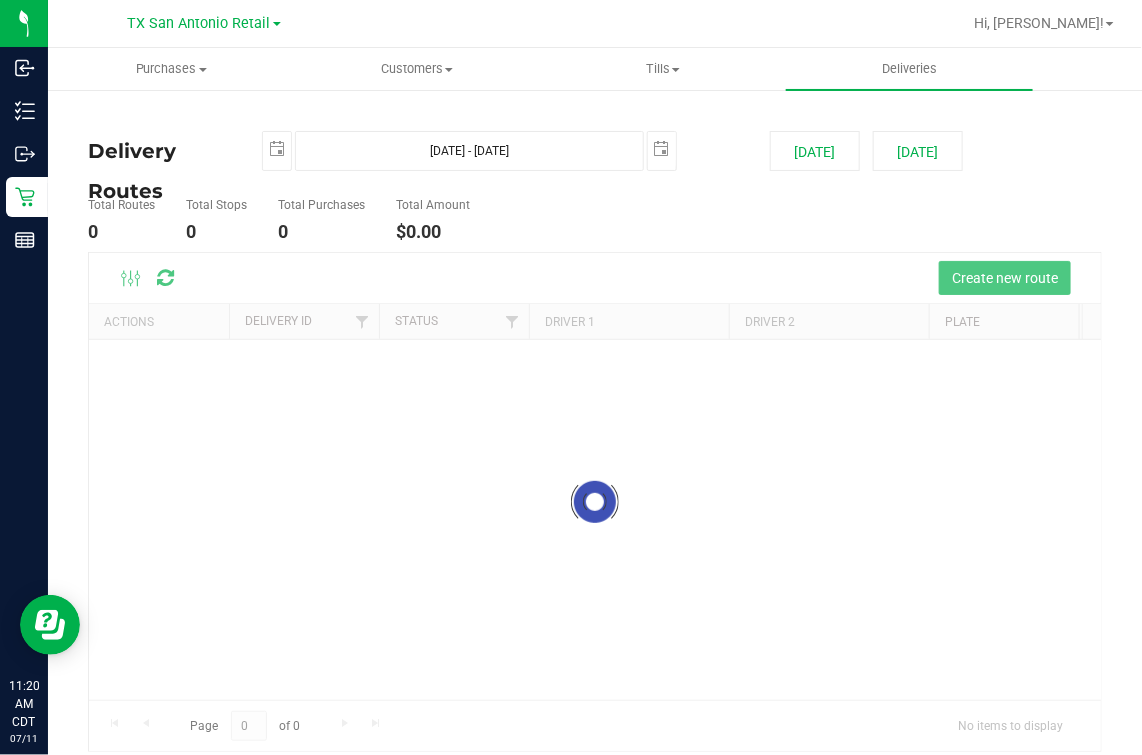 drag, startPoint x: 493, startPoint y: 601, endPoint x: 376, endPoint y: 484, distance: 165.46298 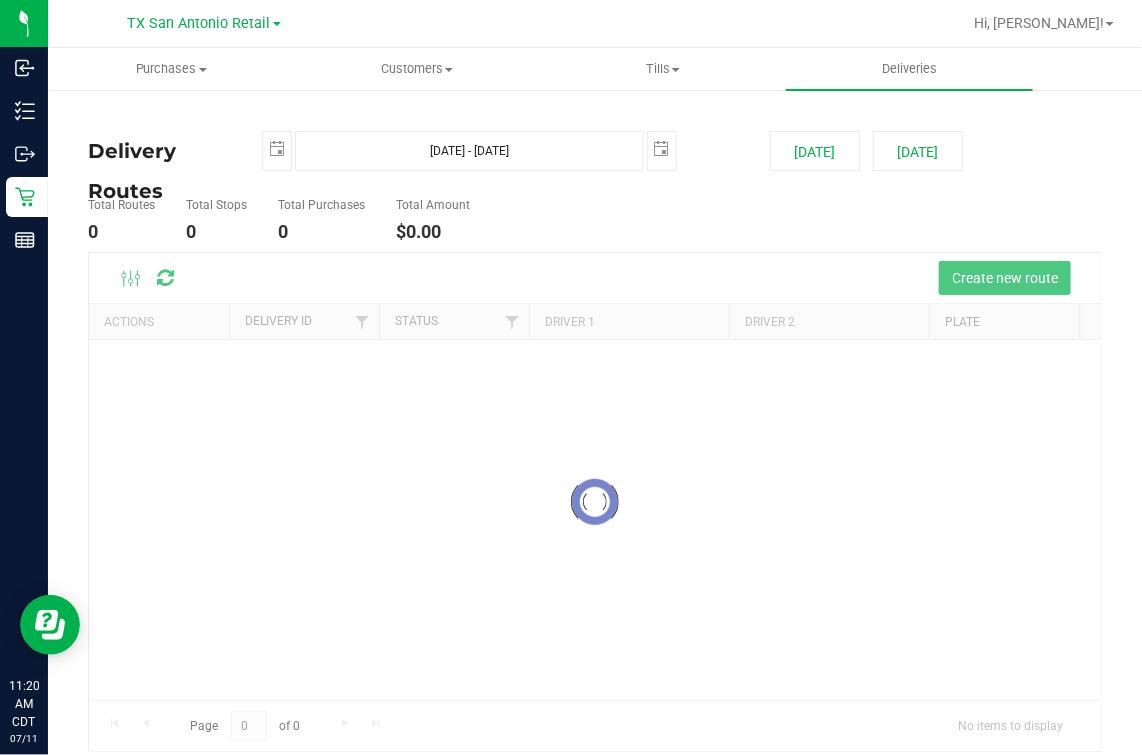 click at bounding box center (595, 502) 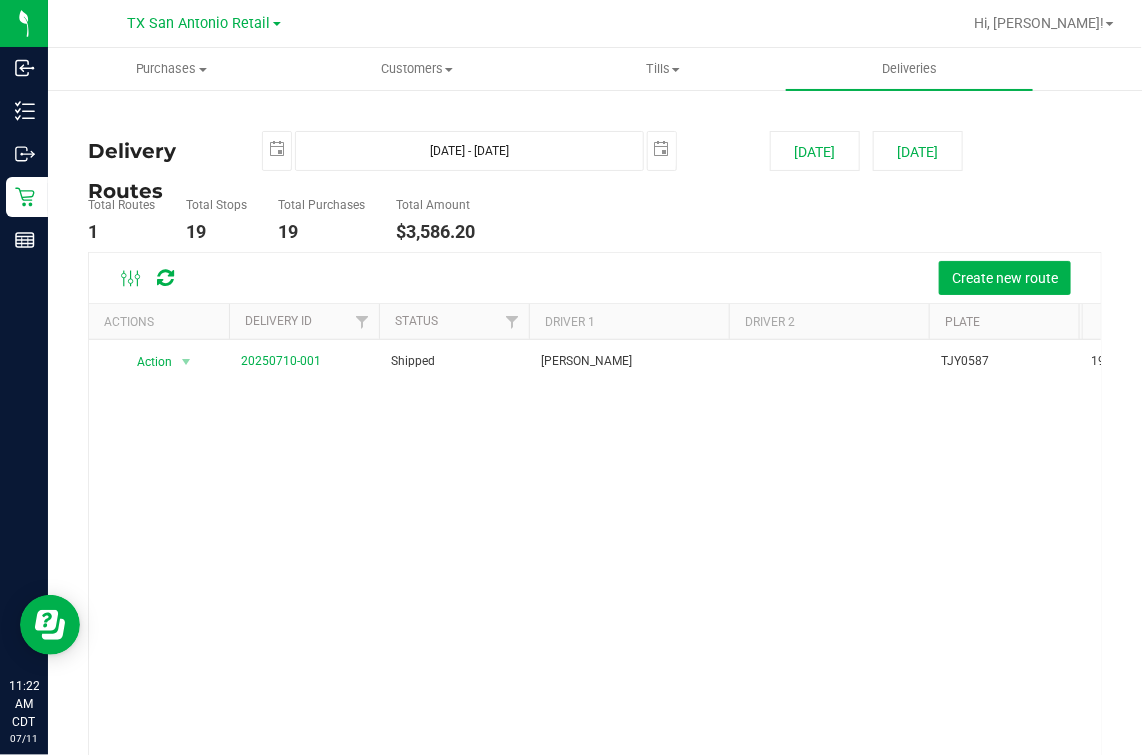 click on "Action Action View Delivery
20250710-001
Shipped [PERSON_NAME] TJY0587 19 $3,586.20" at bounding box center [595, 578] 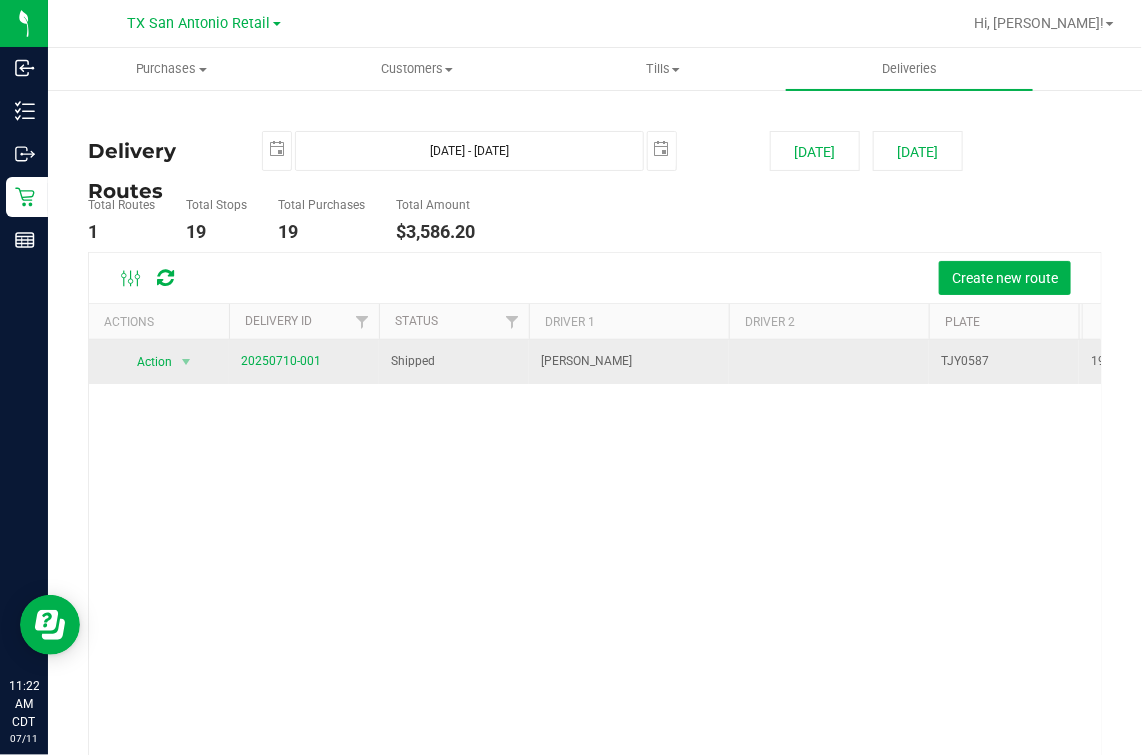 click on "20250710-001" at bounding box center [304, 362] 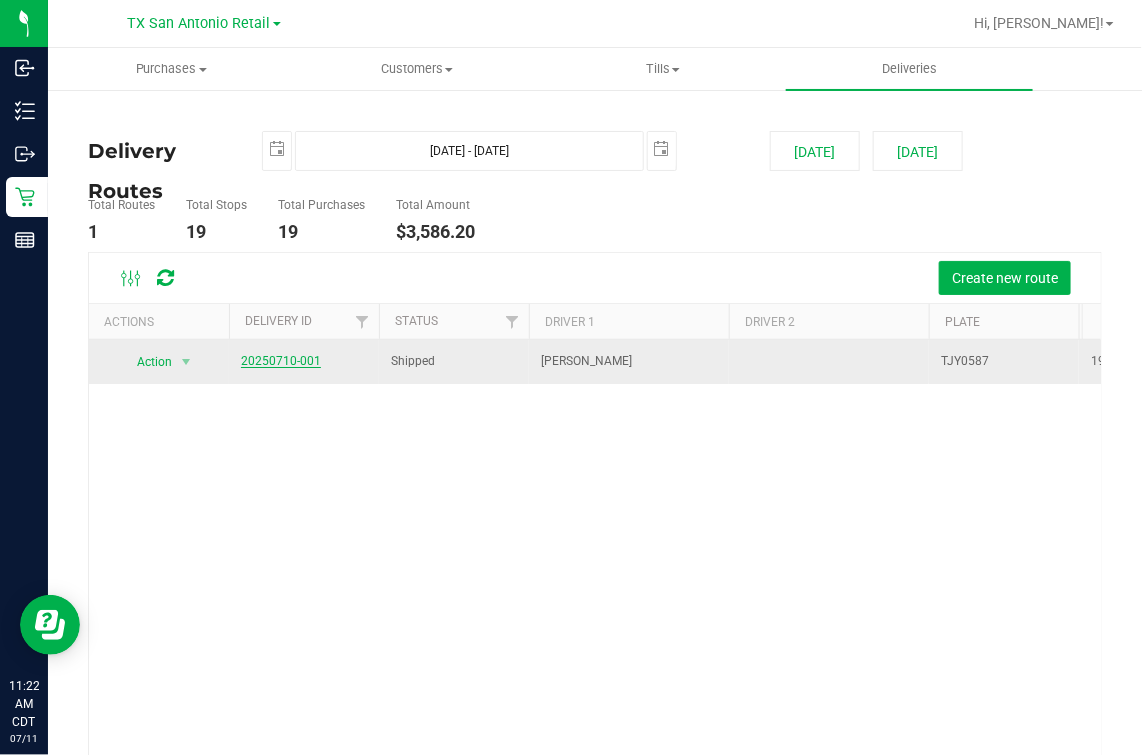click on "20250710-001" at bounding box center [281, 361] 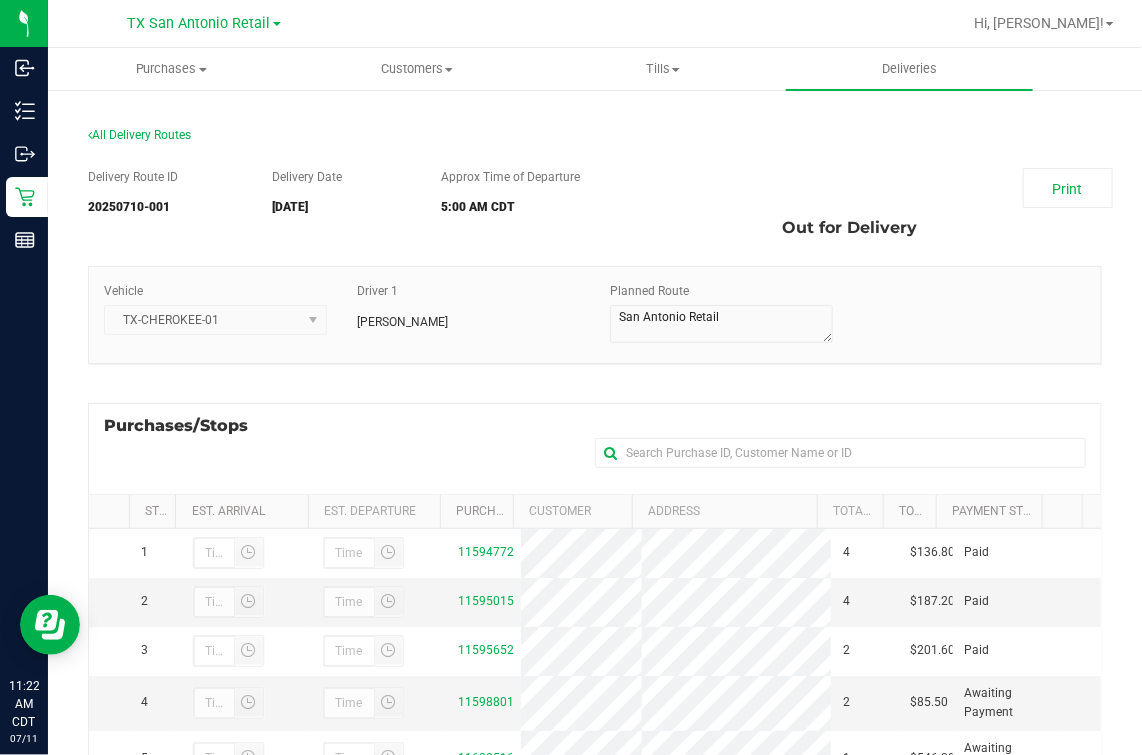 click on "Purchases/Stops
+ Add Purchase" at bounding box center [595, 448] 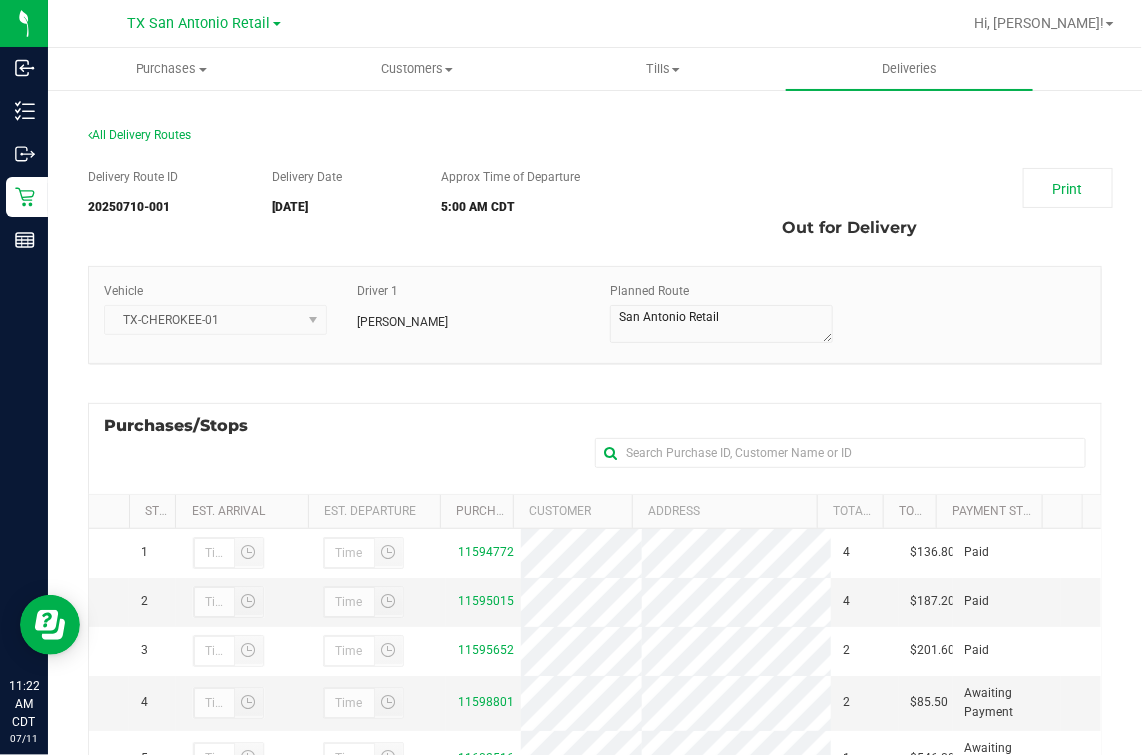 scroll, scrollTop: 249, scrollLeft: 0, axis: vertical 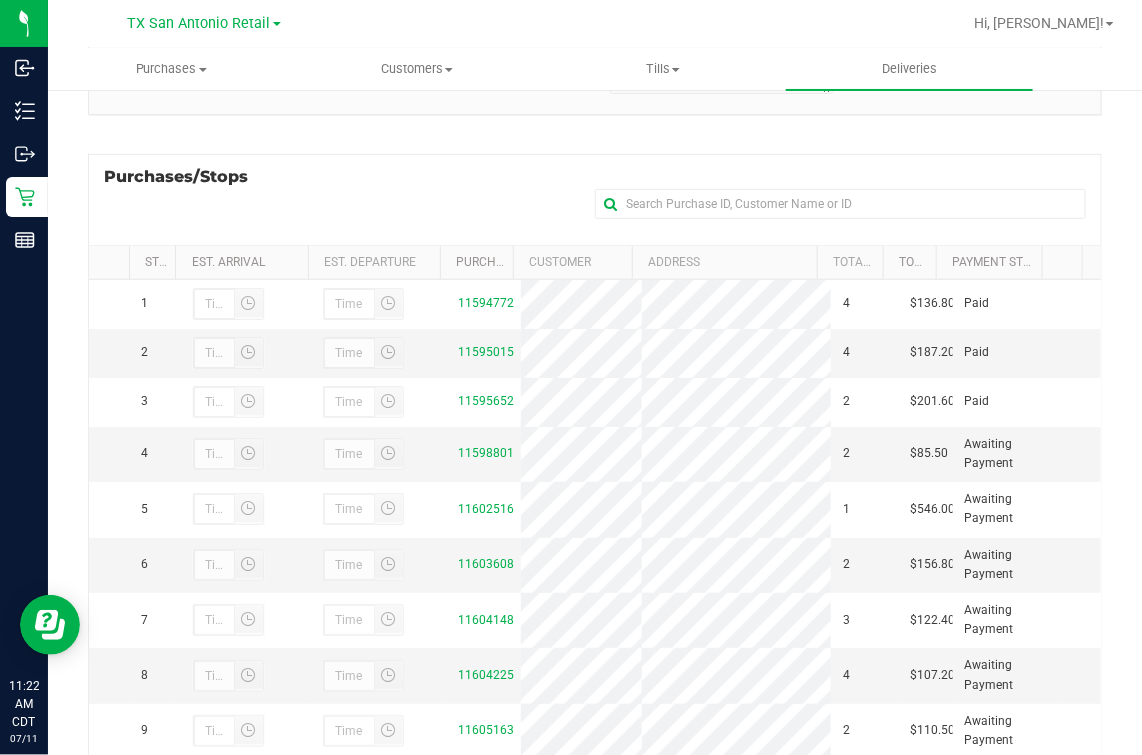 click on "Purchases/Stops
+ Add Purchase" at bounding box center [595, 199] 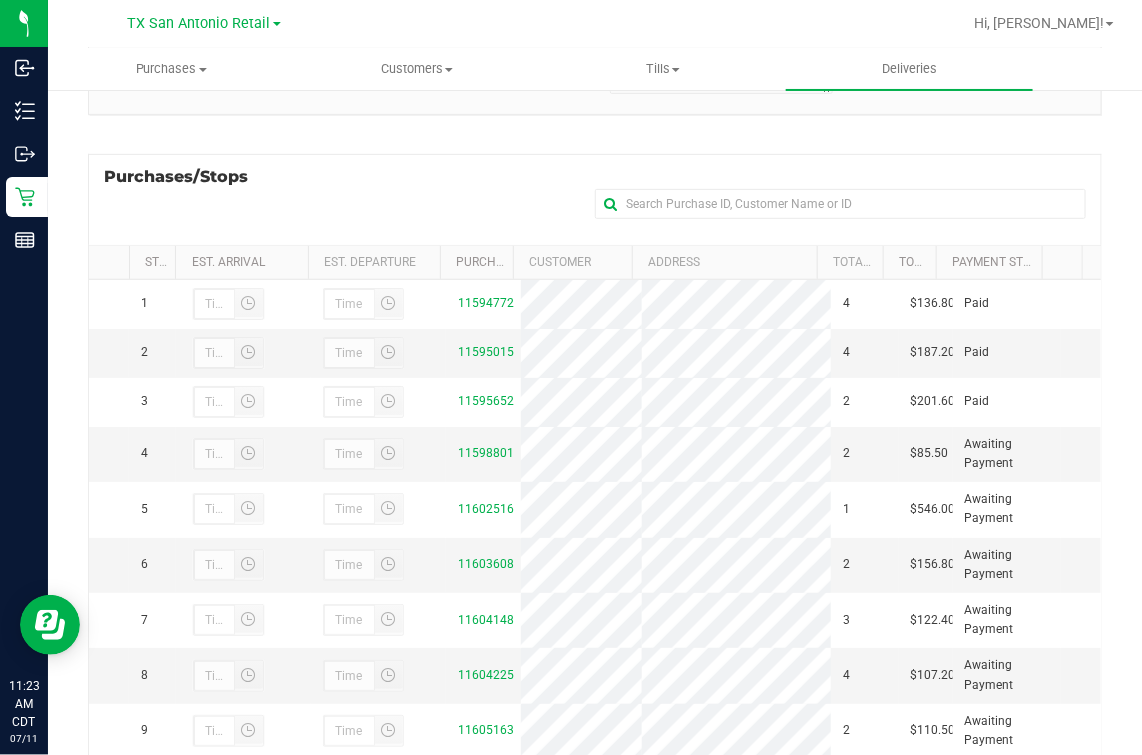 click on "Purchases/Stops
+ Add Purchase" at bounding box center (595, 199) 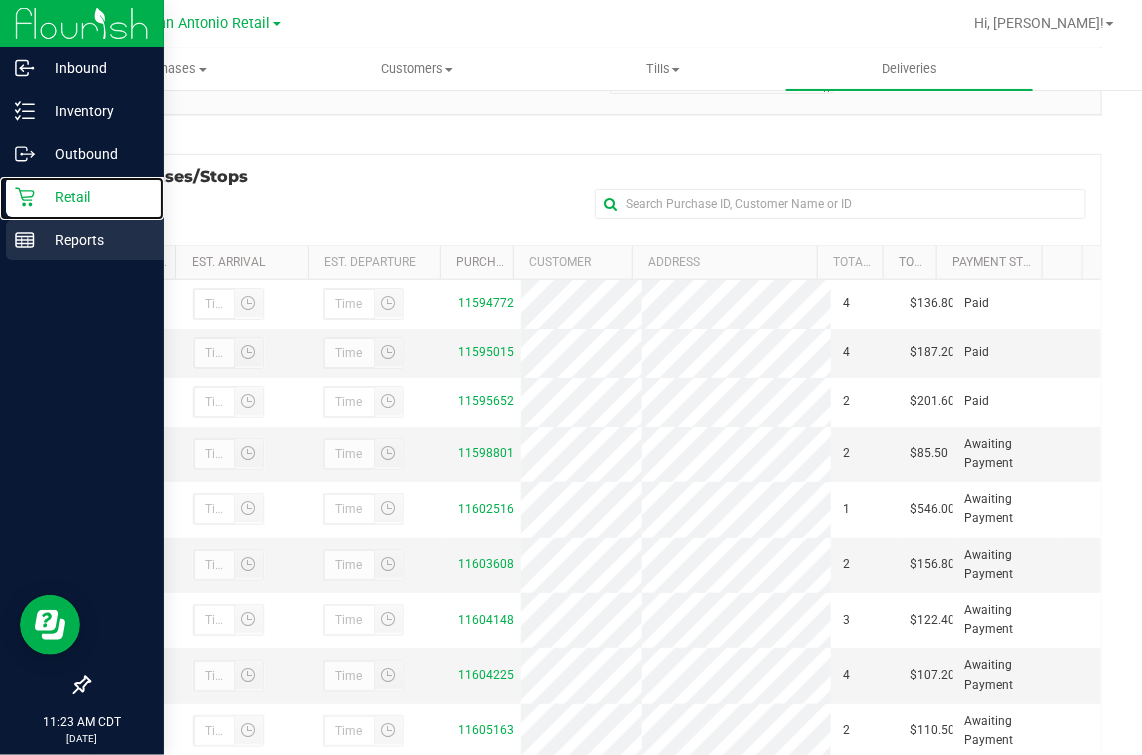 drag, startPoint x: 28, startPoint y: 205, endPoint x: 67, endPoint y: 220, distance: 41.785164 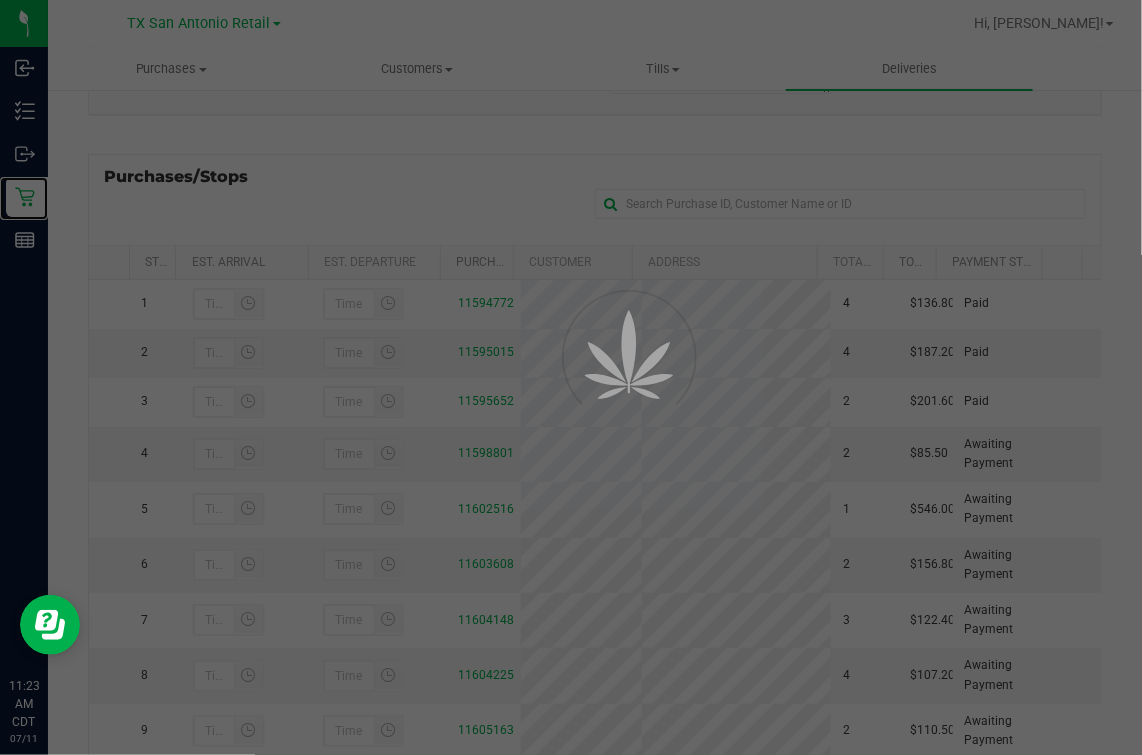 scroll, scrollTop: 0, scrollLeft: 0, axis: both 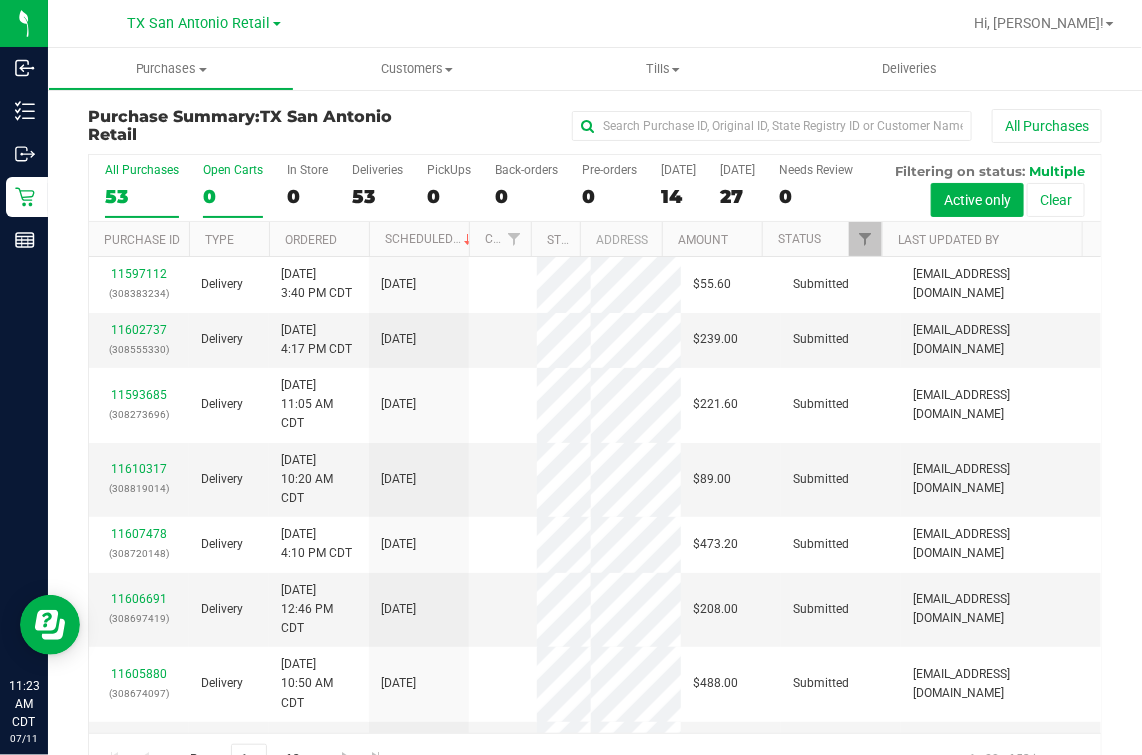 click on "0" at bounding box center (233, 196) 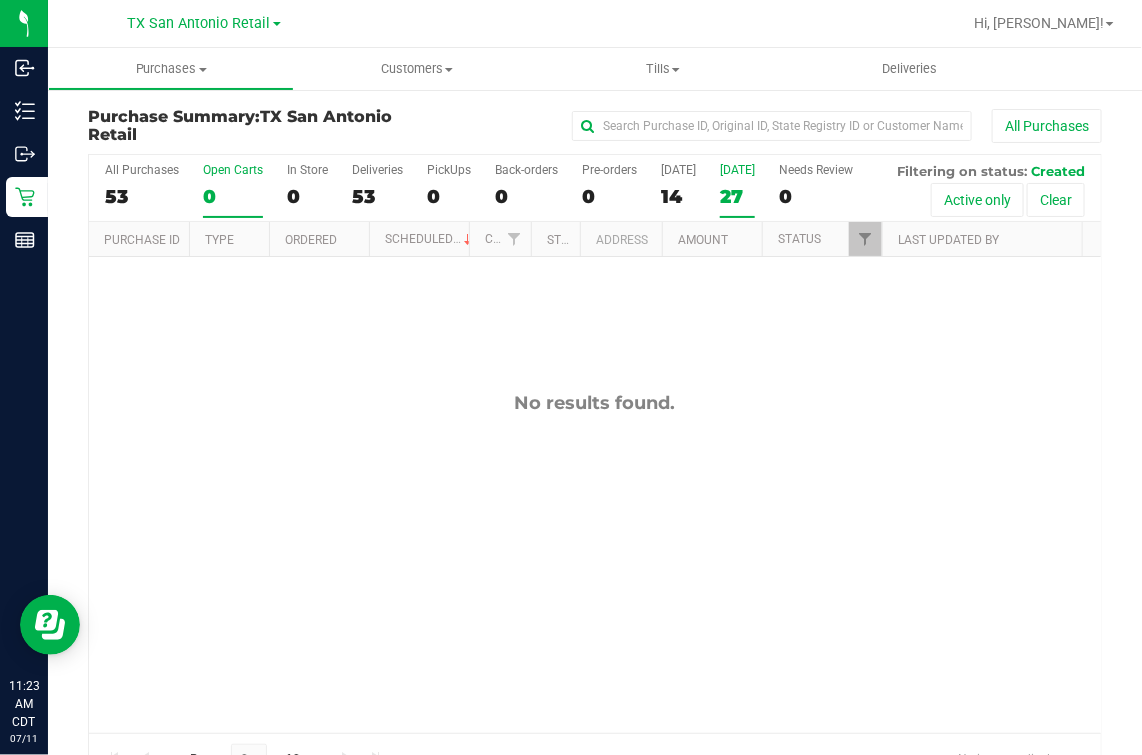 click on "27" at bounding box center (737, 196) 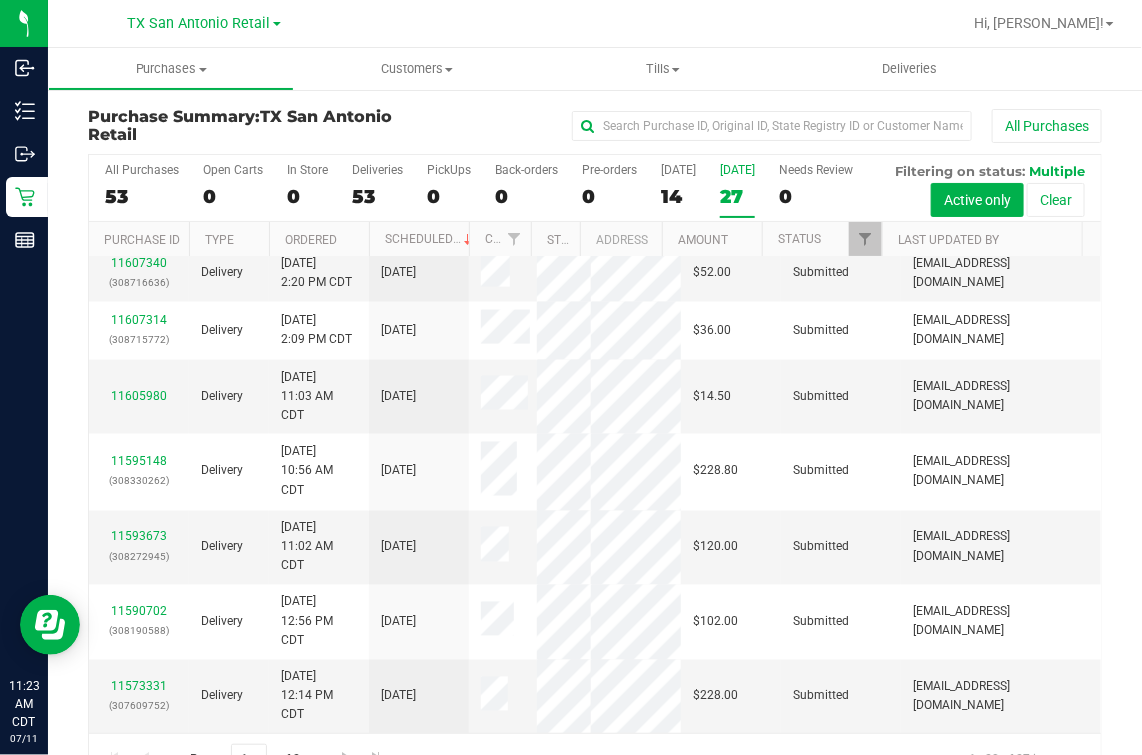 scroll, scrollTop: 1500, scrollLeft: 0, axis: vertical 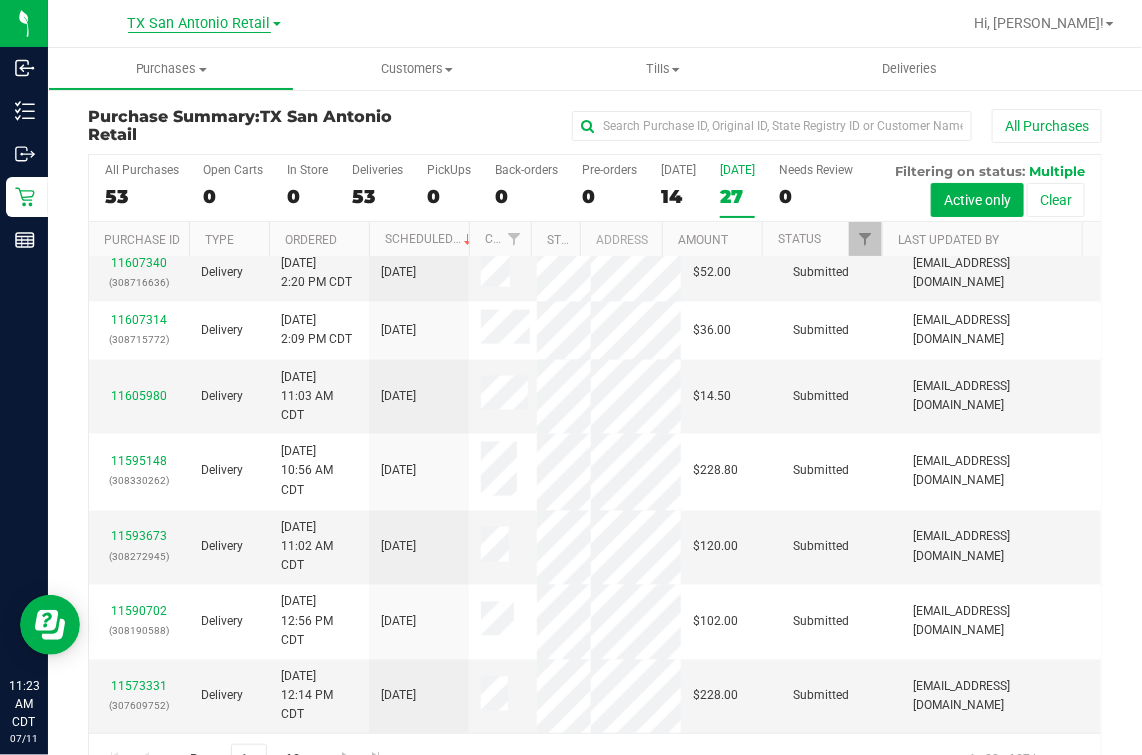 click on "TX San Antonio Retail" at bounding box center (199, 24) 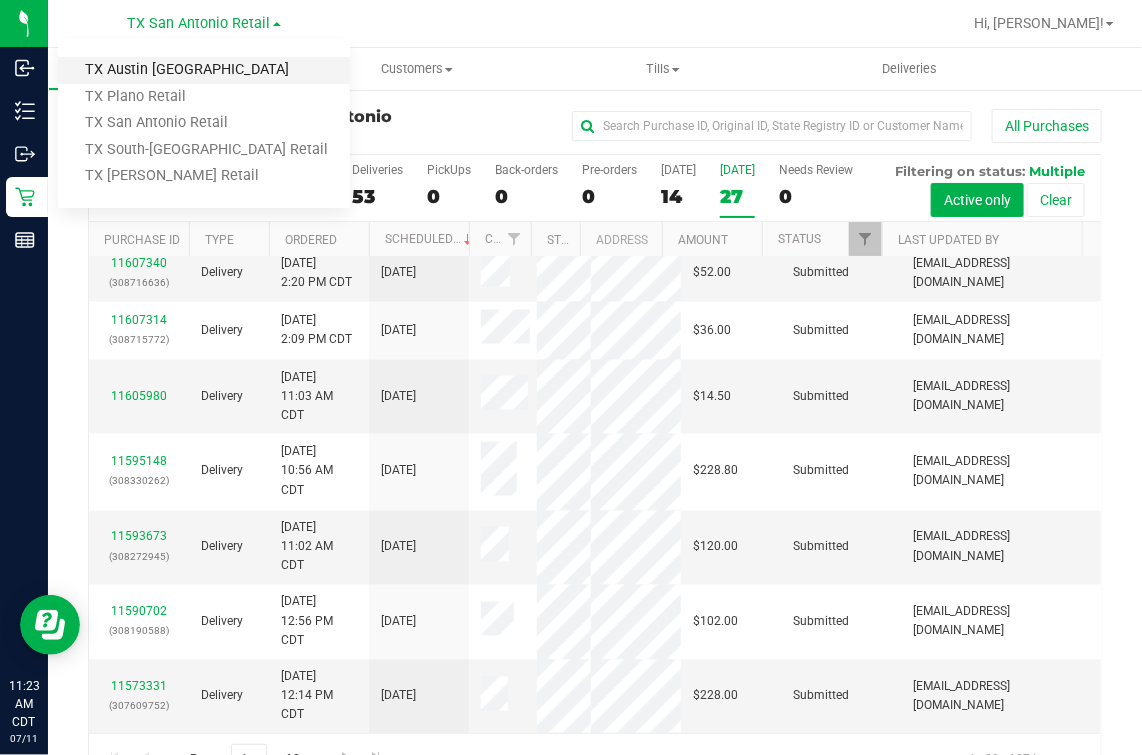 click on "TX Austin [GEOGRAPHIC_DATA]" at bounding box center [204, 70] 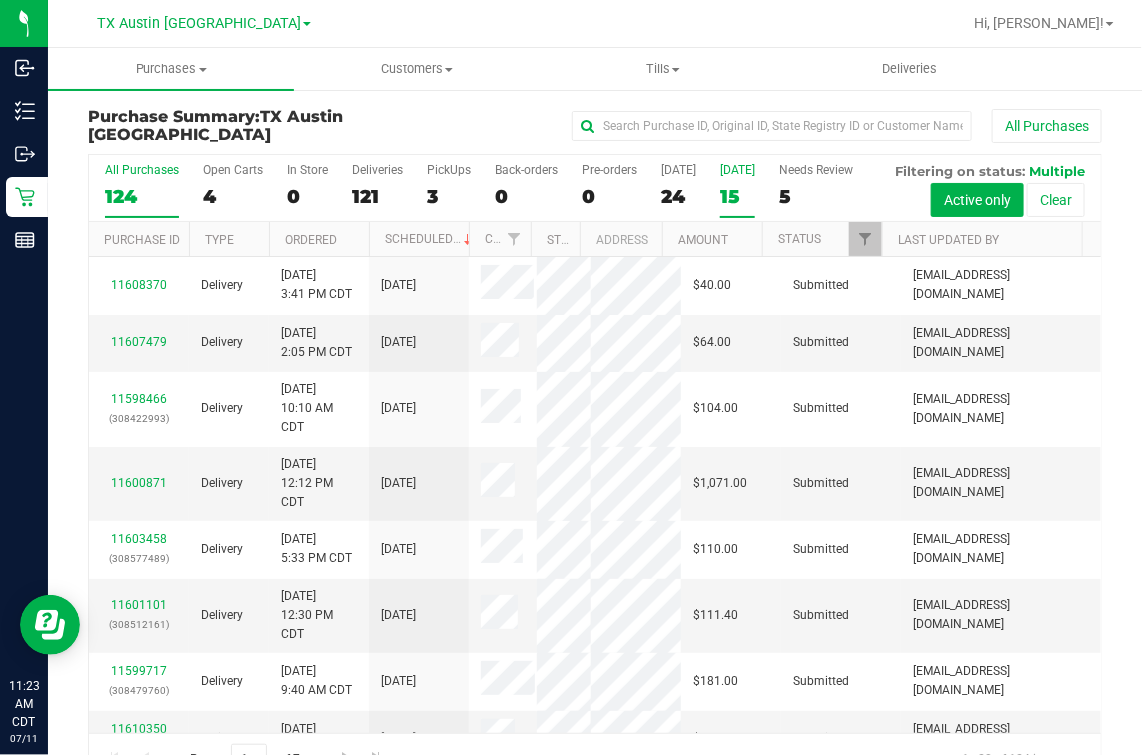 click on "15" at bounding box center (737, 196) 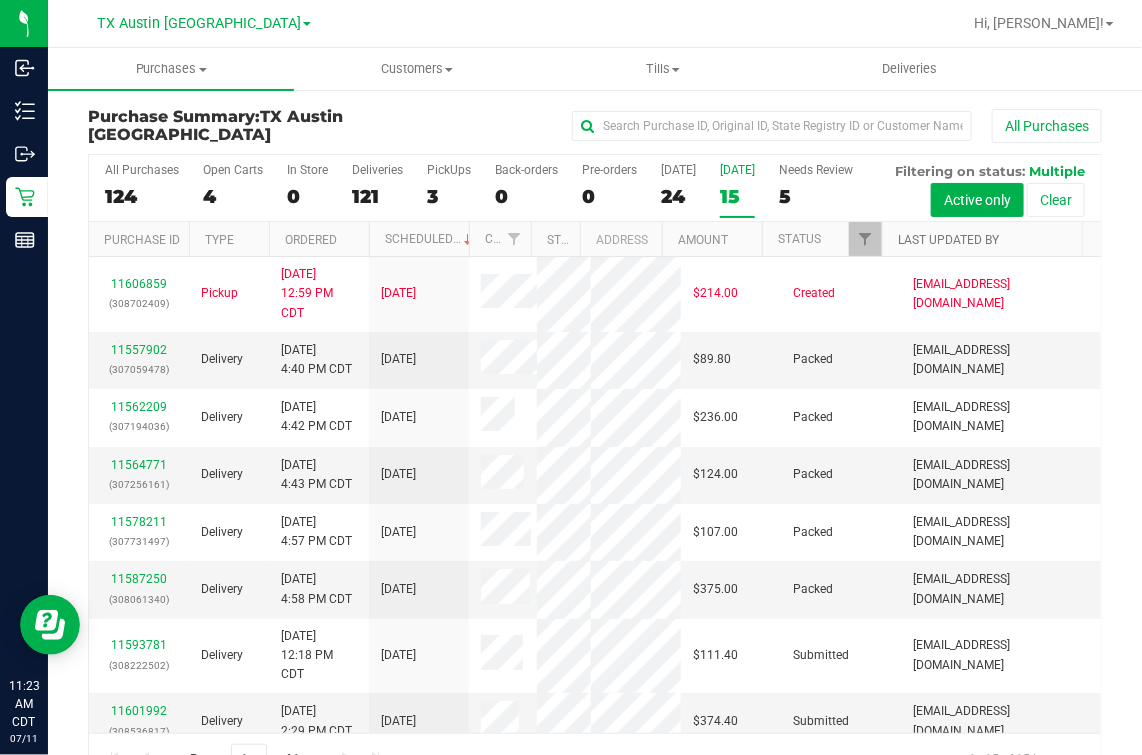 click on "Last Updated By" at bounding box center [948, 240] 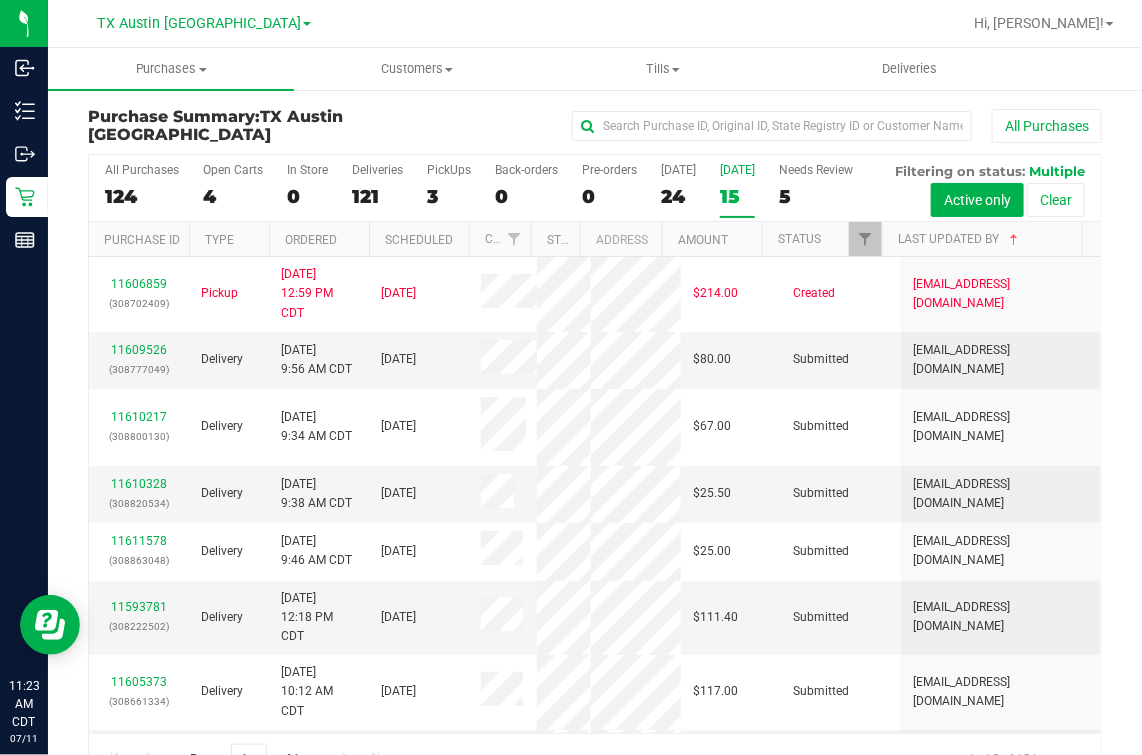 click on "15" at bounding box center (737, 196) 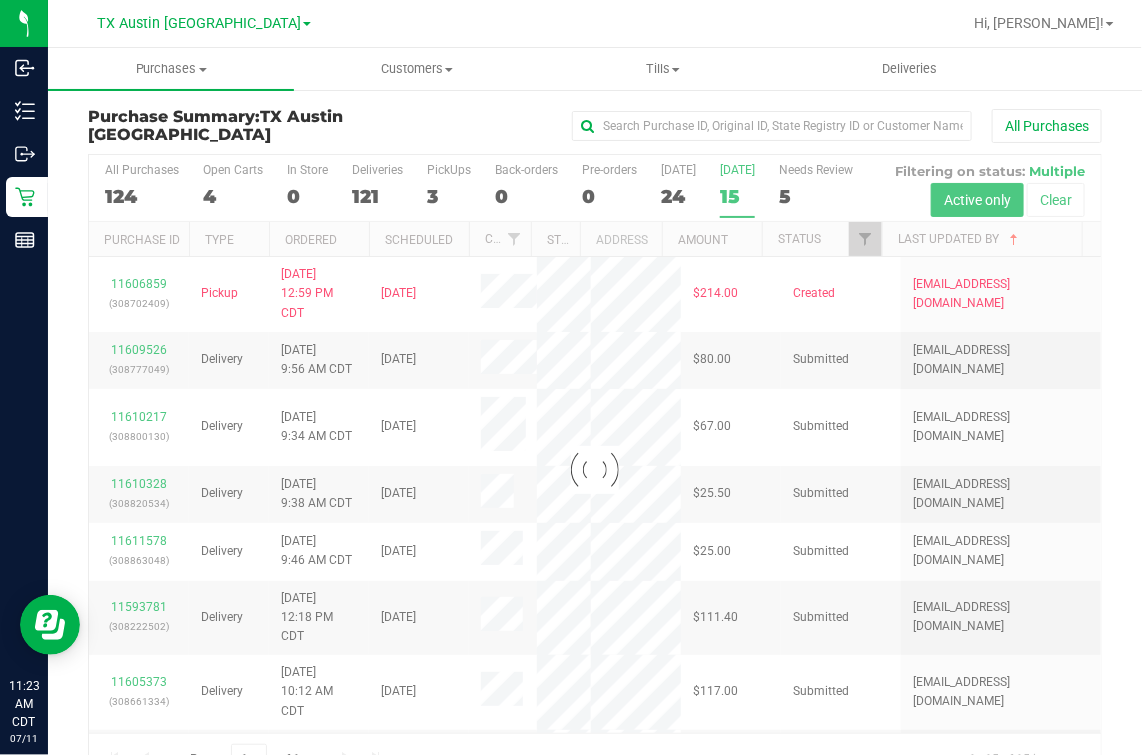 click on "[GEOGRAPHIC_DATA] [GEOGRAPHIC_DATA] [GEOGRAPHIC_DATA]   [GEOGRAPHIC_DATA] [GEOGRAPHIC_DATA] [GEOGRAPHIC_DATA]   [GEOGRAPHIC_DATA] Plano Retail   [GEOGRAPHIC_DATA] [GEOGRAPHIC_DATA] [GEOGRAPHIC_DATA]    [GEOGRAPHIC_DATA] [GEOGRAPHIC_DATA] [GEOGRAPHIC_DATA]   [GEOGRAPHIC_DATA] [GEOGRAPHIC_DATA] Retail" at bounding box center [208, 23] 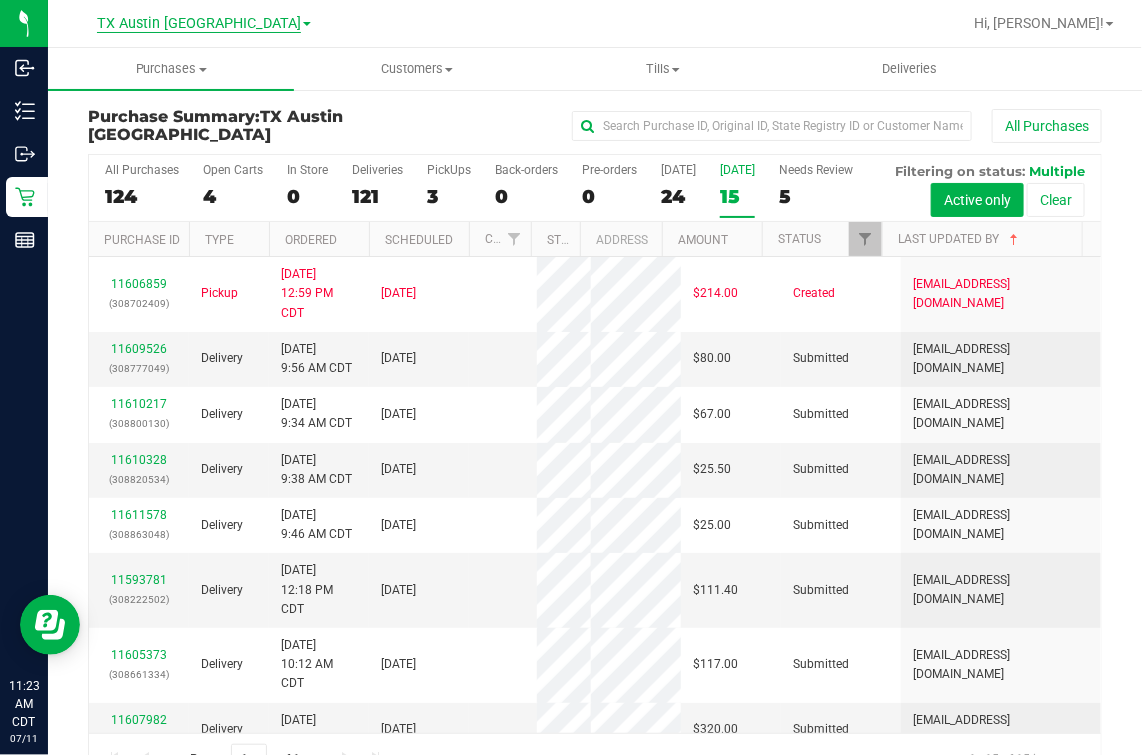 click on "TX Austin [GEOGRAPHIC_DATA]" at bounding box center (199, 24) 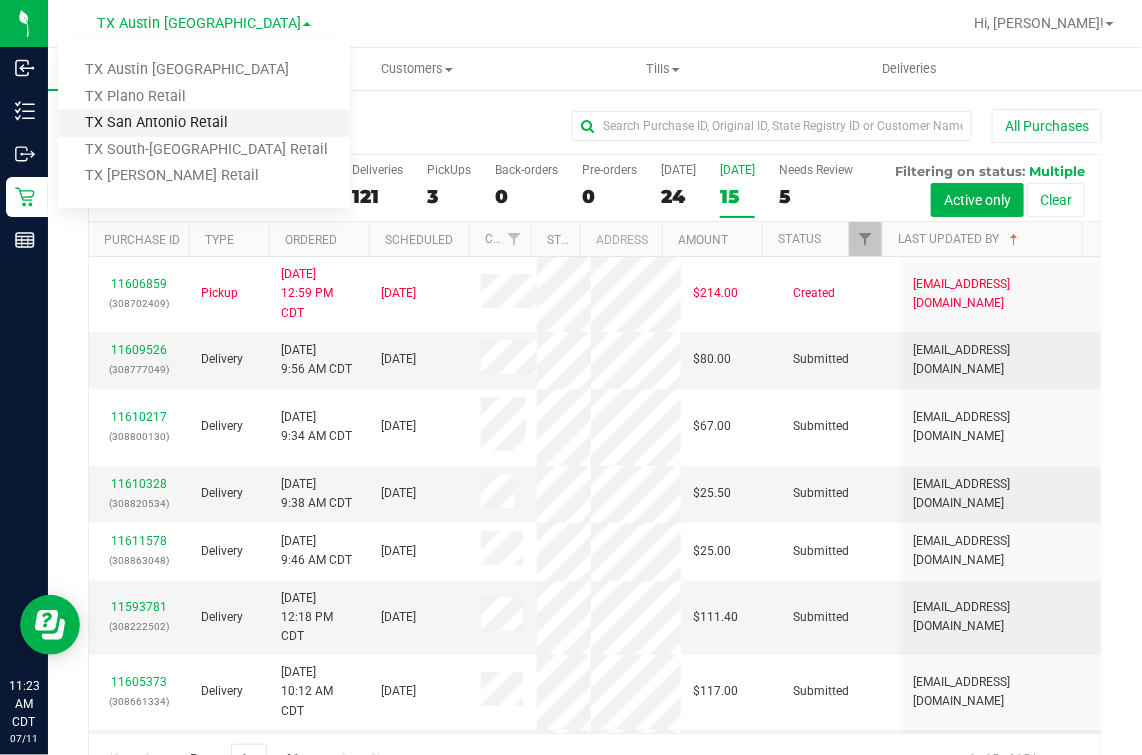 click on "TX San Antonio Retail" at bounding box center [204, 123] 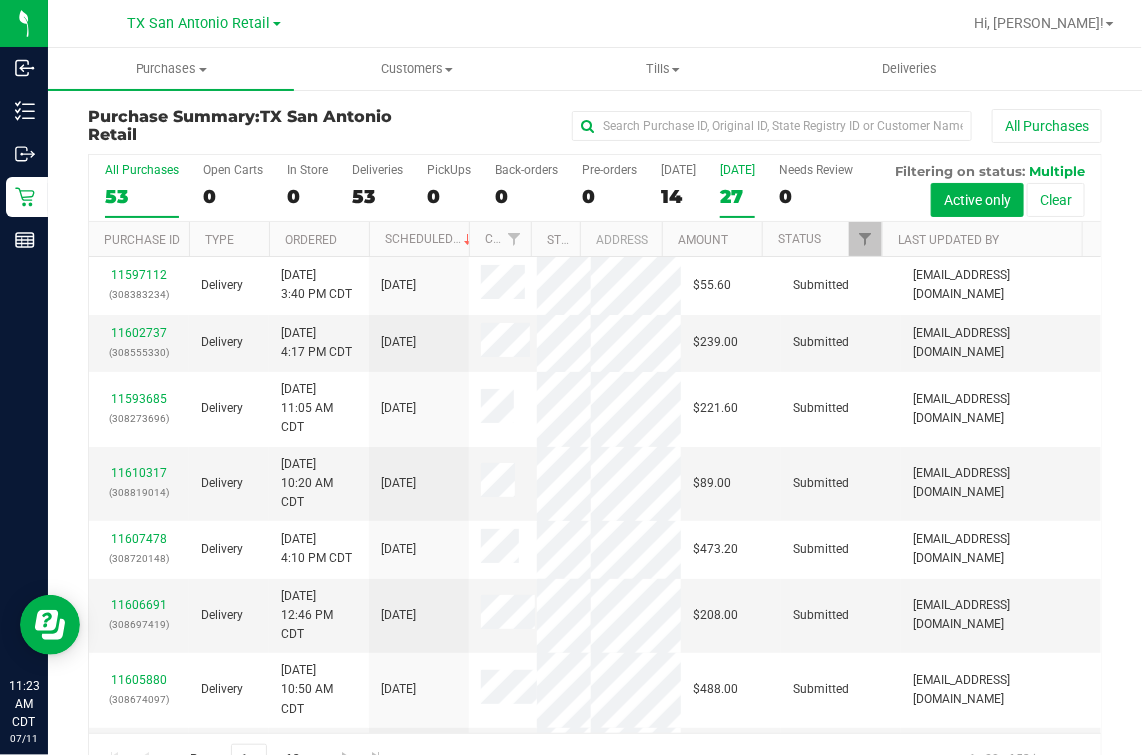 click on "27" at bounding box center [737, 196] 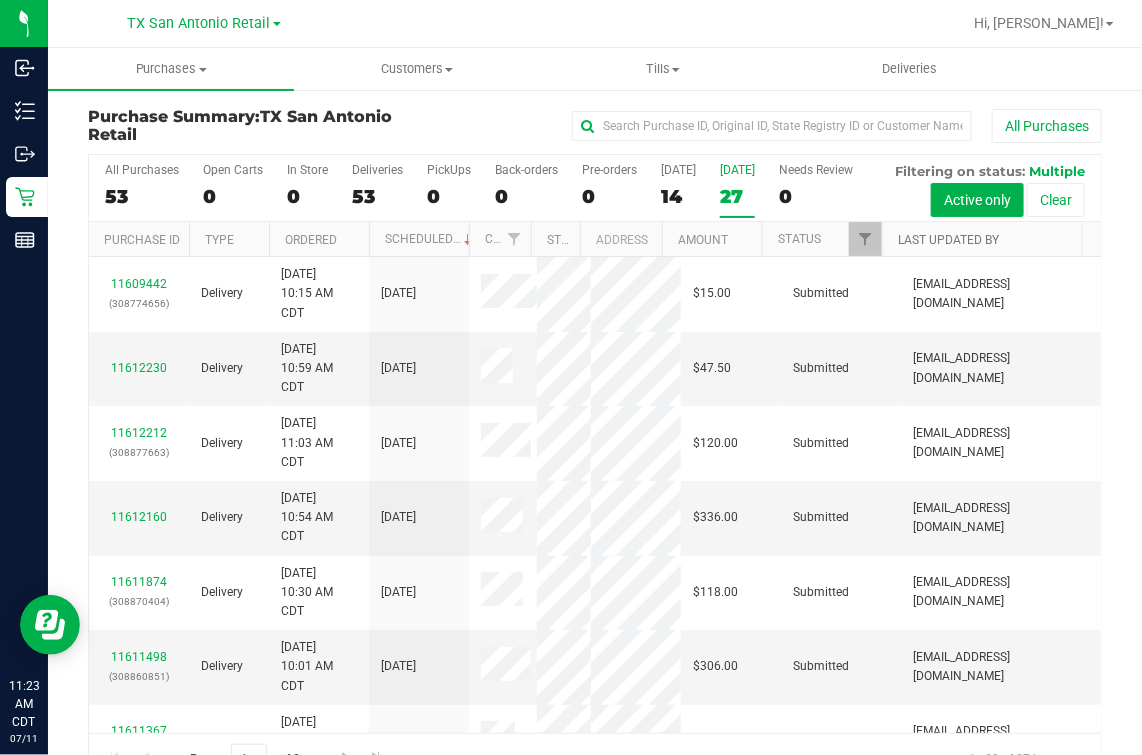 click on "Last Updated By" at bounding box center [948, 240] 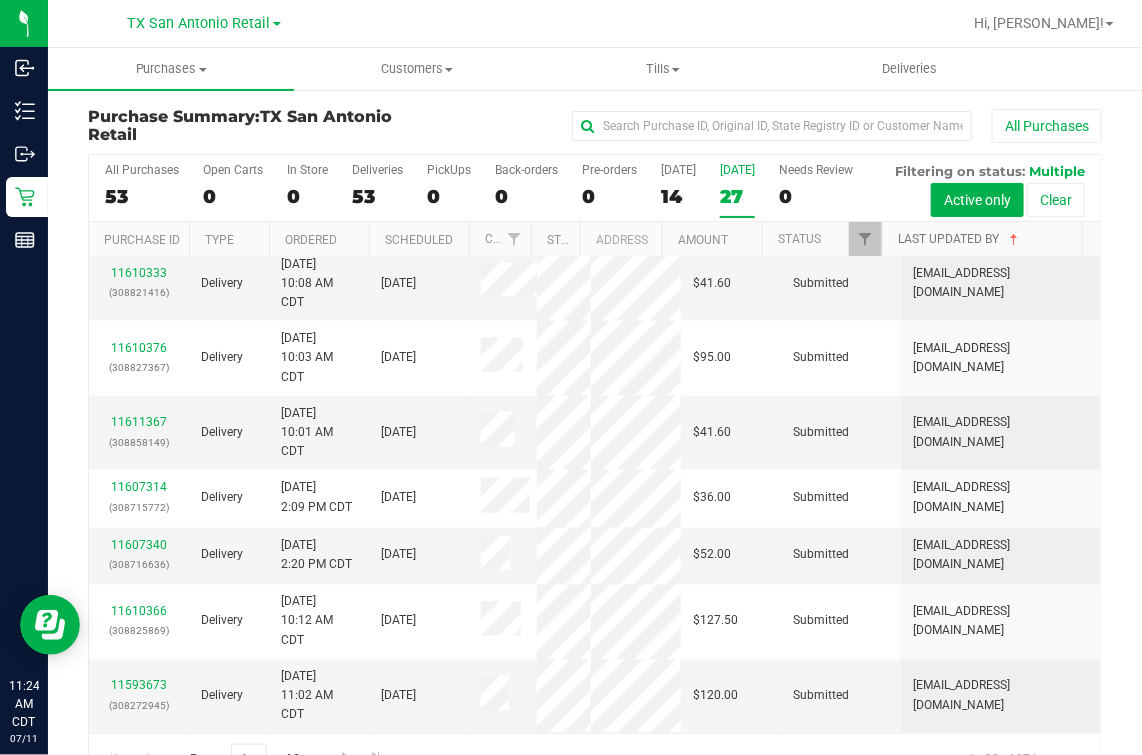 scroll, scrollTop: 2970, scrollLeft: 0, axis: vertical 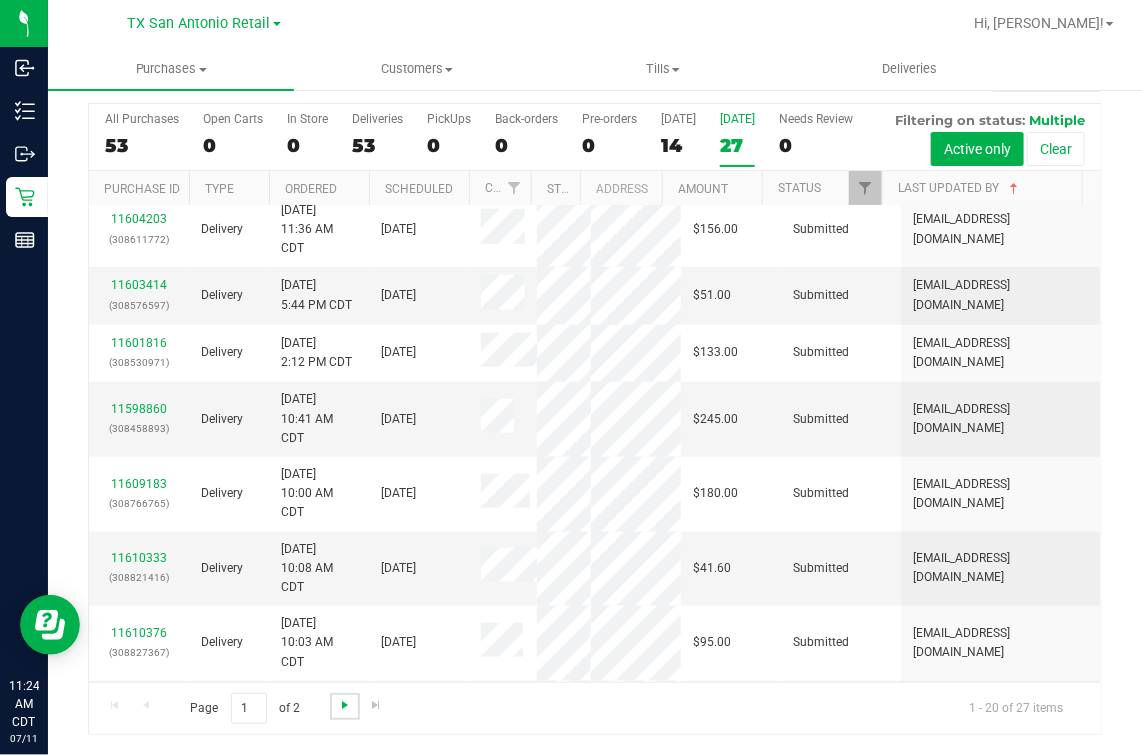 click at bounding box center [345, 705] 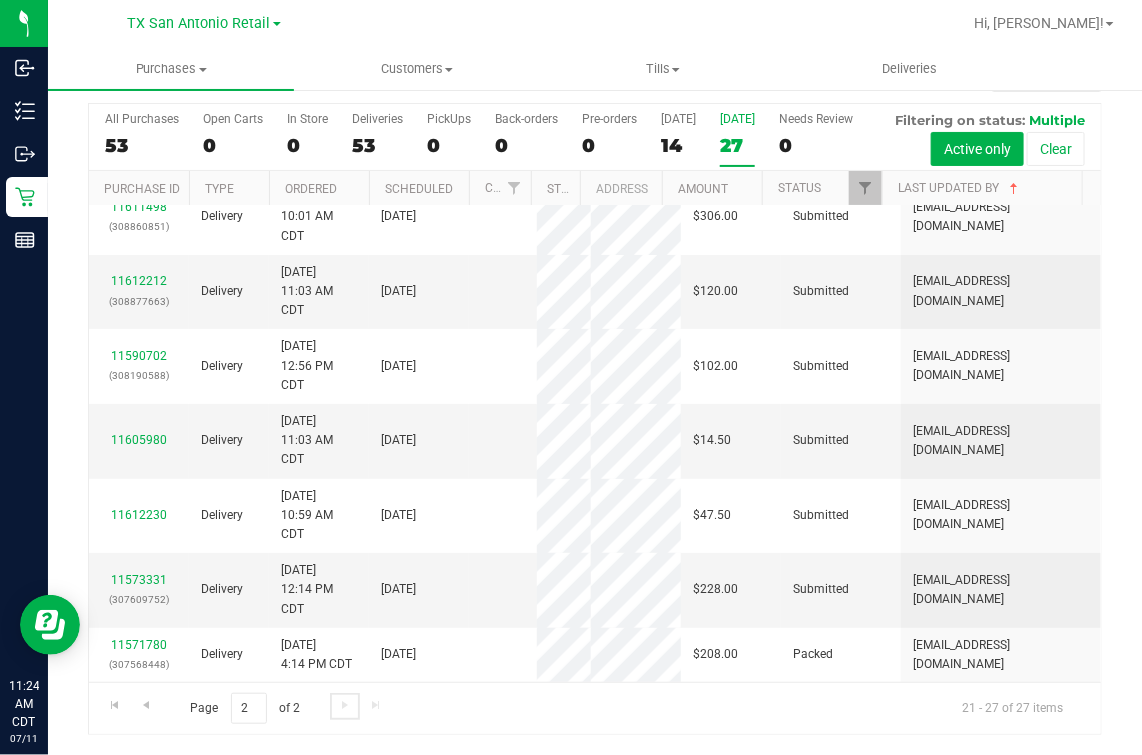 scroll, scrollTop: 0, scrollLeft: 0, axis: both 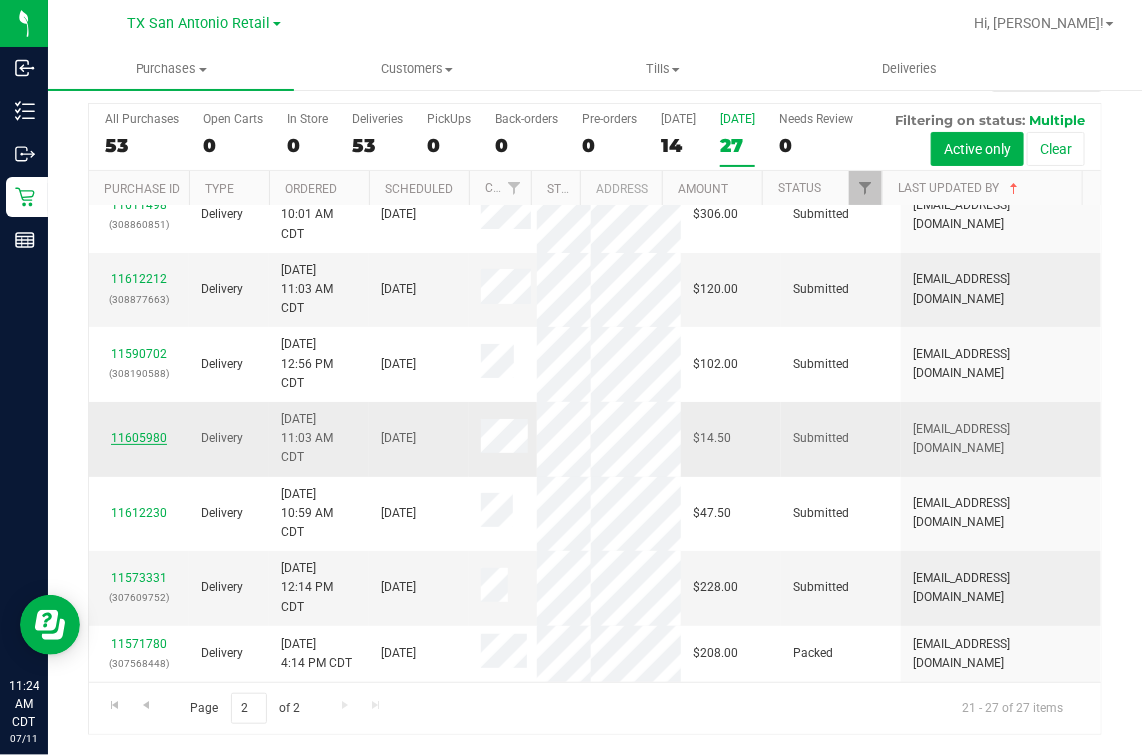 click on "11605980" at bounding box center [139, 438] 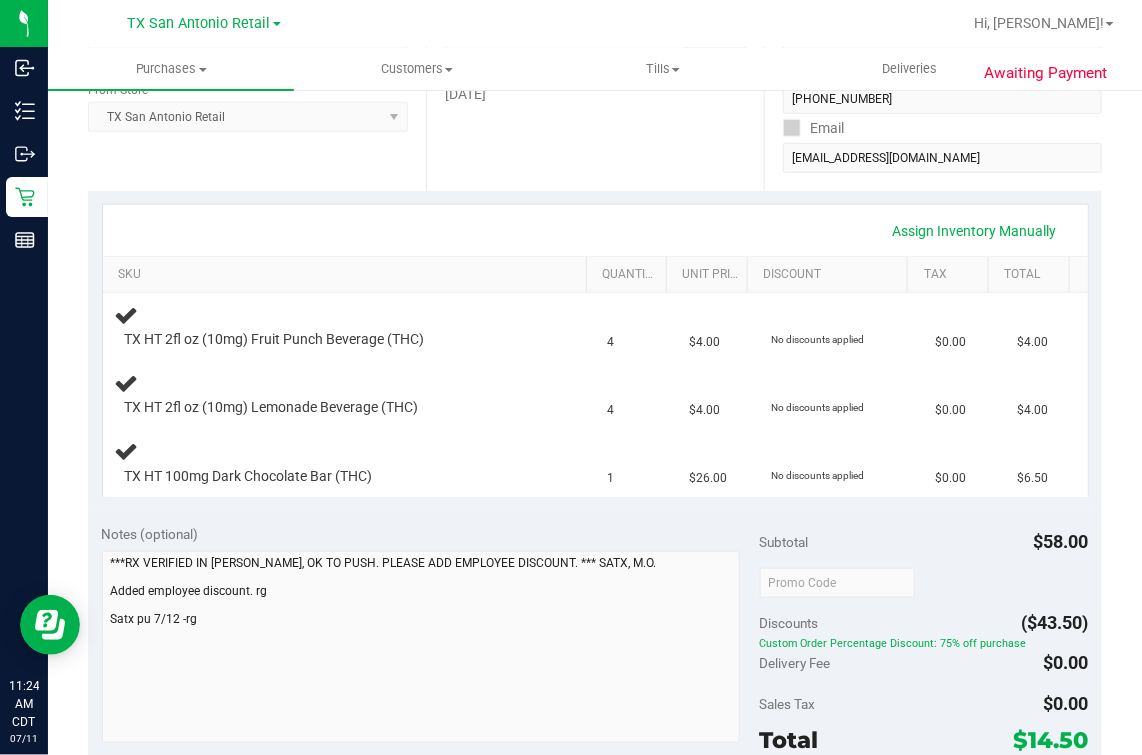 scroll, scrollTop: 355, scrollLeft: 0, axis: vertical 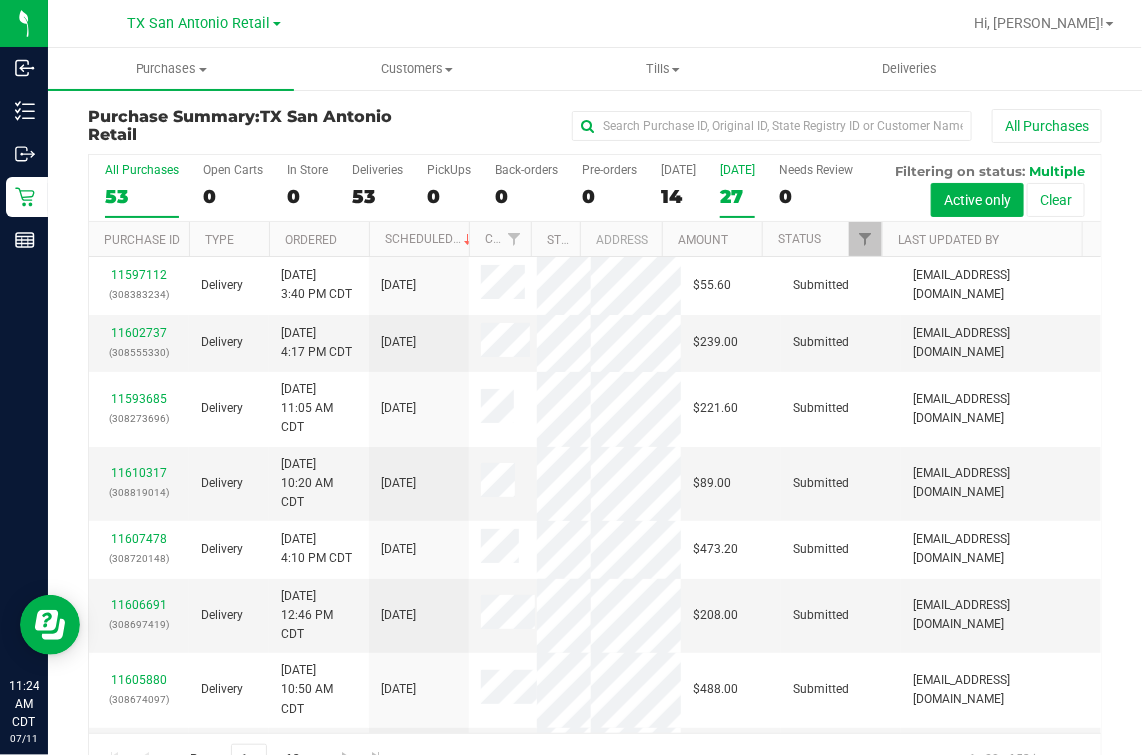 click on "[DATE]
27" at bounding box center (737, 190) 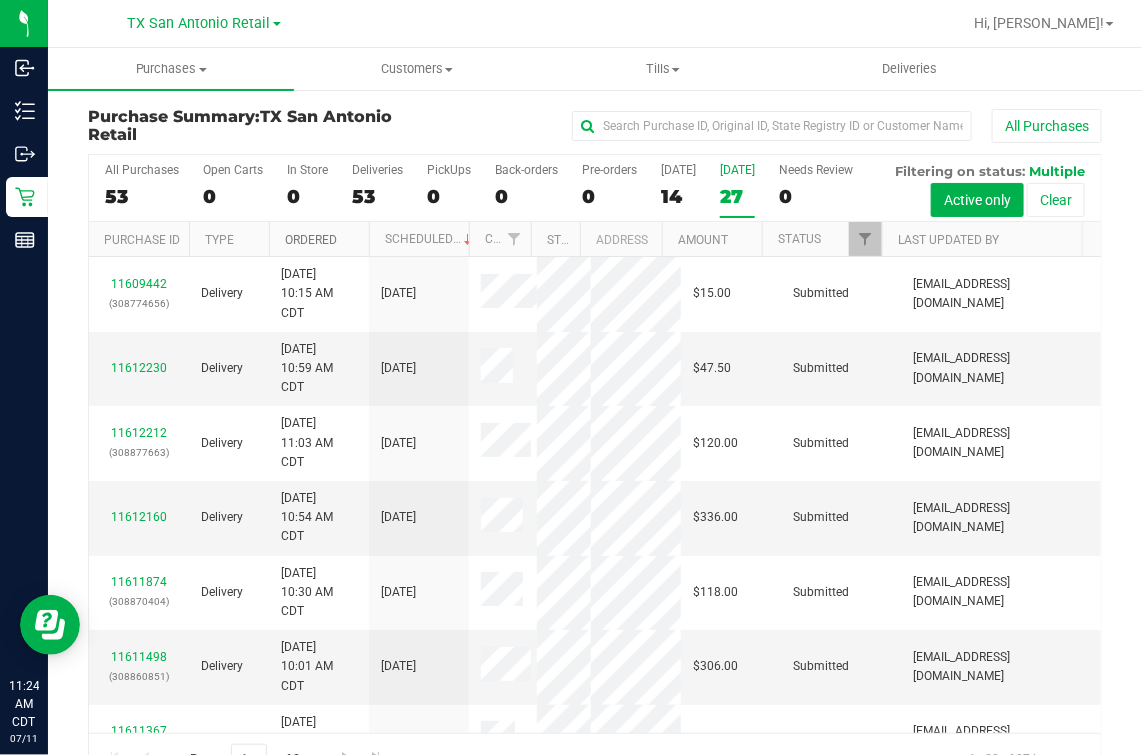 click on "Ordered" at bounding box center [311, 240] 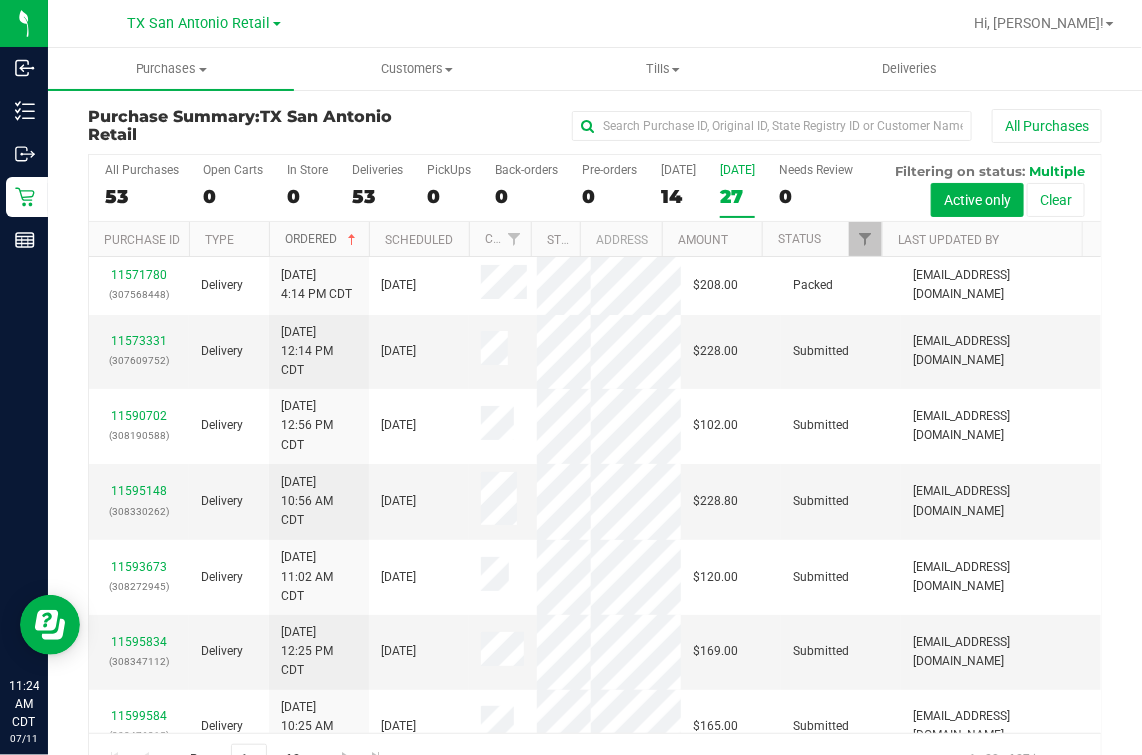 click on "Ordered" at bounding box center [322, 239] 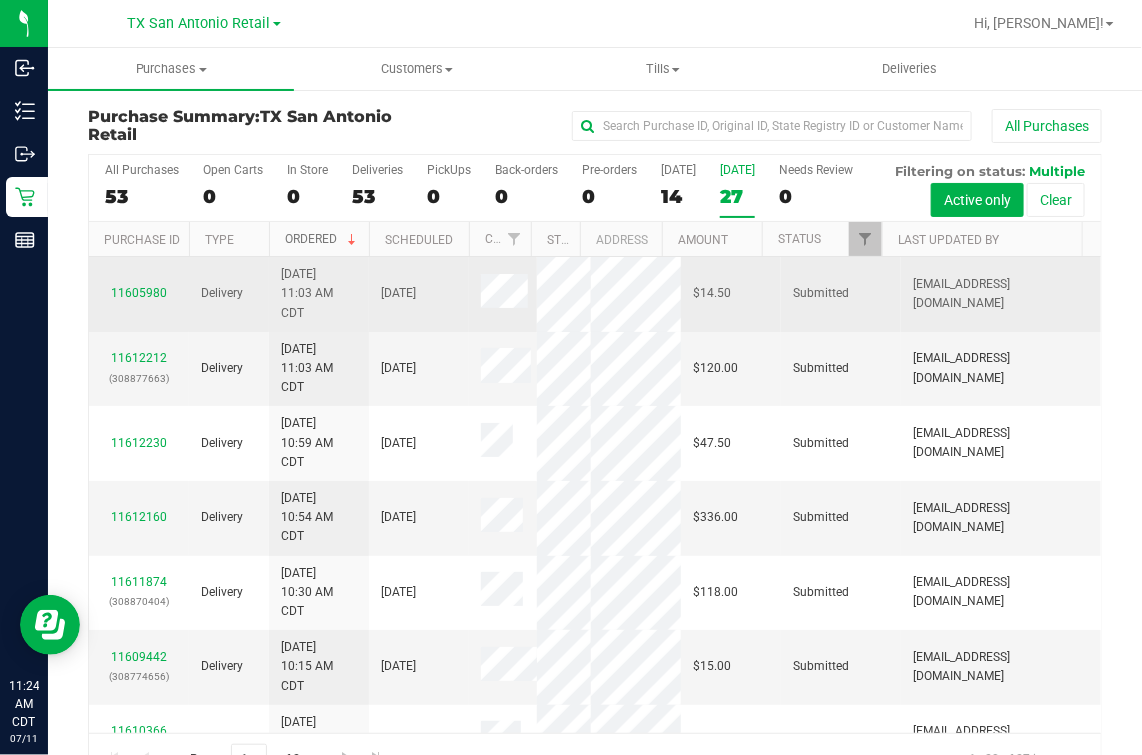 scroll, scrollTop: 124, scrollLeft: 0, axis: vertical 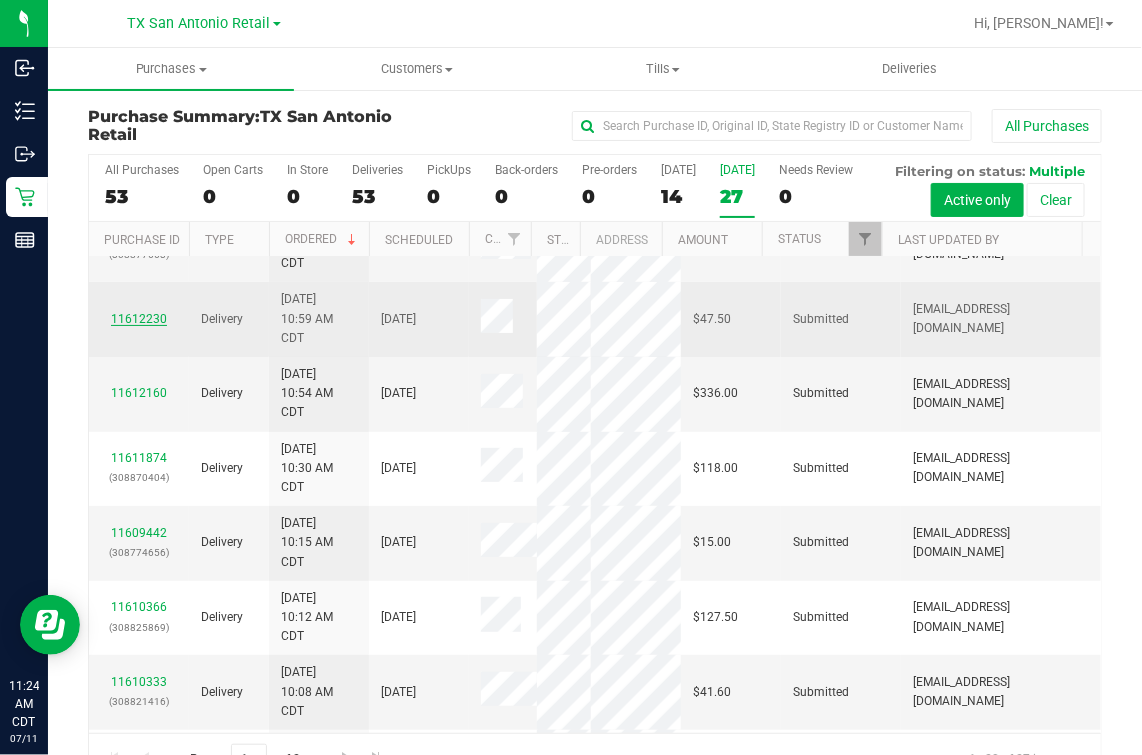 click on "11612230" at bounding box center [139, 319] 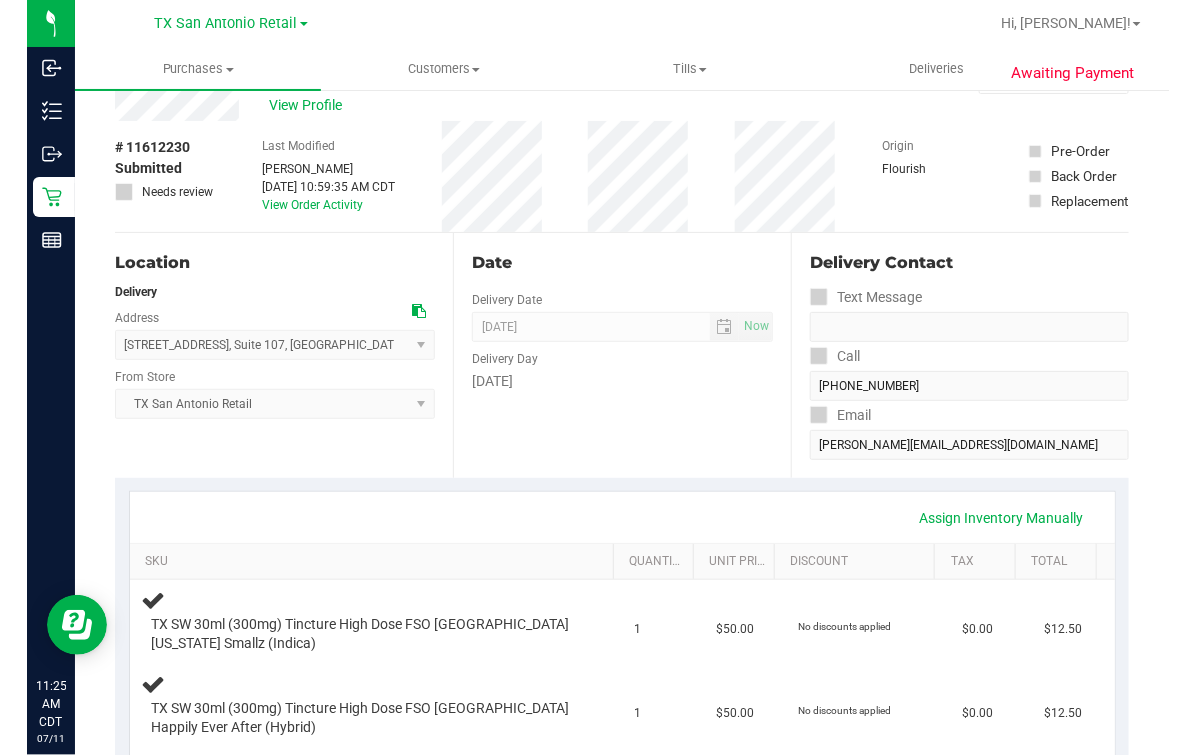 scroll, scrollTop: 0, scrollLeft: 0, axis: both 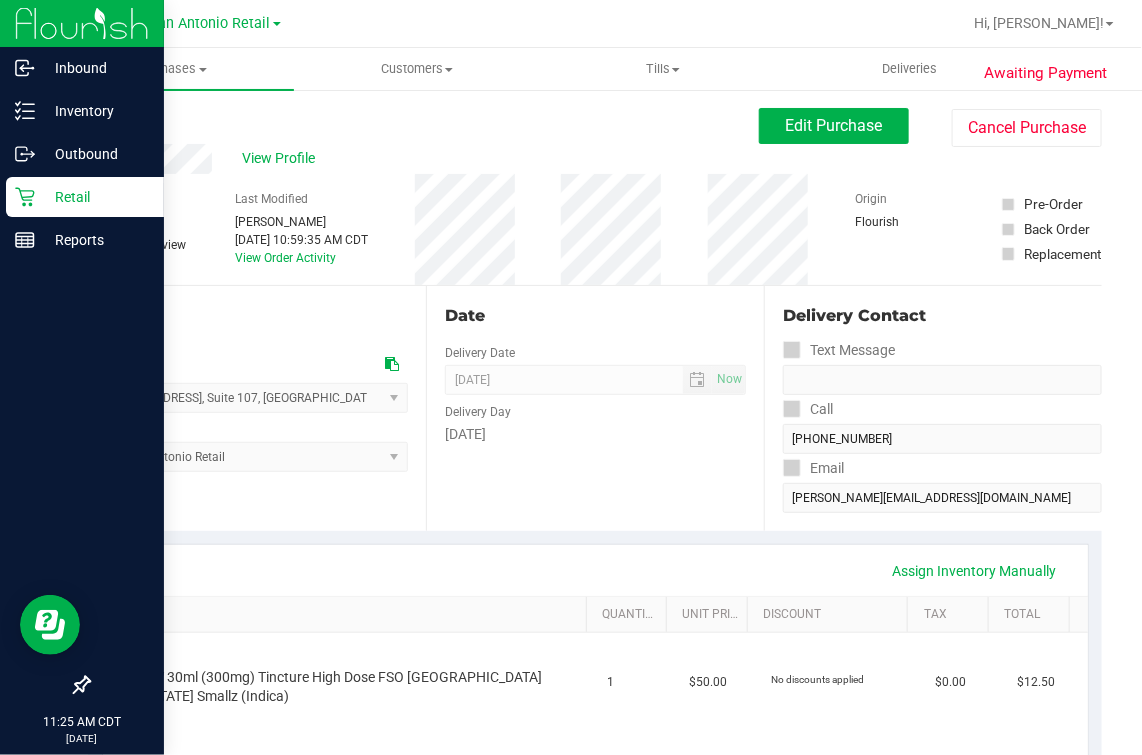 click 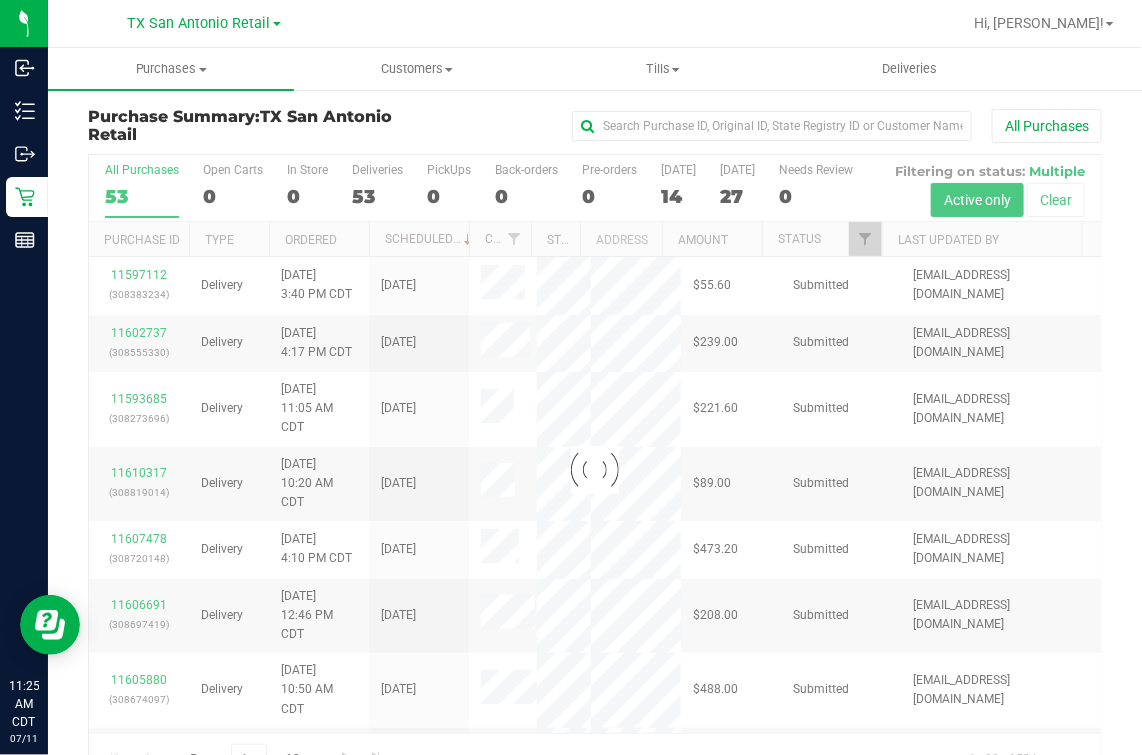 click at bounding box center (595, 470) 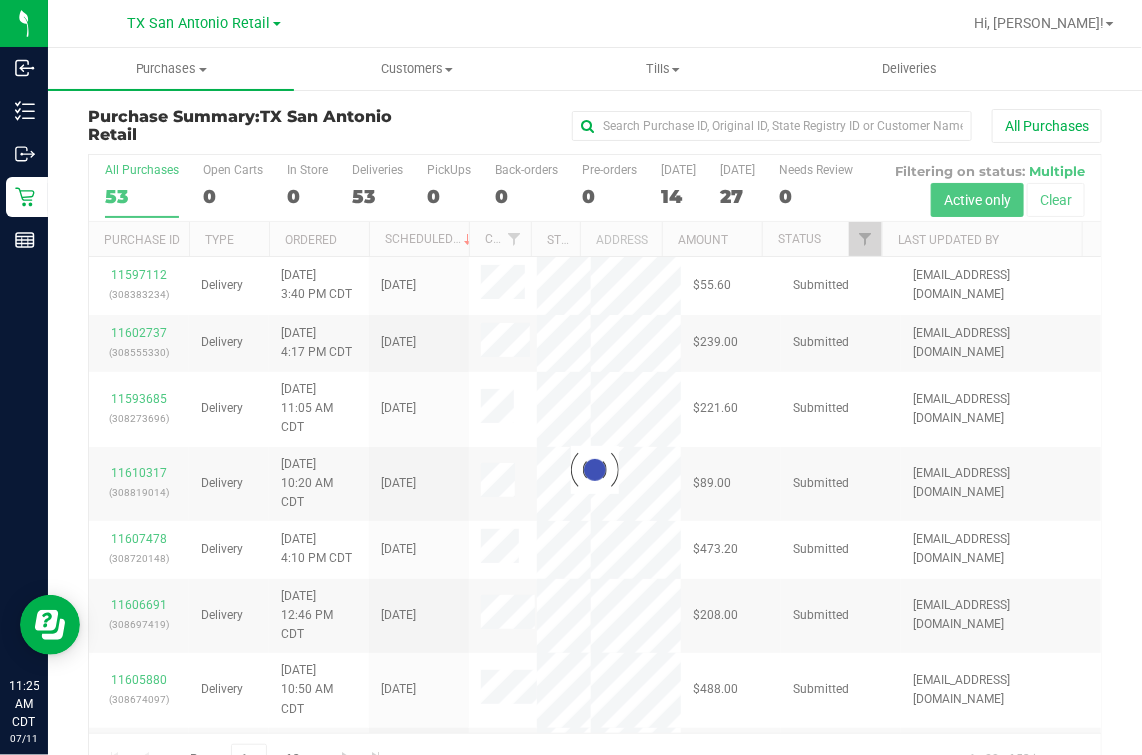 click at bounding box center [595, 470] 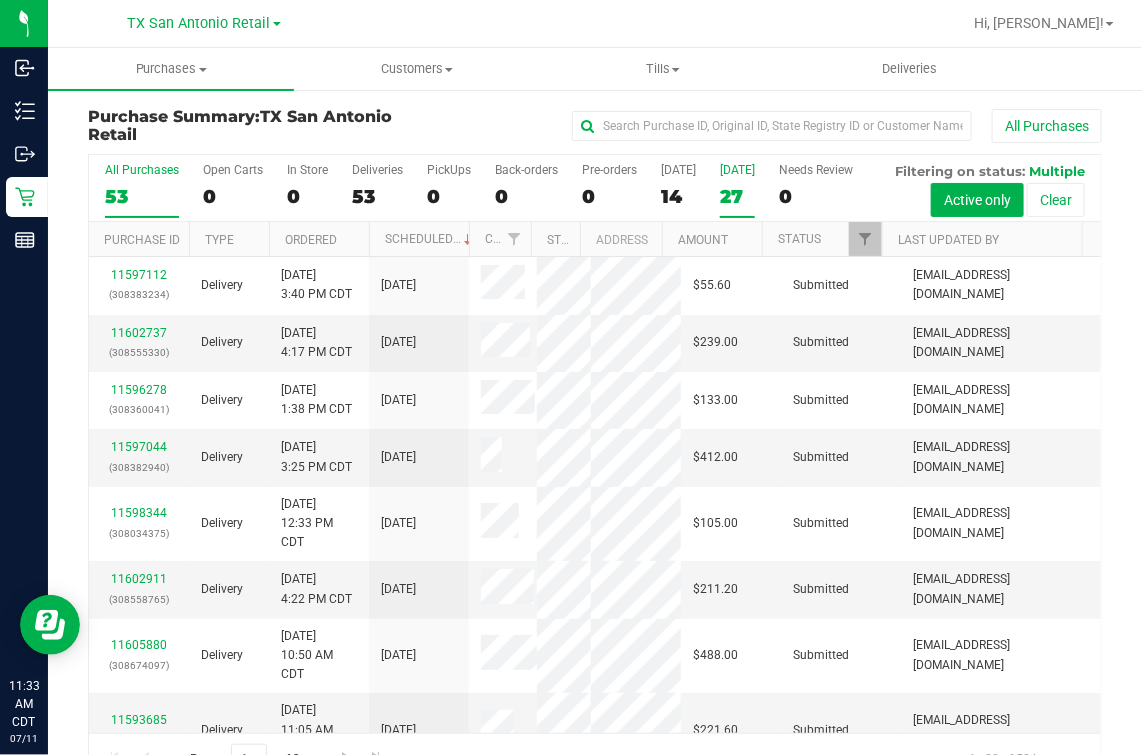 click on "27" at bounding box center (737, 196) 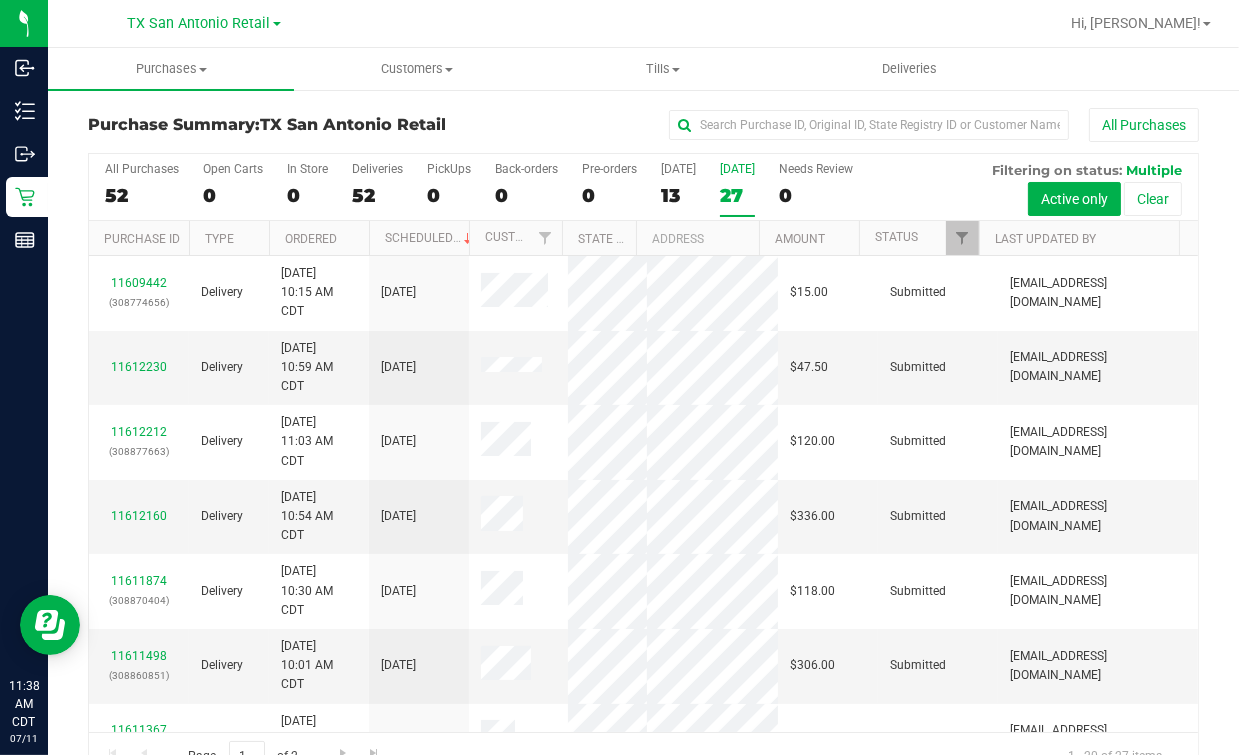click on "All Purchases" at bounding box center [828, 125] 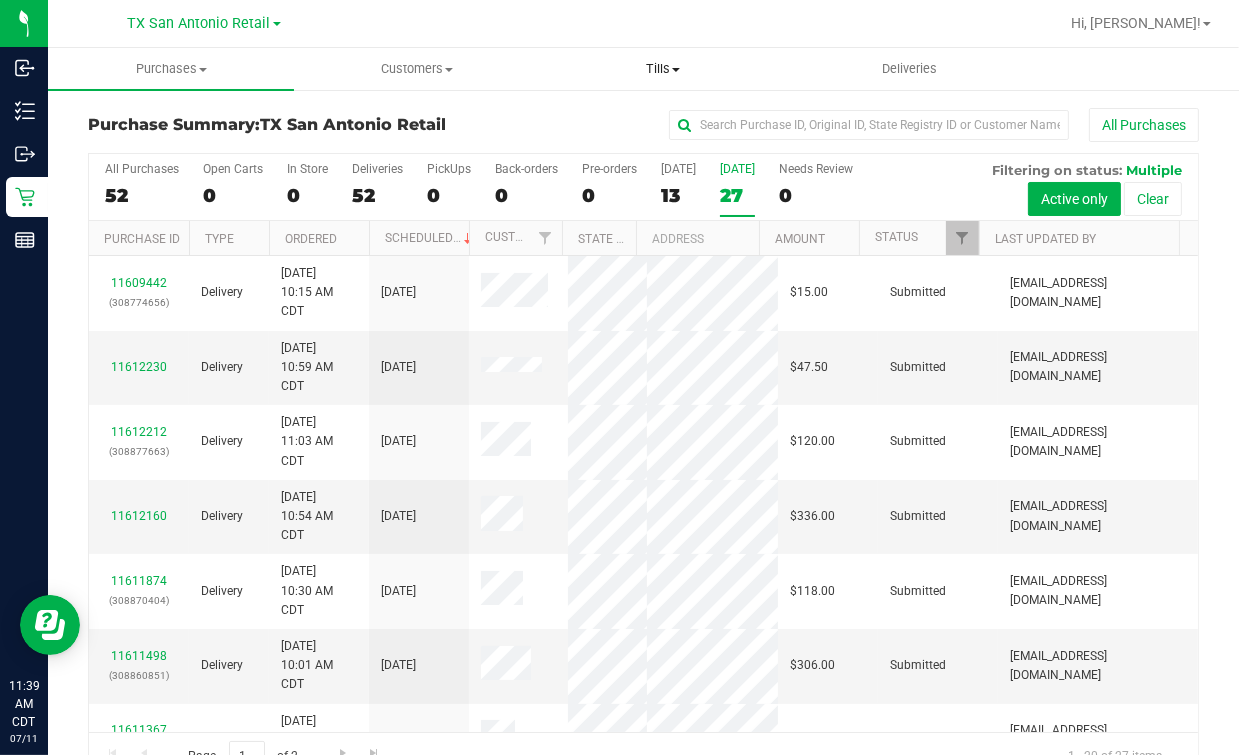 click at bounding box center [708, 23] 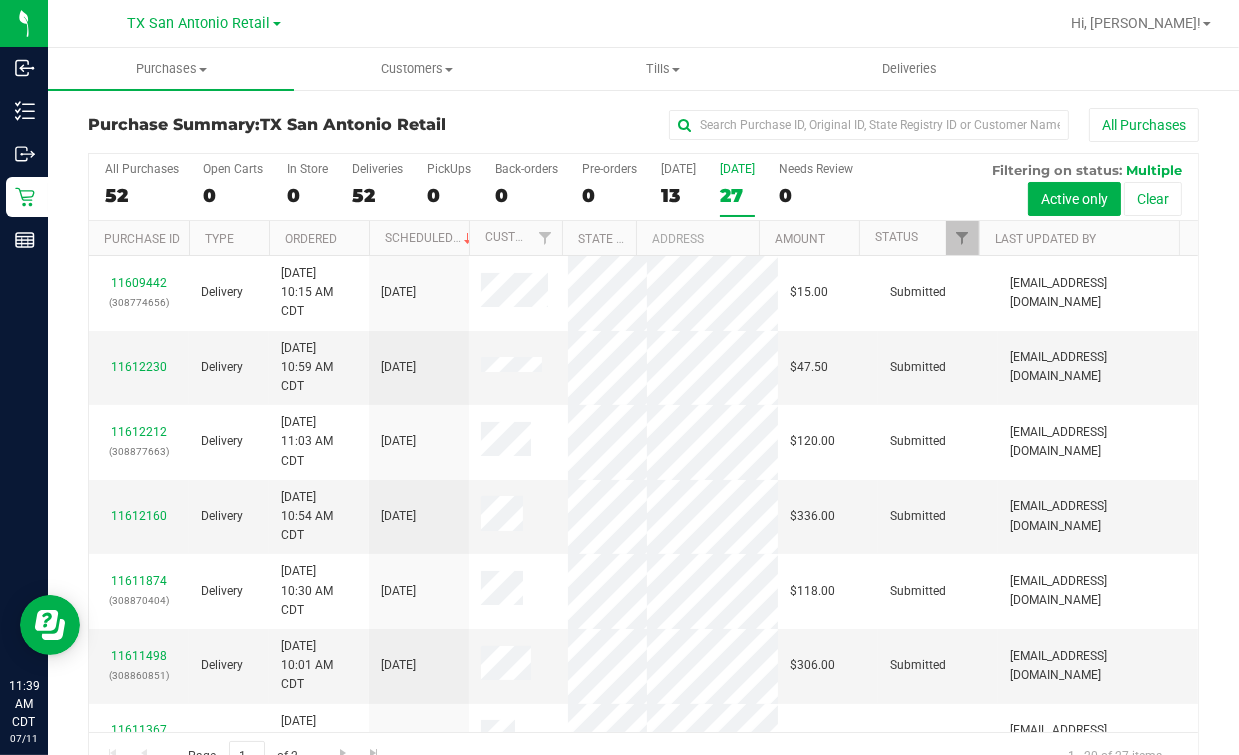 click at bounding box center (708, 23) 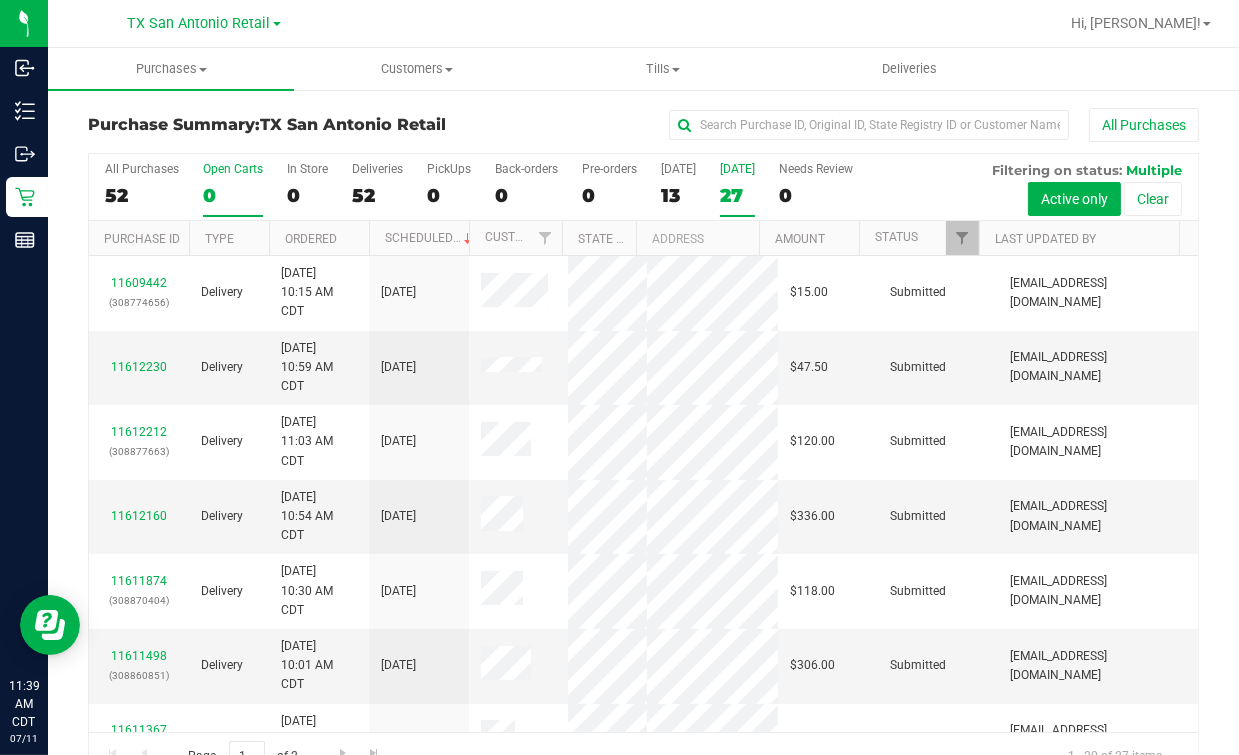 click on "0" at bounding box center (233, 195) 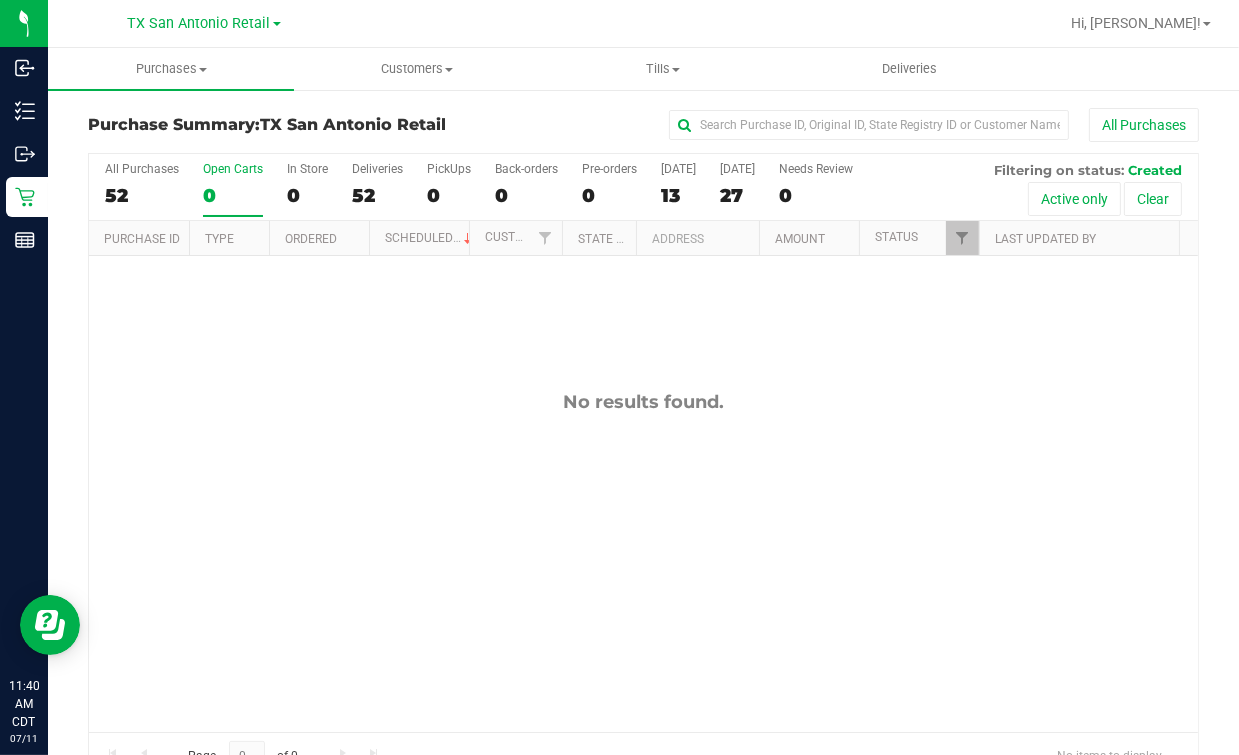 click on "No results found." at bounding box center [643, 561] 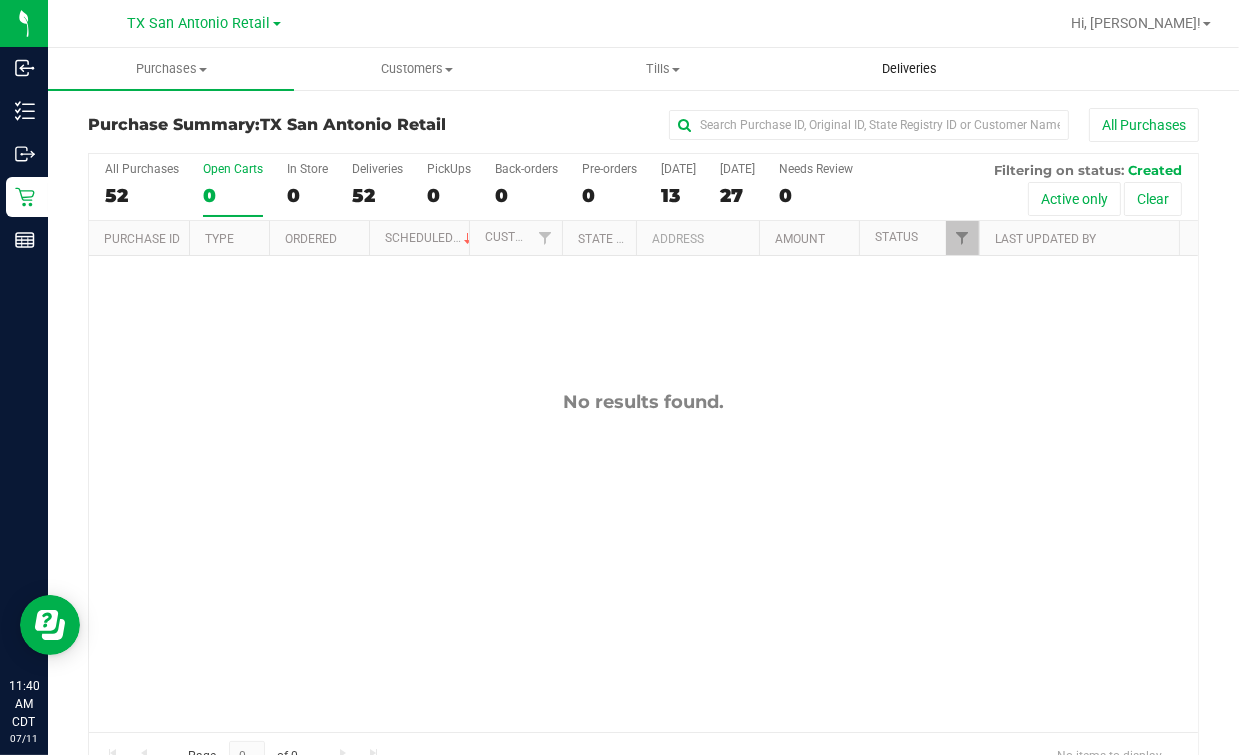 click on "Deliveries" at bounding box center [909, 69] 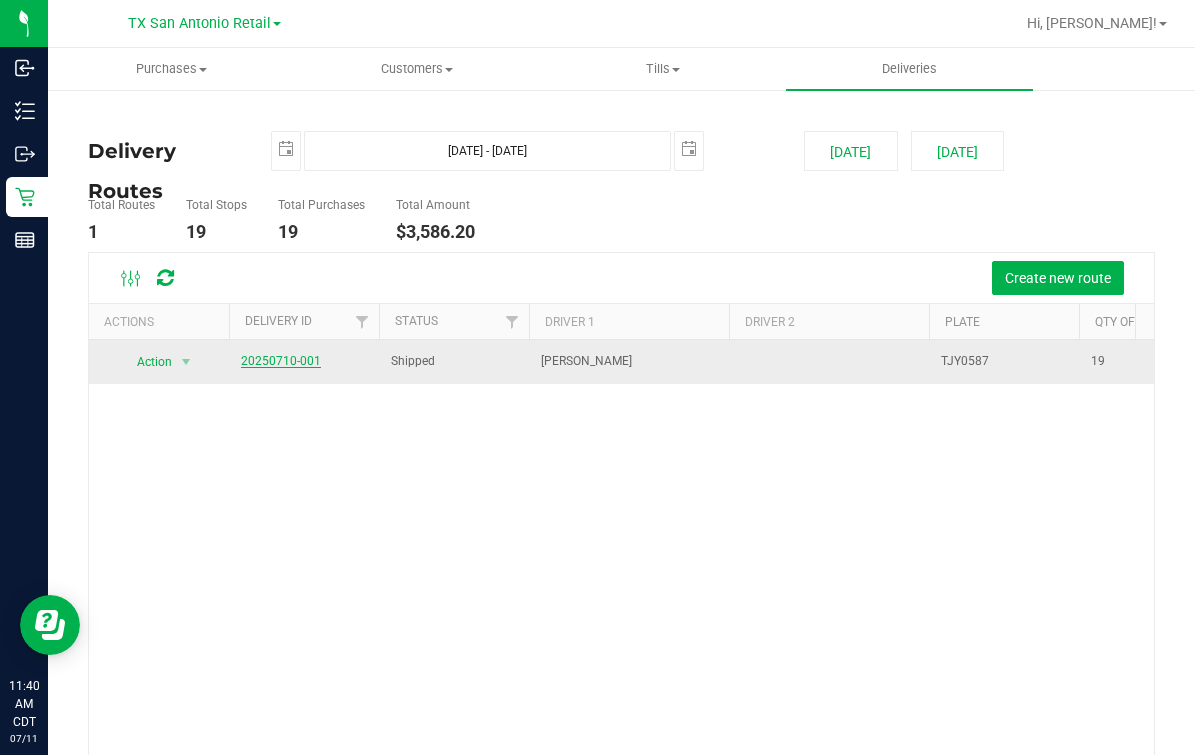 click on "20250710-001" at bounding box center (281, 361) 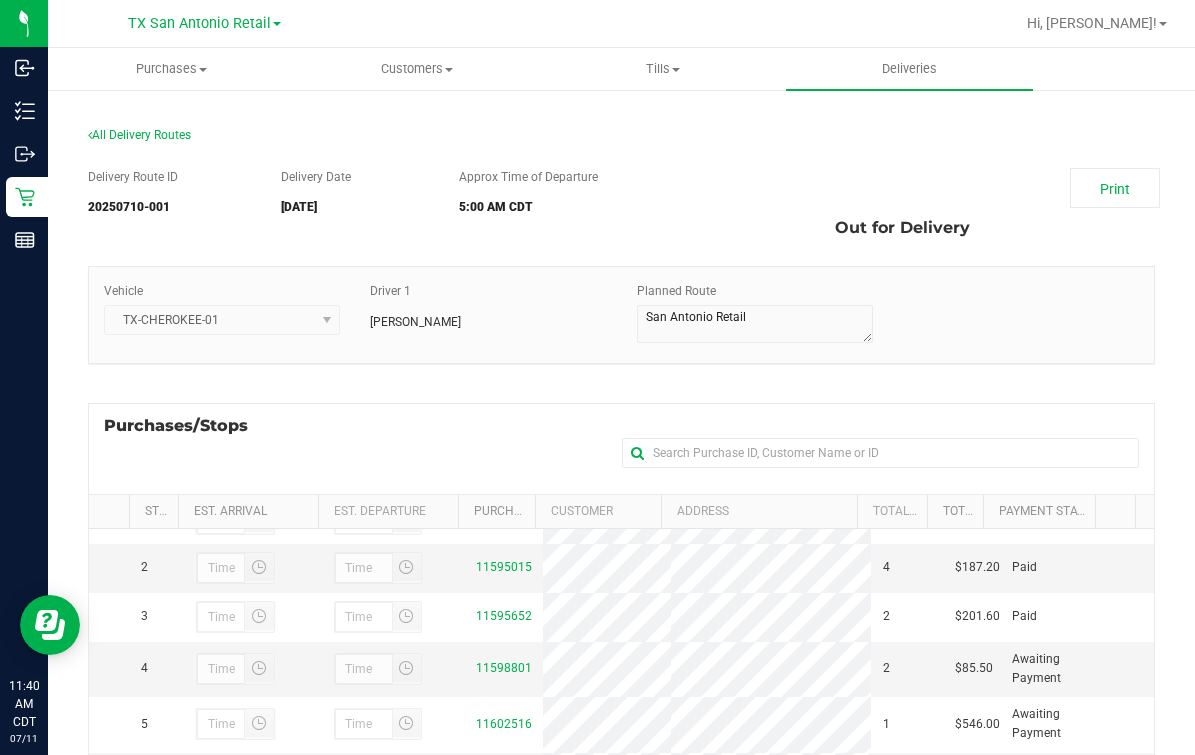scroll, scrollTop: 0, scrollLeft: 0, axis: both 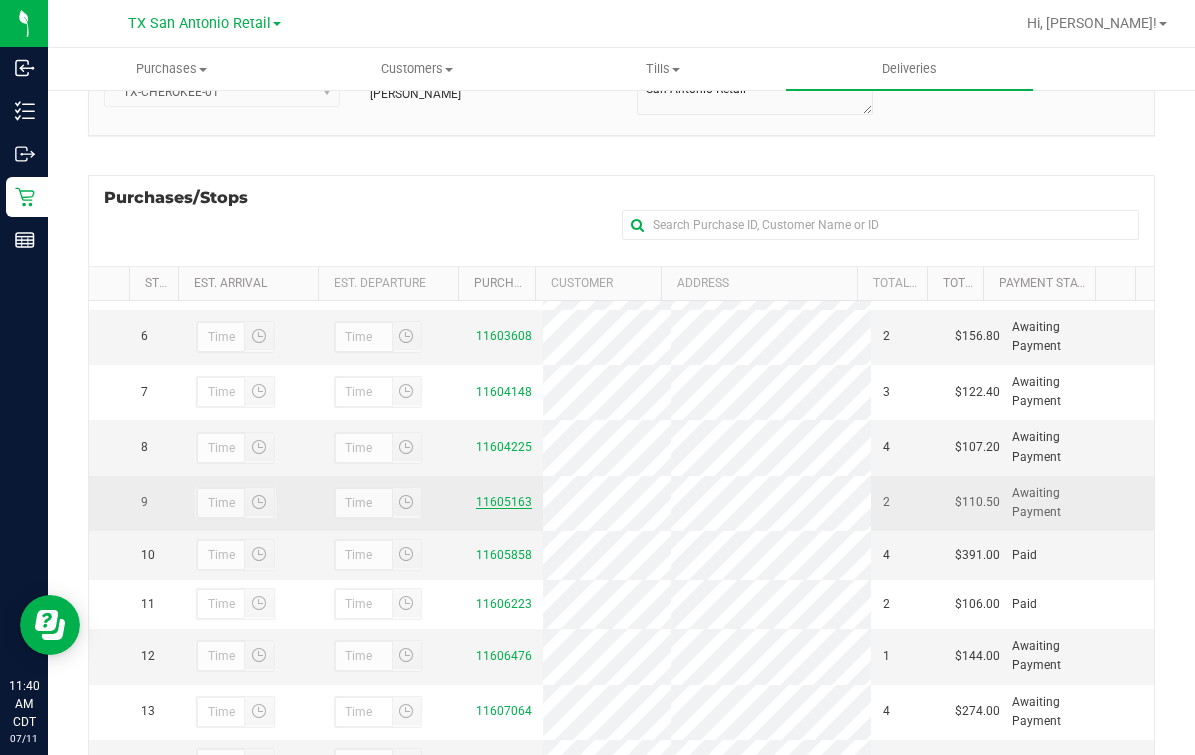 click on "11605163" at bounding box center [504, 502] 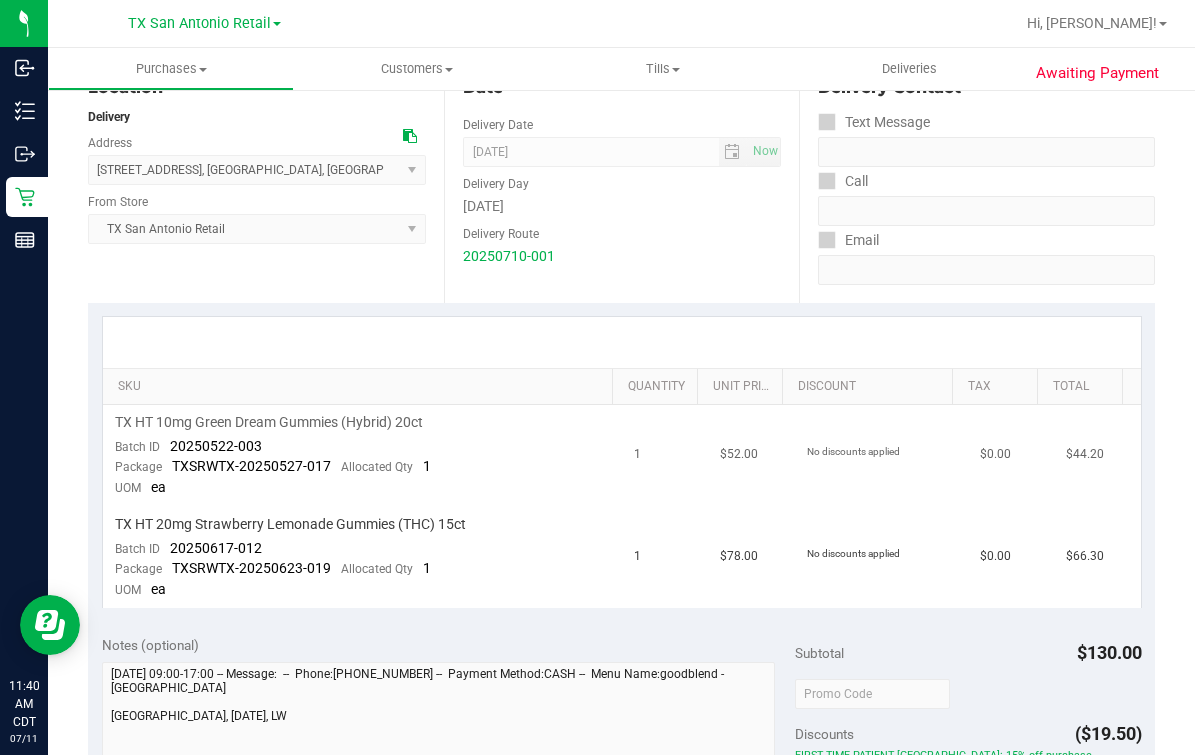 scroll, scrollTop: 0, scrollLeft: 0, axis: both 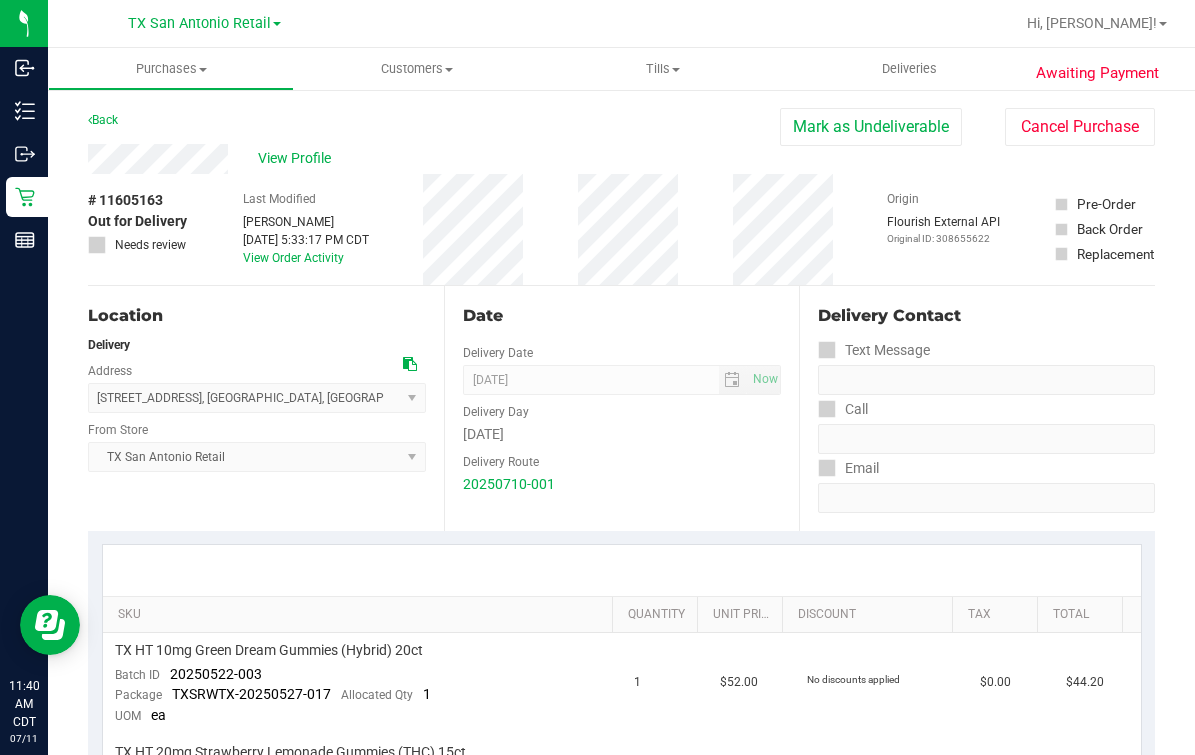 drag, startPoint x: 598, startPoint y: 404, endPoint x: 598, endPoint y: 450, distance: 46 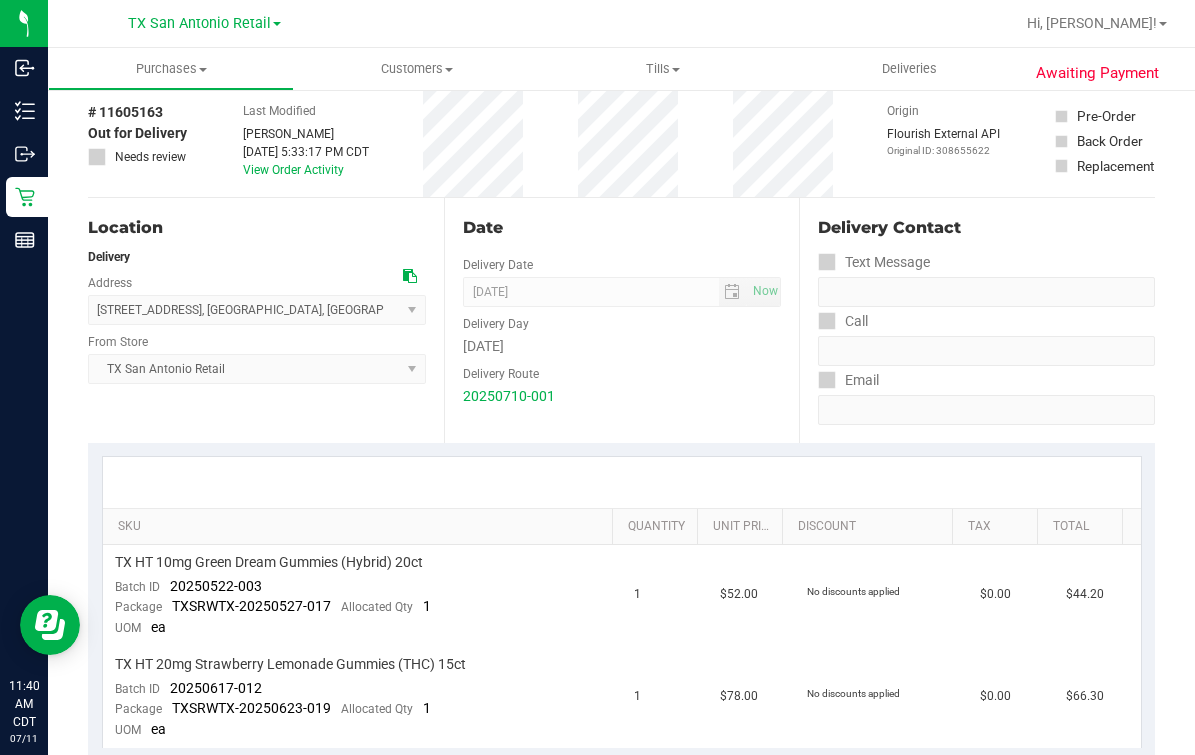 scroll, scrollTop: 0, scrollLeft: 0, axis: both 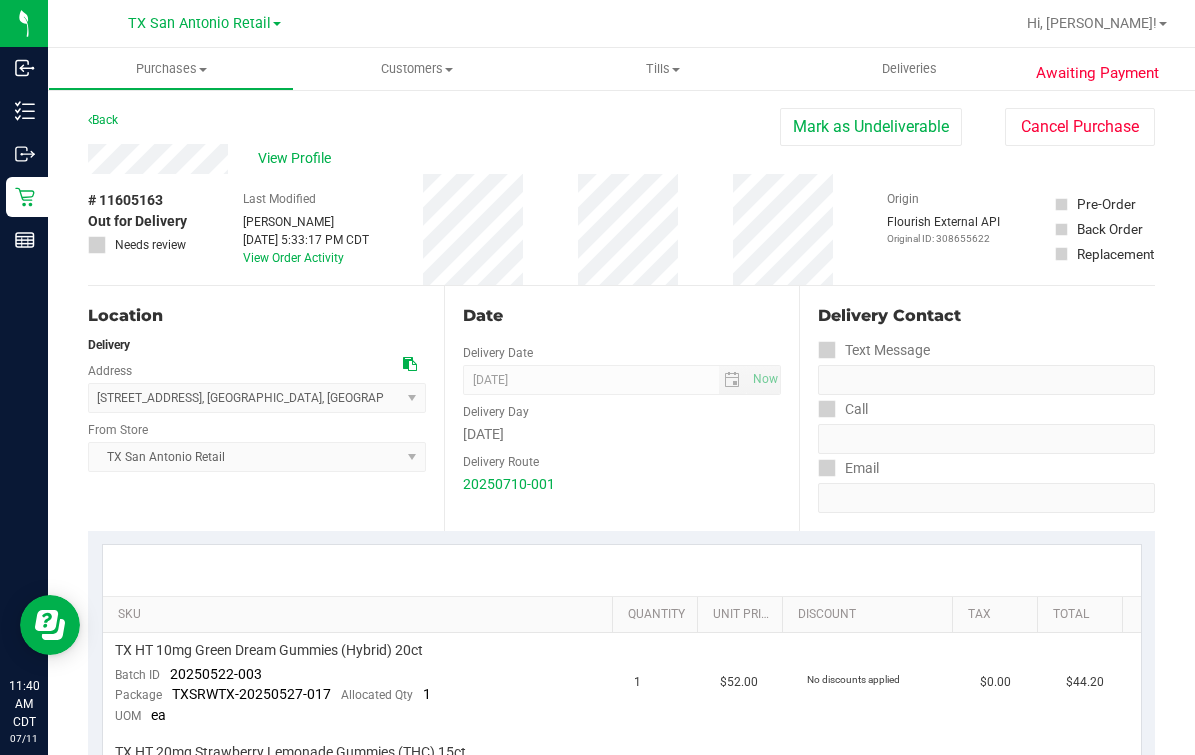 click on "View Profile" at bounding box center [434, 159] 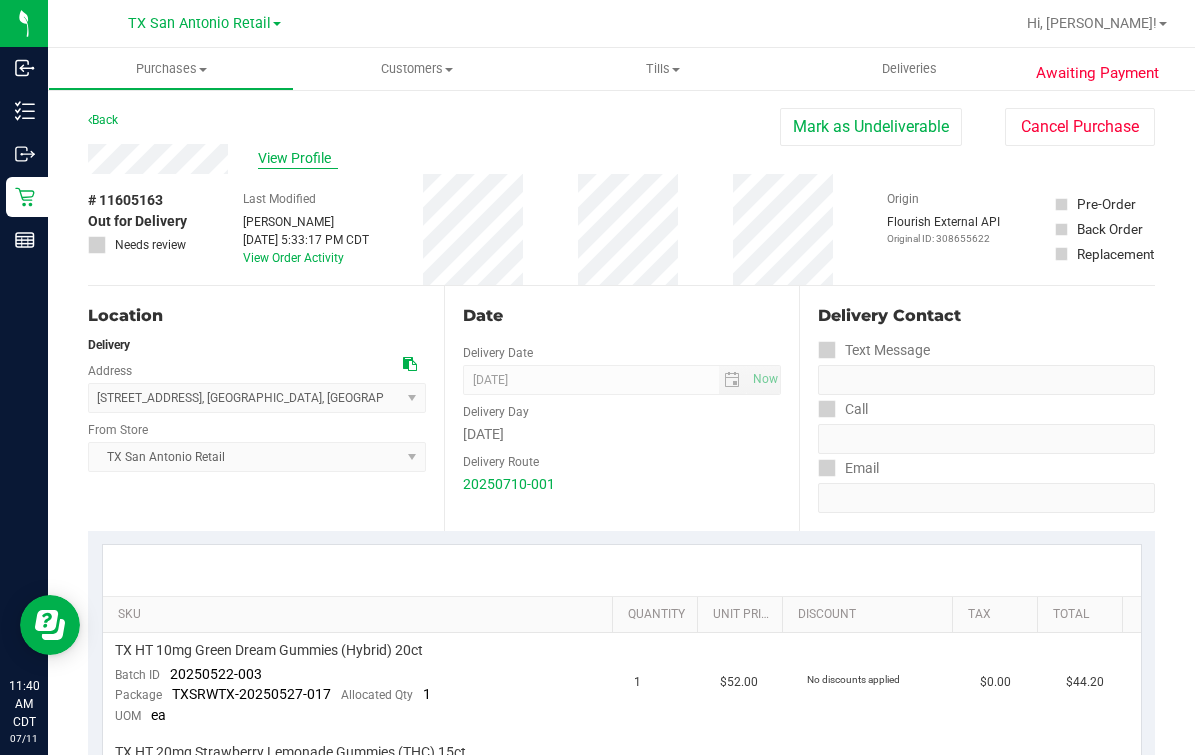 click on "View Profile" at bounding box center [298, 158] 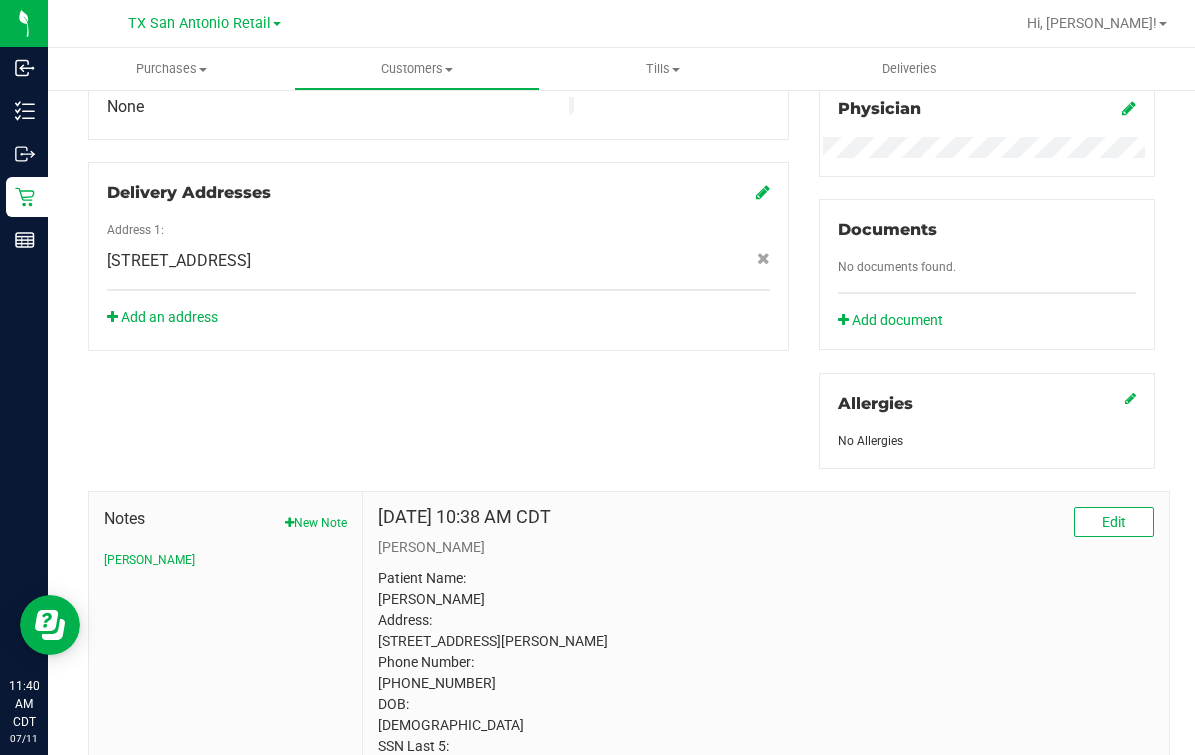 scroll, scrollTop: 750, scrollLeft: 0, axis: vertical 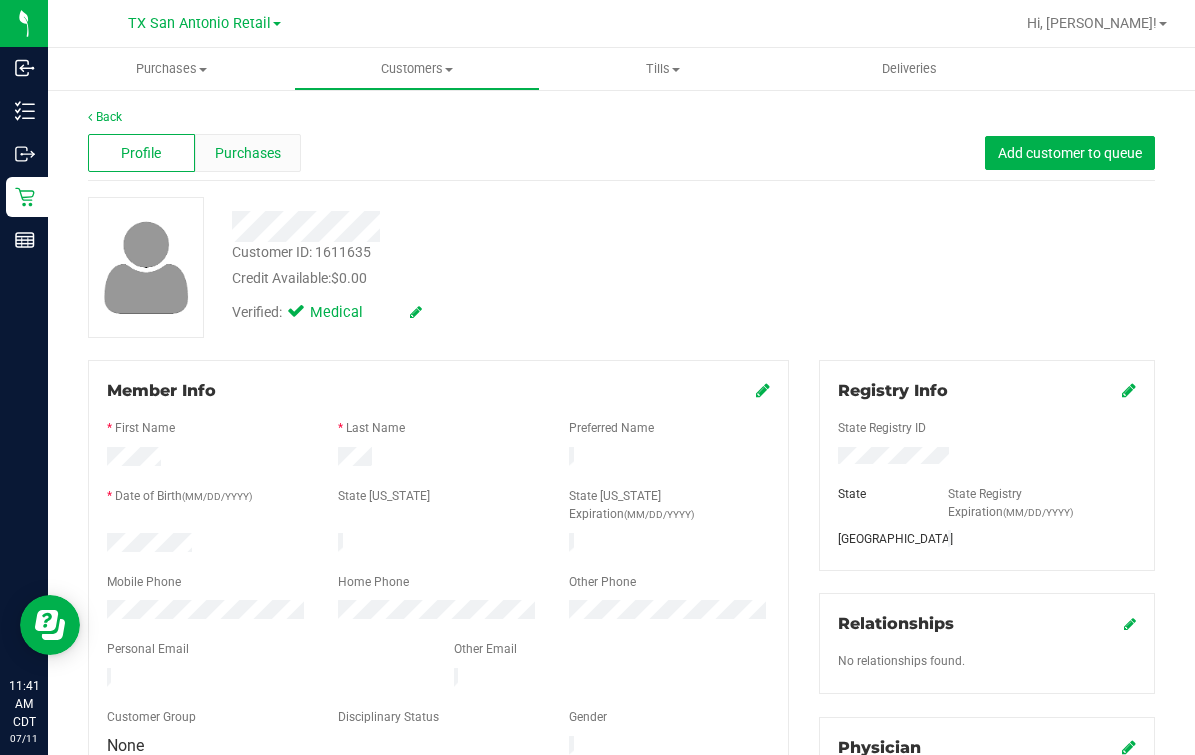 drag, startPoint x: 433, startPoint y: 486, endPoint x: 246, endPoint y: 141, distance: 392.4207 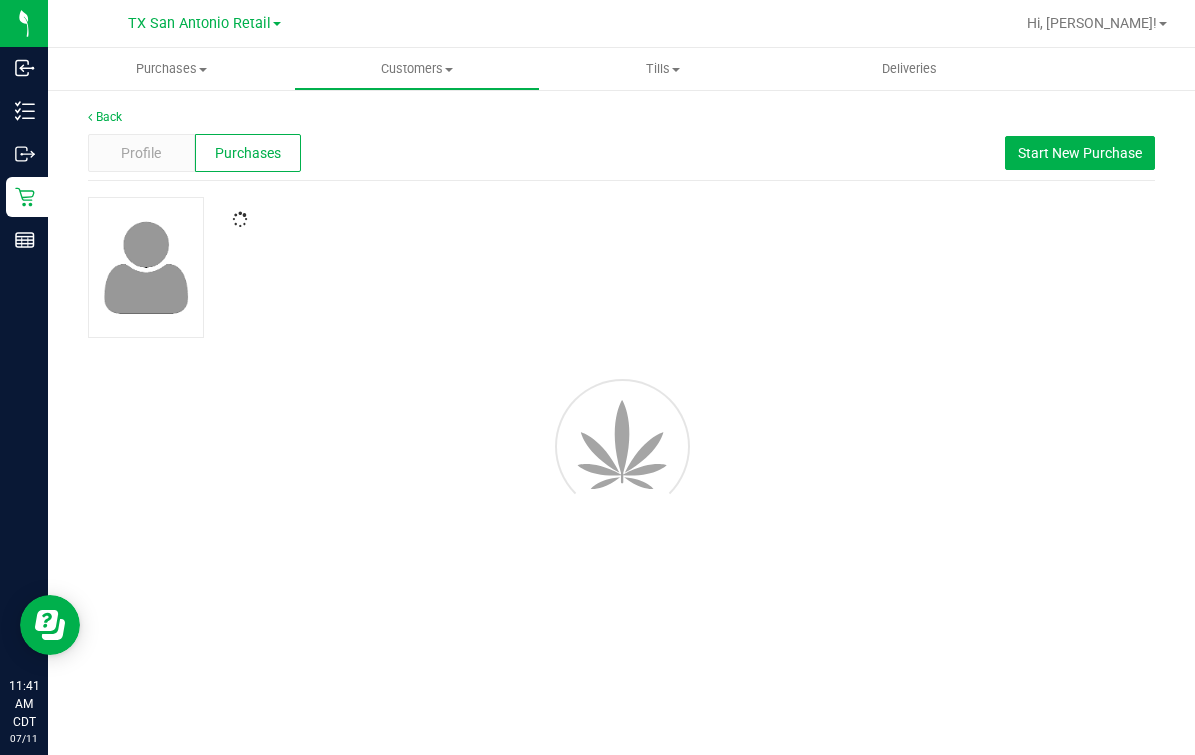 click on "Profile
Purchases
Start New Purchase" at bounding box center [621, 153] 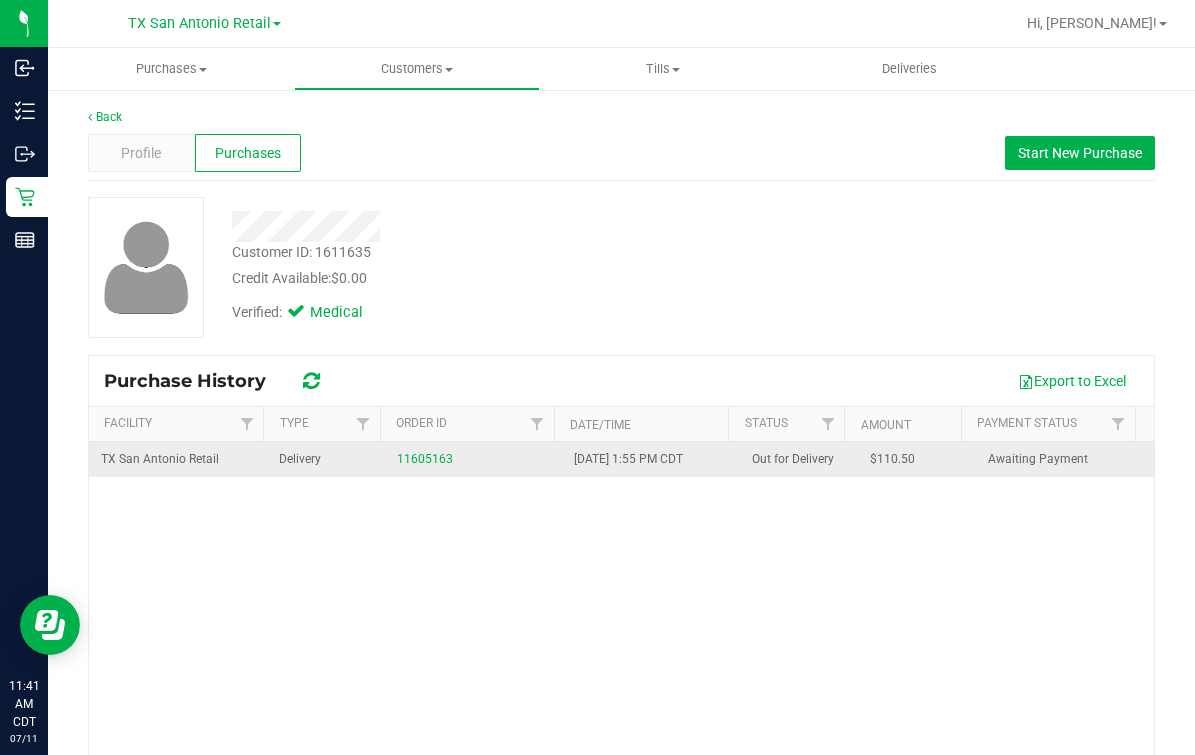 click on "Delivery" at bounding box center [326, 459] 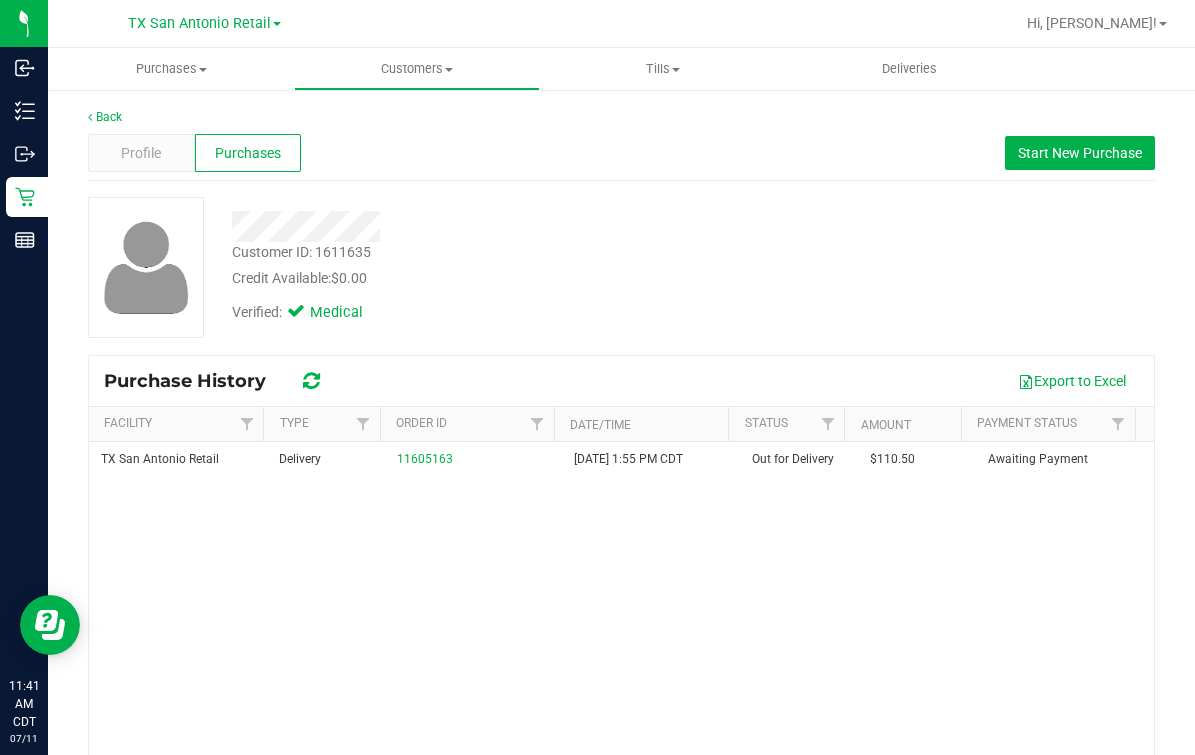click on "TX San Antonio Retail Delivery
11605163
[DATE] 1:55 PM CDT Out for Delivery
$110.50
Awaiting Payment" at bounding box center [621, 642] 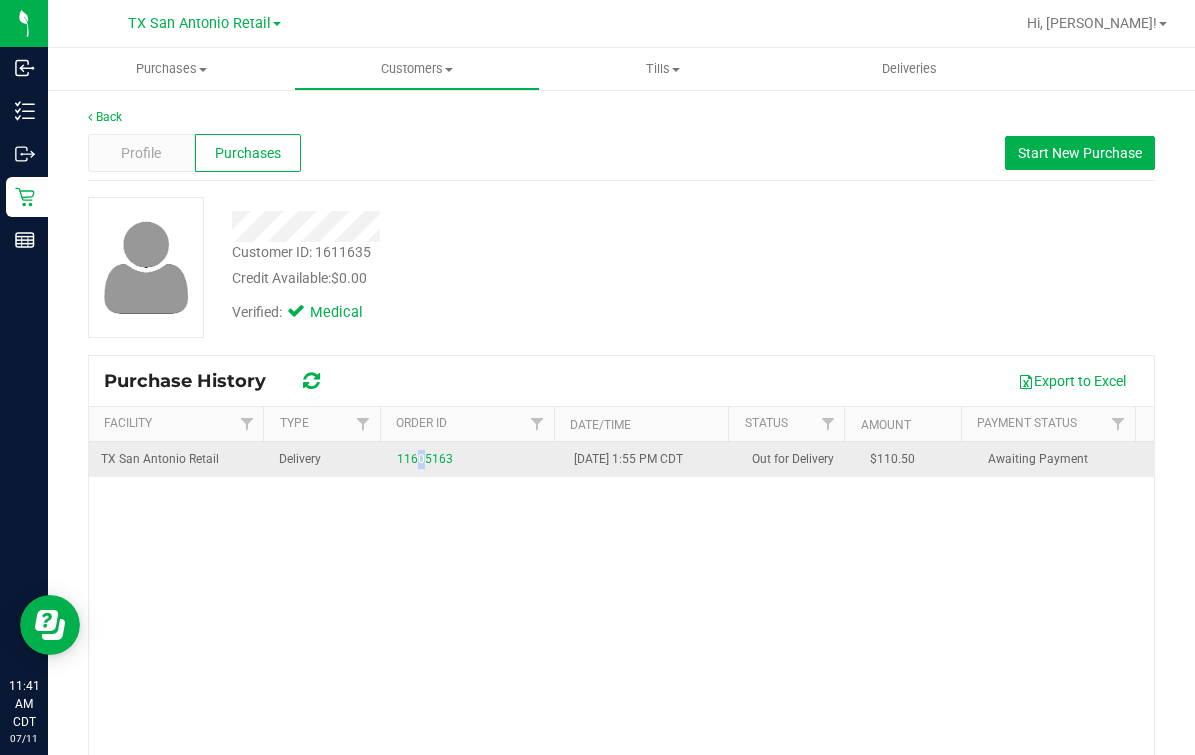 click on "11605163" at bounding box center (474, 459) 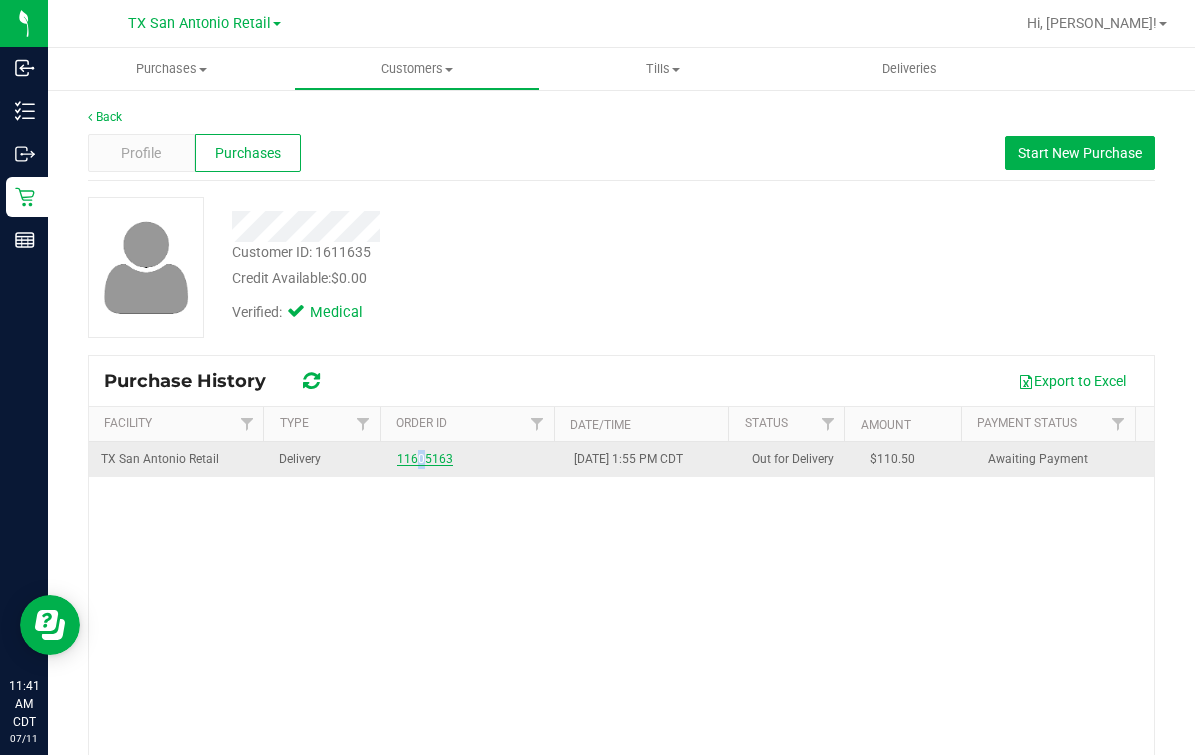 drag, startPoint x: 406, startPoint y: 473, endPoint x: 397, endPoint y: 464, distance: 12.727922 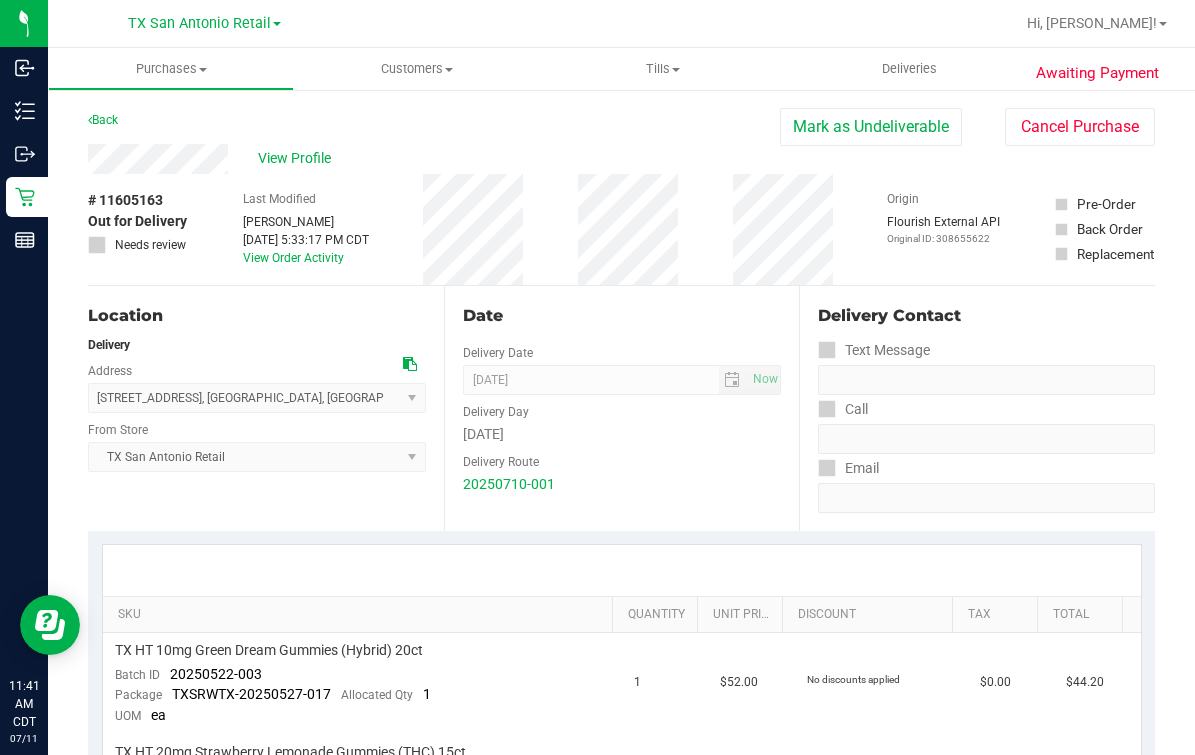 click on "Date
Delivery Date
[DATE]
Now
[DATE] 07:00 AM
Now
Delivery Day
[DATE]
Delivery Route
20250710-001" at bounding box center [622, 408] 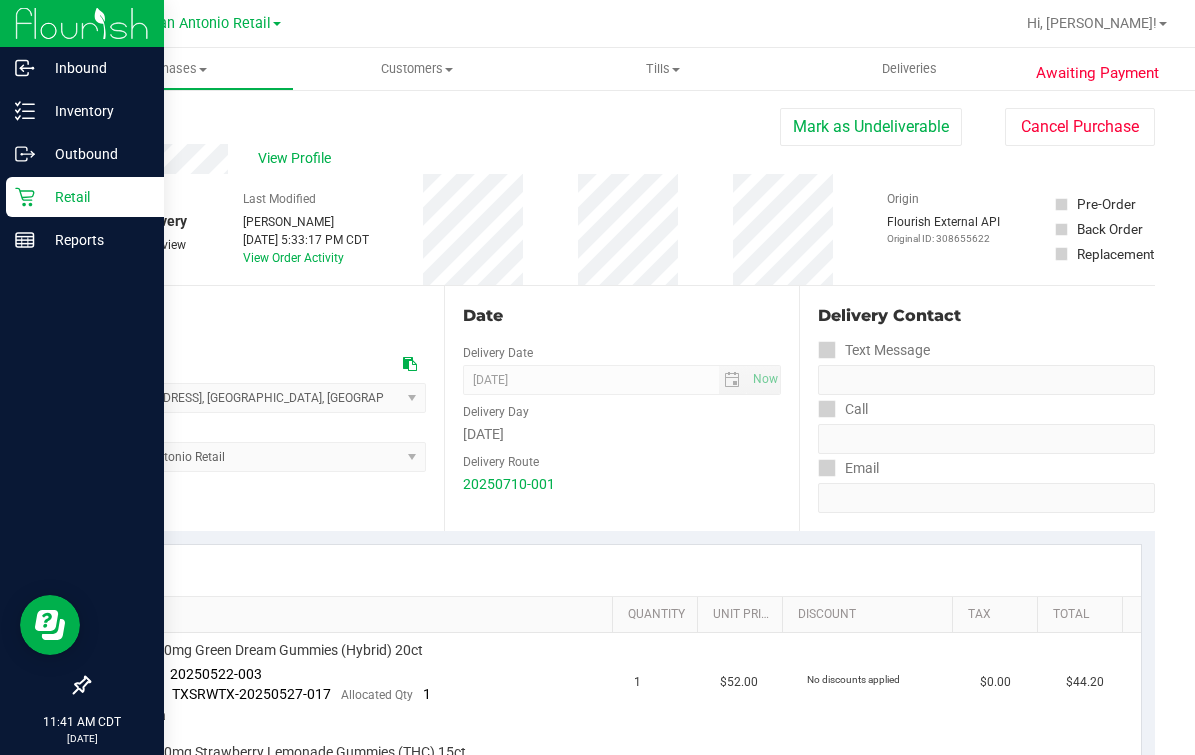 click on "Retail" at bounding box center [95, 197] 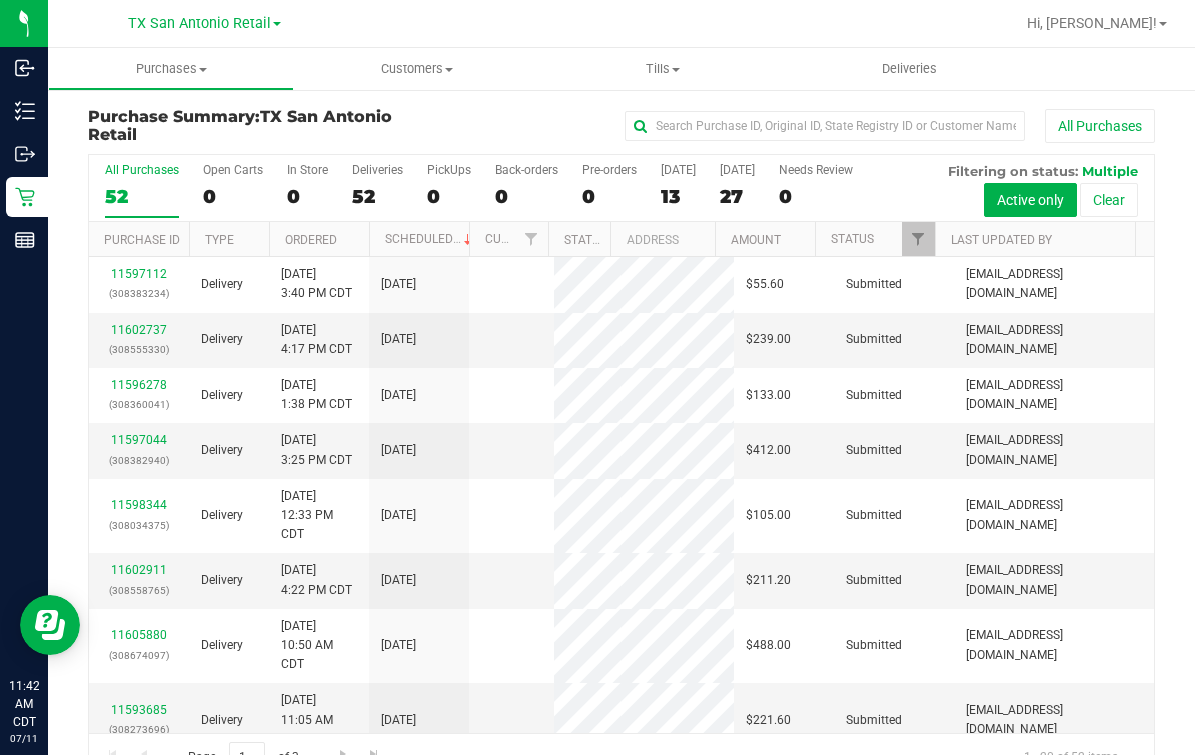 click on "All Purchases
52
Open Carts
0
In Store
0
Deliveries
52
PickUps
0
Back-orders
0
Pre-orders
0
[DATE]
13
[DATE]
27" at bounding box center [621, 188] 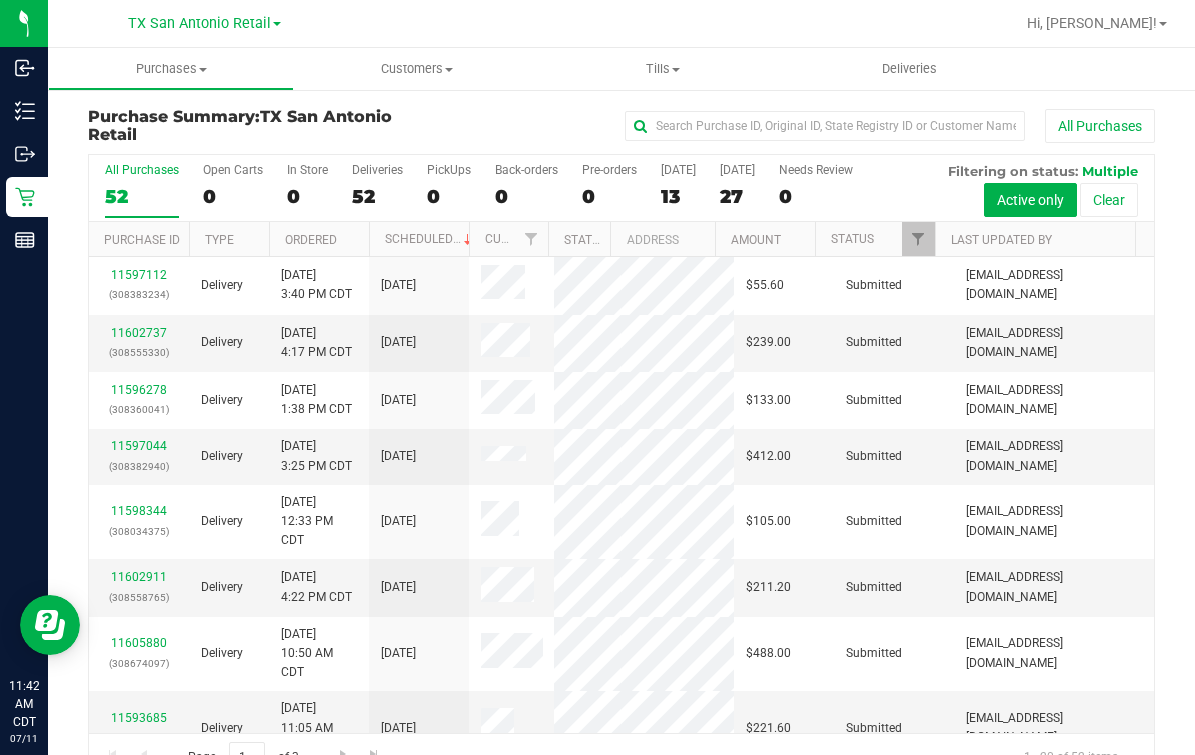 click on "All Purchases
52
Open Carts
0
In Store
0
Deliveries
52
PickUps
0
Back-orders
0
Pre-orders
0
[DATE]
13
[DATE]
27" at bounding box center [621, 188] 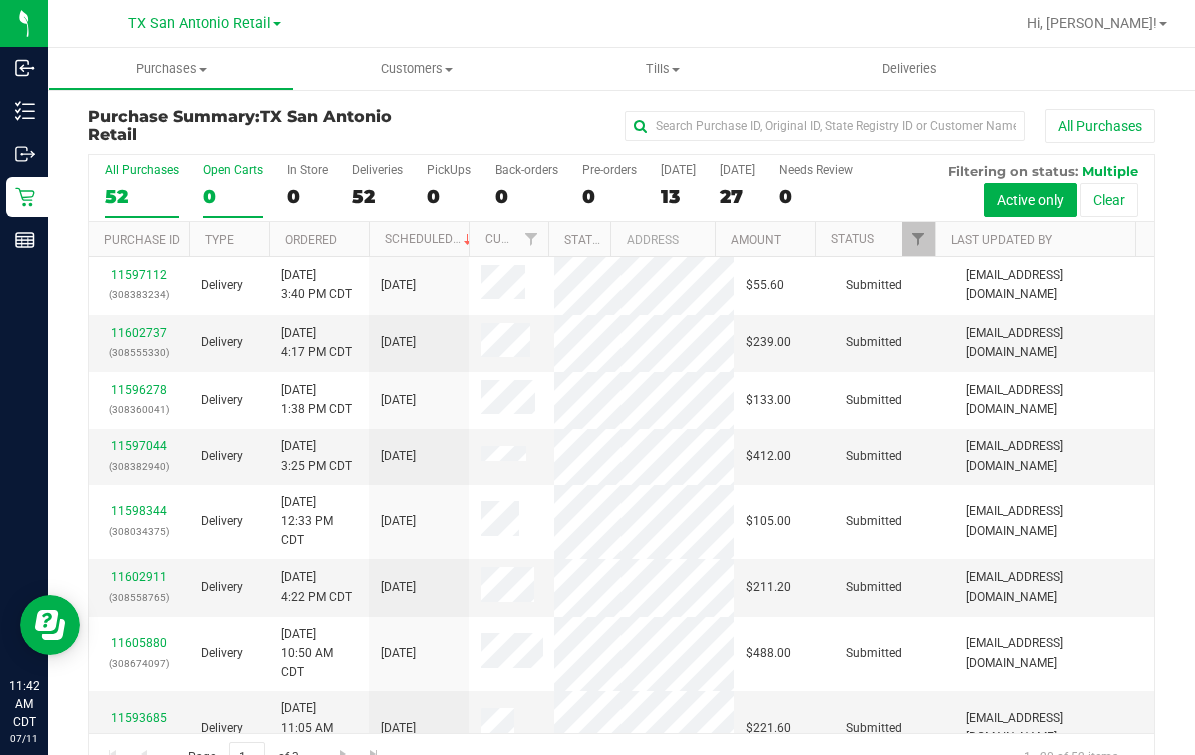 drag, startPoint x: 198, startPoint y: 186, endPoint x: 212, endPoint y: 186, distance: 14 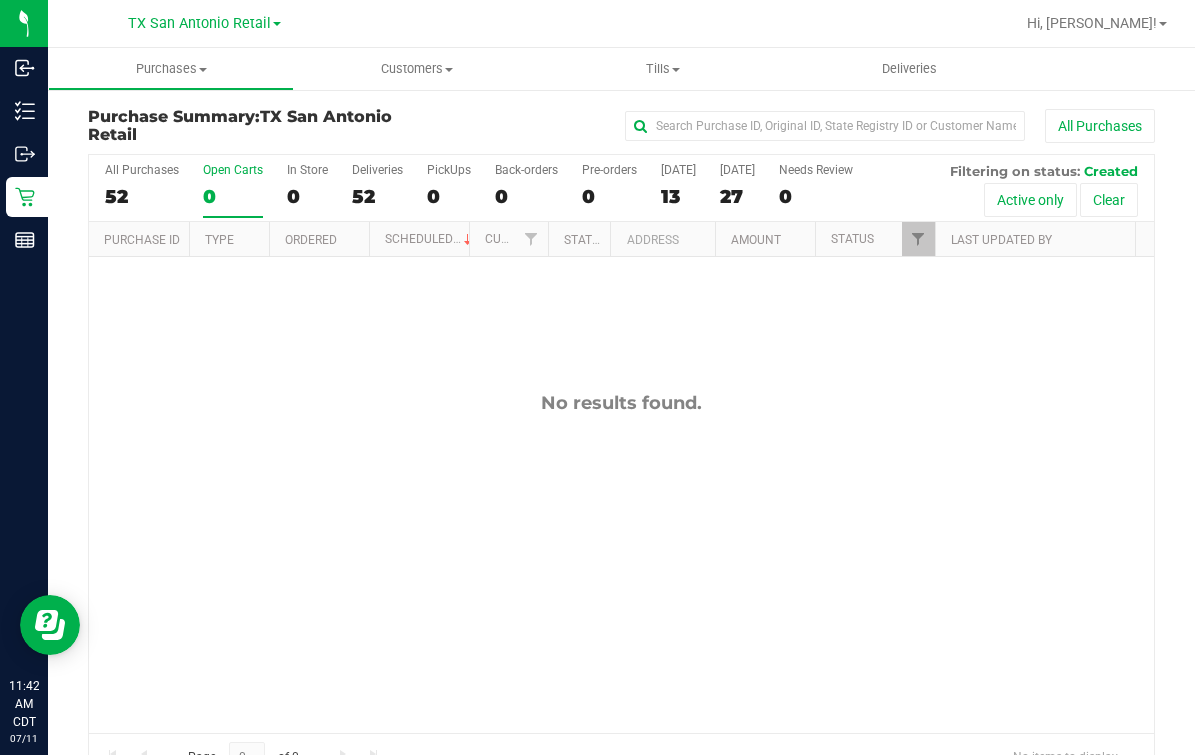 drag, startPoint x: 271, startPoint y: 171, endPoint x: 185, endPoint y: 505, distance: 344.8942 